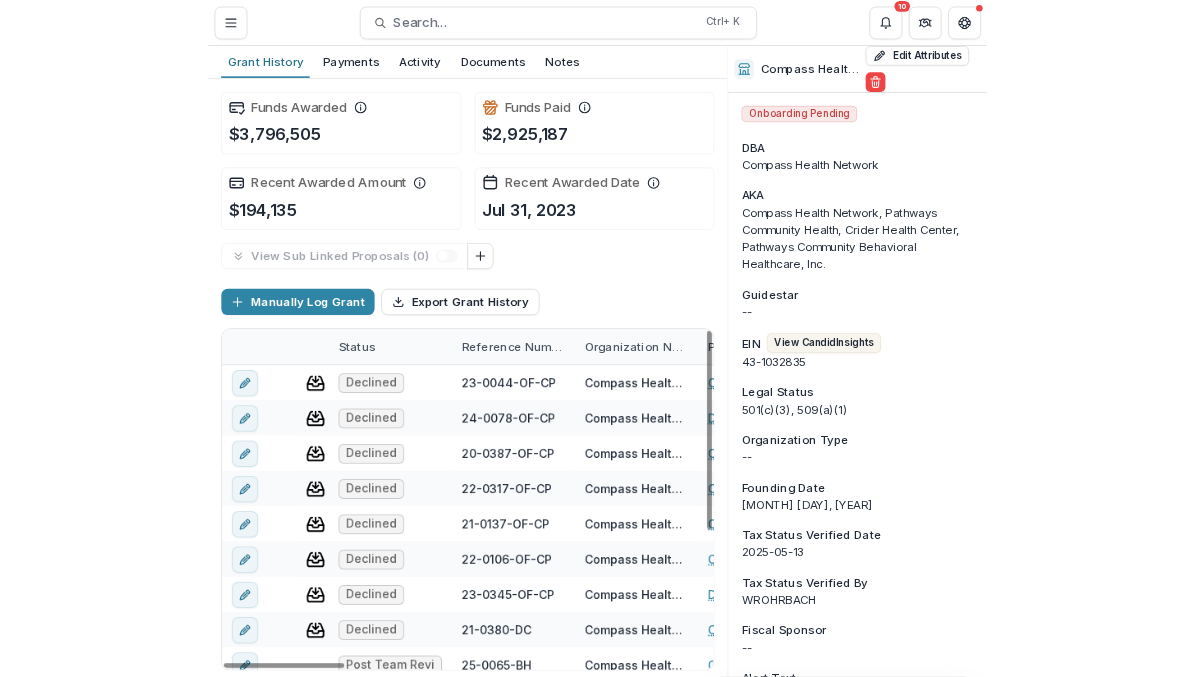 scroll, scrollTop: 0, scrollLeft: 0, axis: both 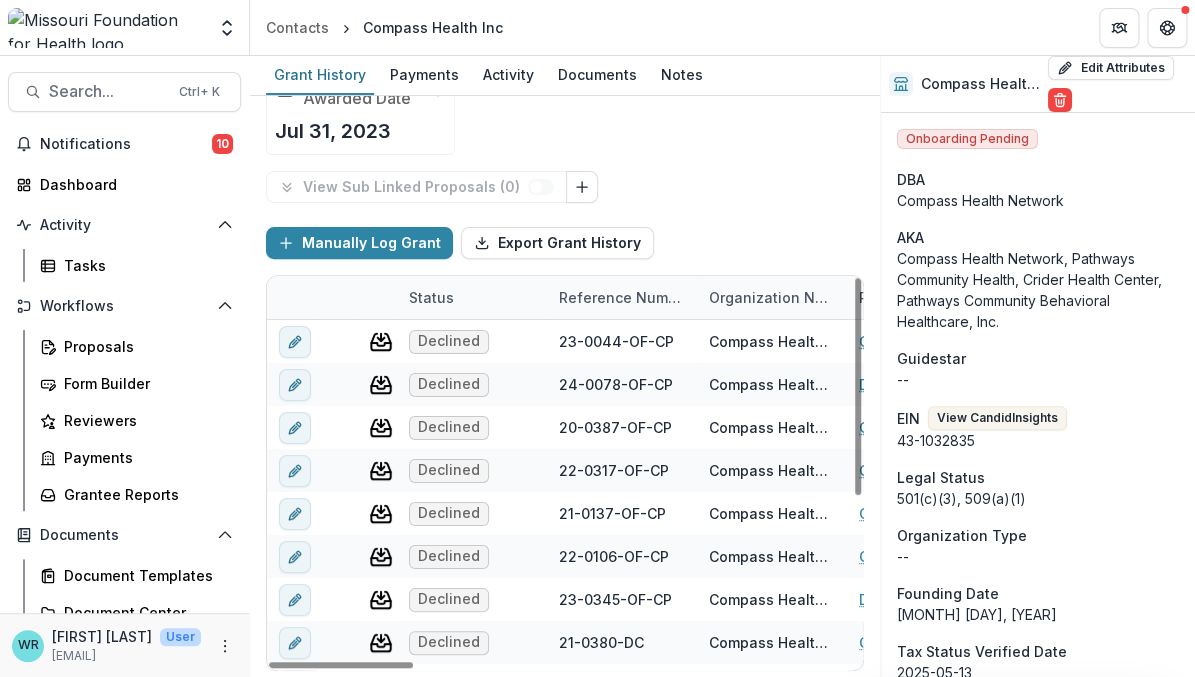 click on "Status" at bounding box center [431, 297] 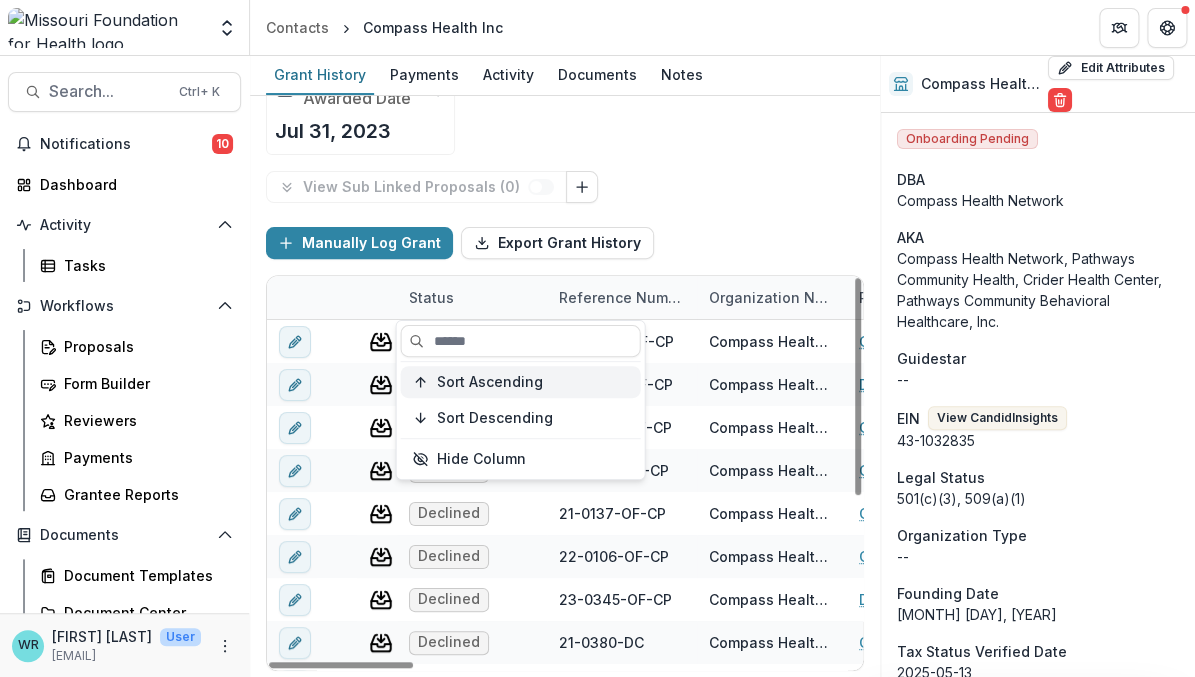 click on "Sort Ascending" at bounding box center [489, 382] 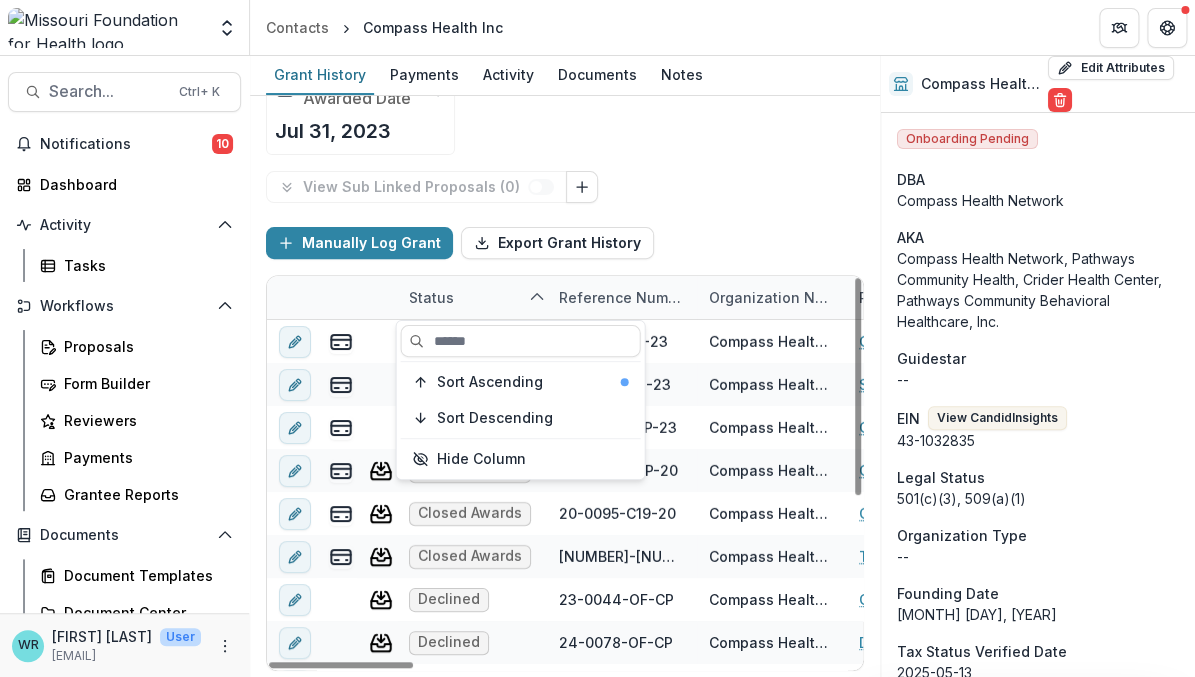 click on "View Sub Linked Proposals ( 0 )" at bounding box center [565, 187] 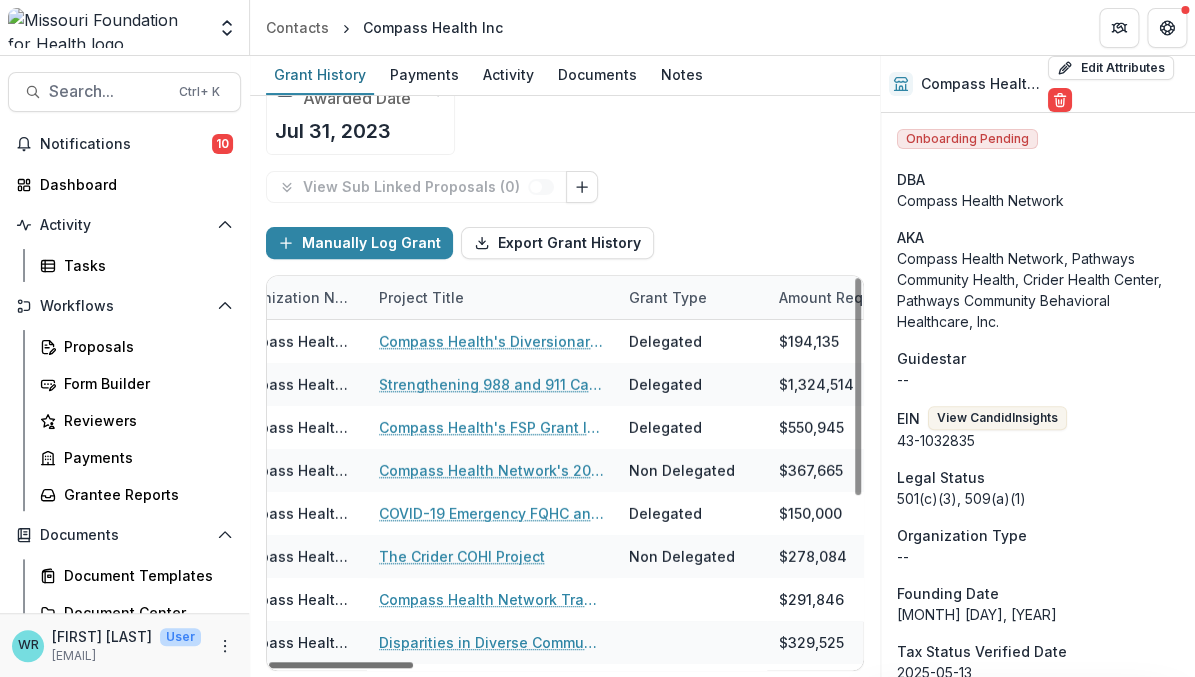 scroll, scrollTop: 0, scrollLeft: 466, axis: horizontal 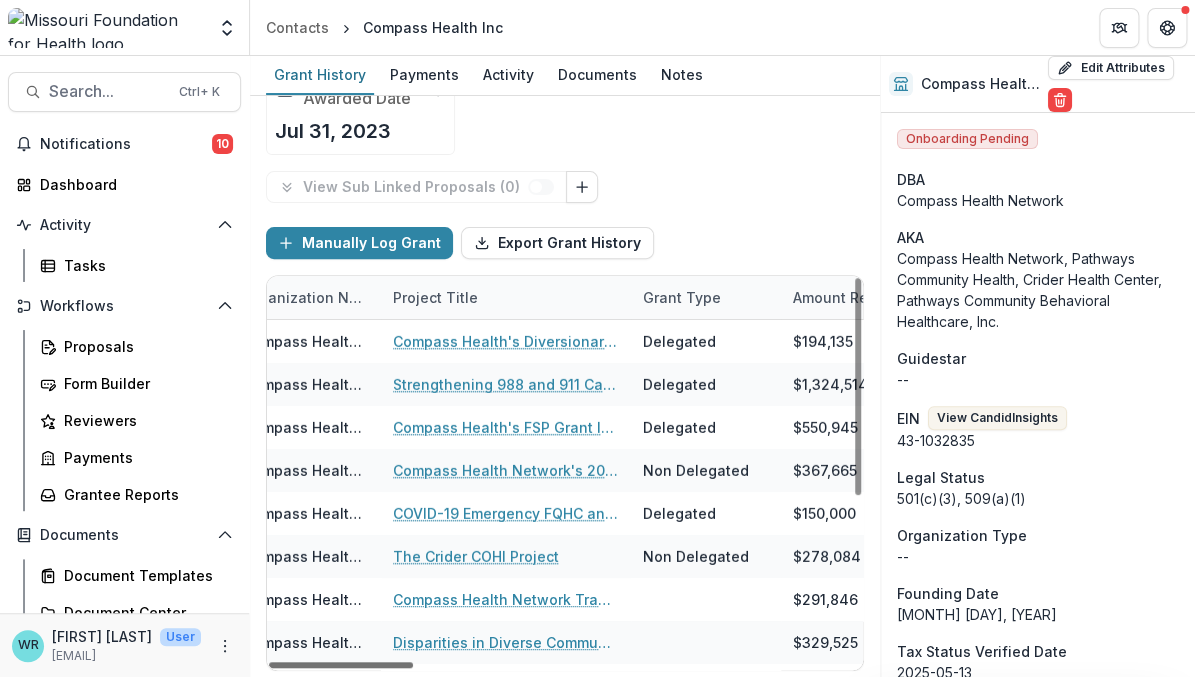 drag, startPoint x: 374, startPoint y: 660, endPoint x: 487, endPoint y: 670, distance: 113.44161 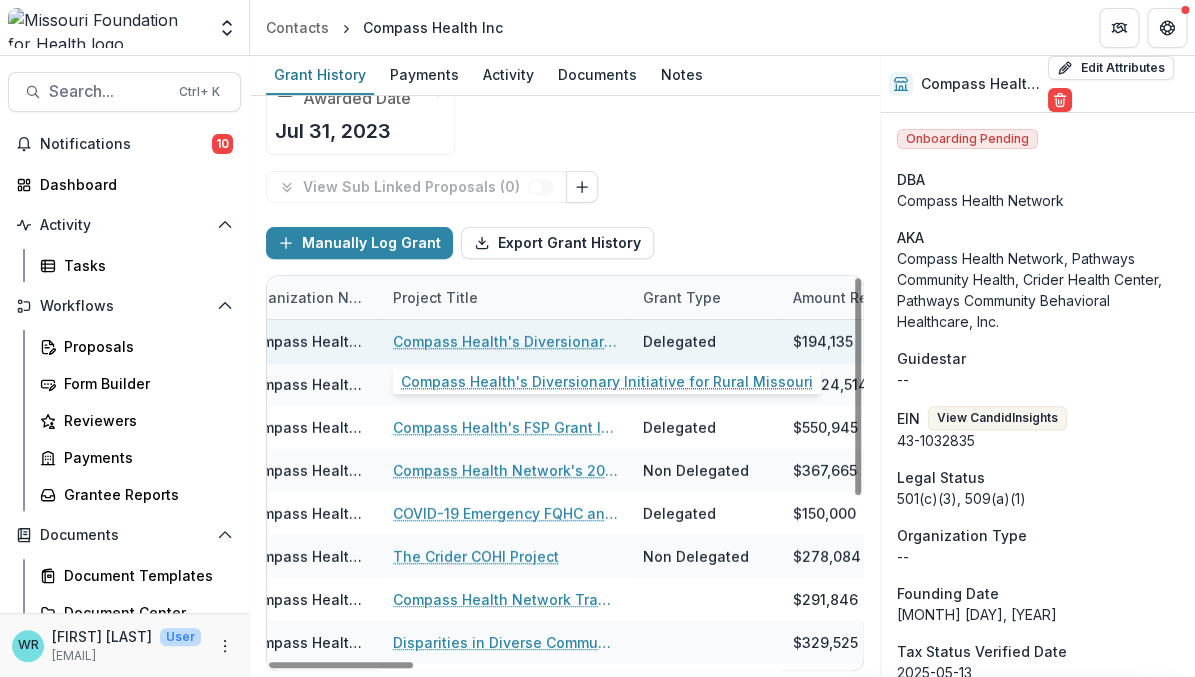 click on "Compass Health's Diversionary Initiative for Rural Missouri" at bounding box center (506, 341) 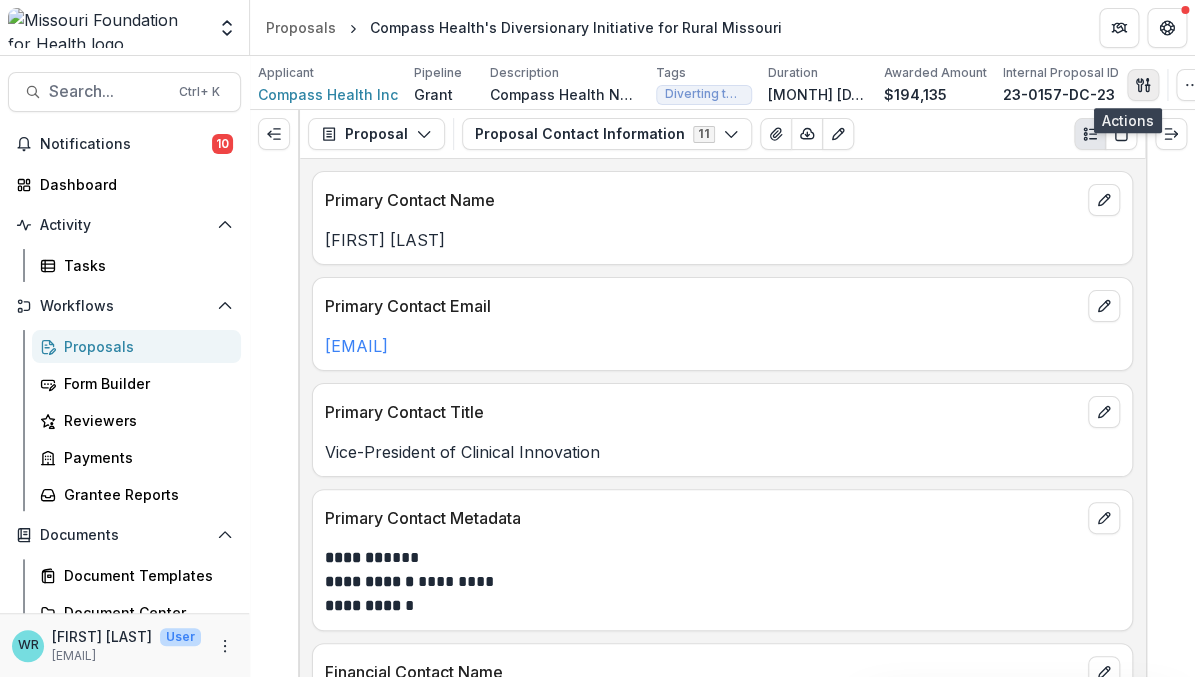 click at bounding box center (1143, 85) 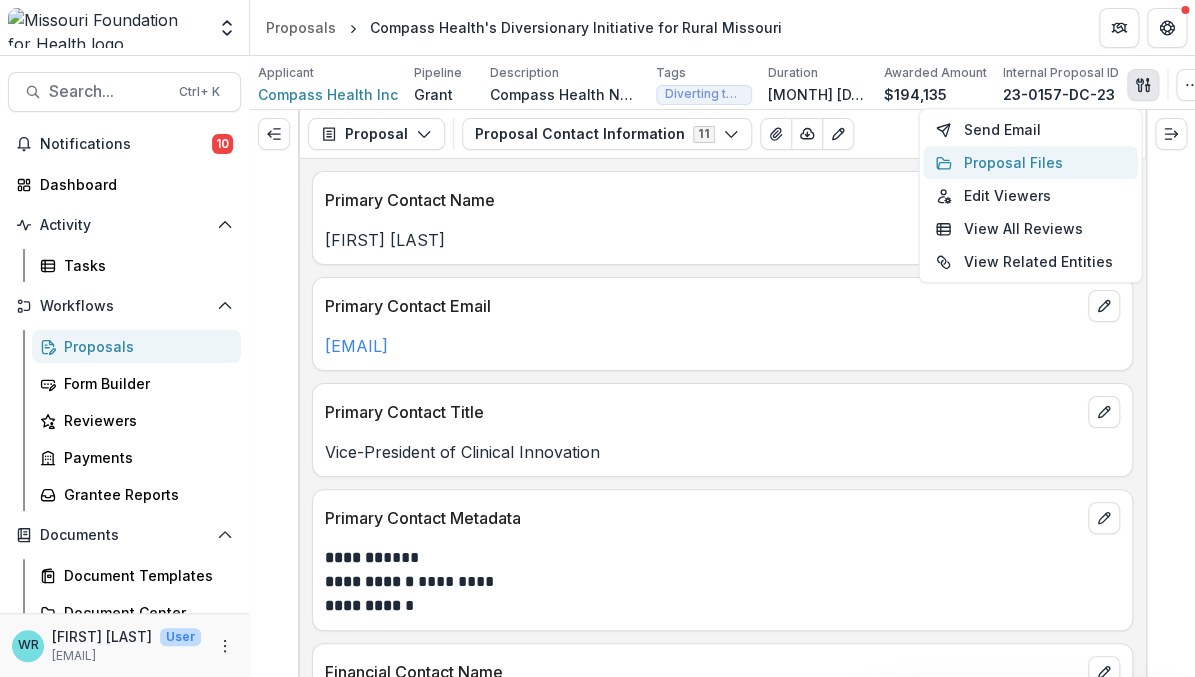 click on "Proposal Files" at bounding box center [1030, 162] 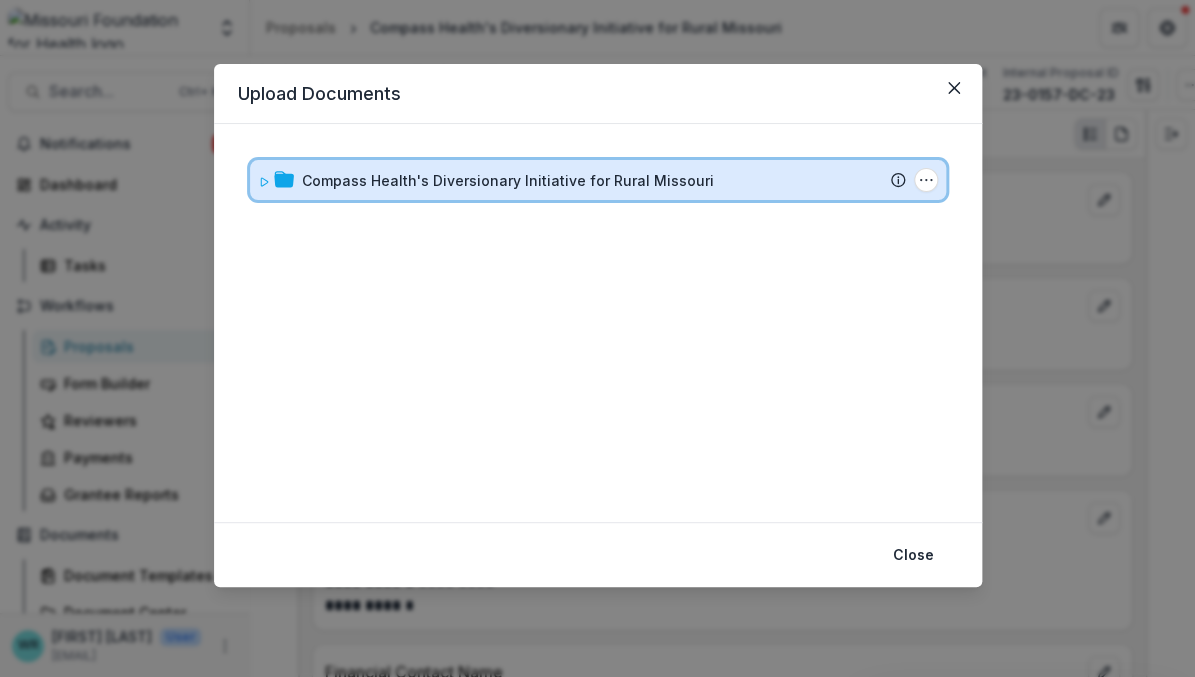 click on "Compass Health's Diversionary Initiative for Rural Missouri Submission Temelio Proposal Attached proposal documents Report Tasks Temelio Historical Report - 23-0157-DC-23 MFH Financial Report - 23-0157-DC-23 Folder Options Rename Add Subfolder Delete" at bounding box center (598, 180) 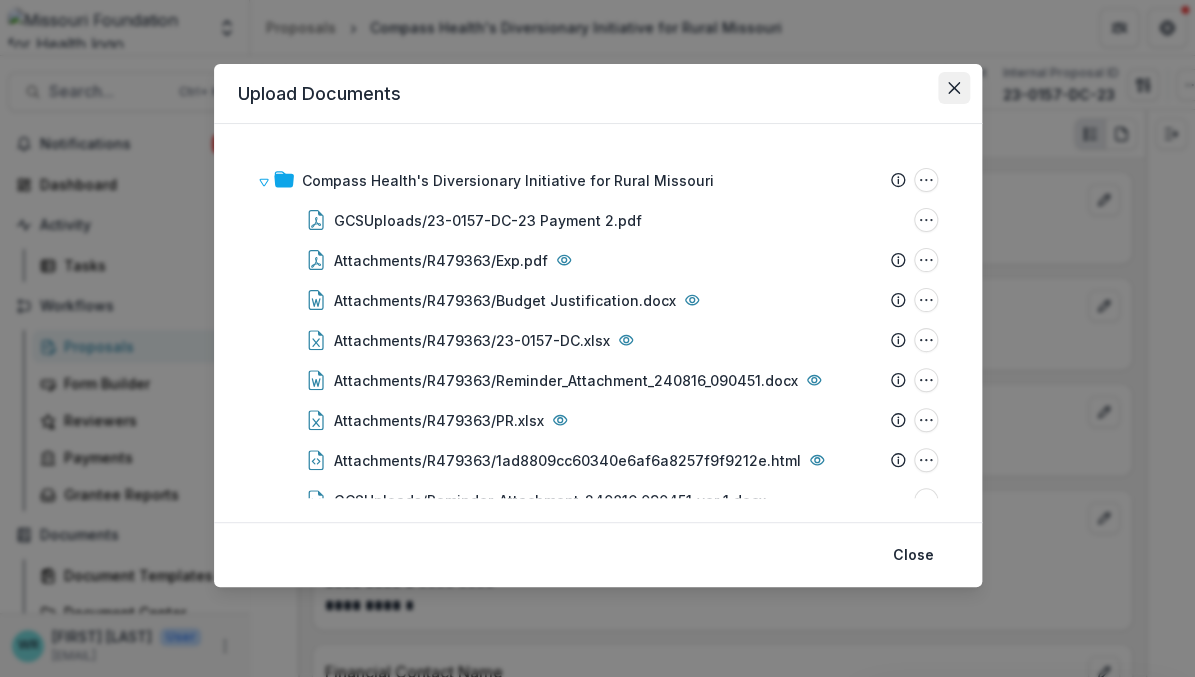 click 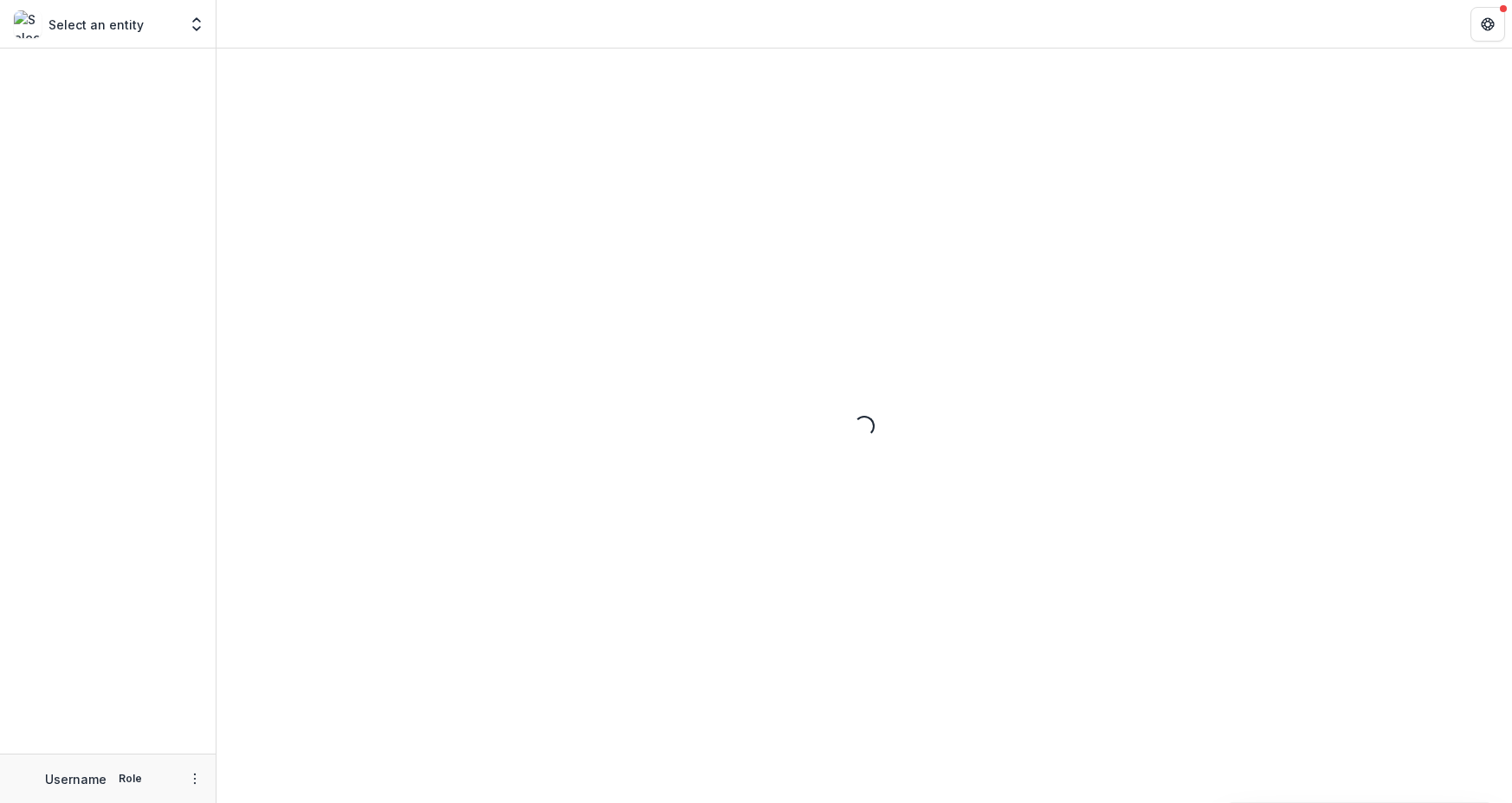 scroll, scrollTop: 0, scrollLeft: 0, axis: both 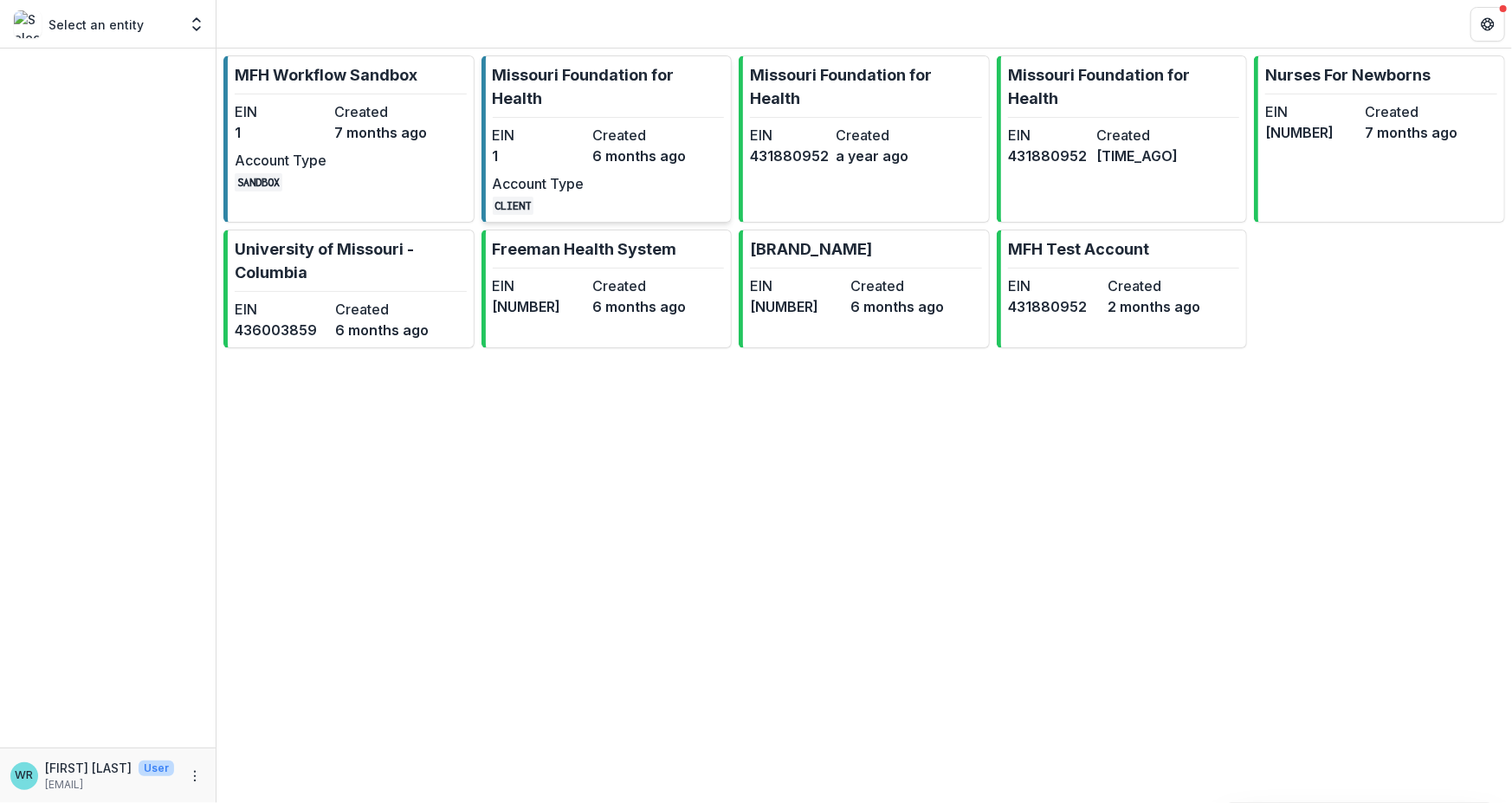 click on "EIN 1 Created 6 months ago Account Type CLIENT" at bounding box center [590, 170] 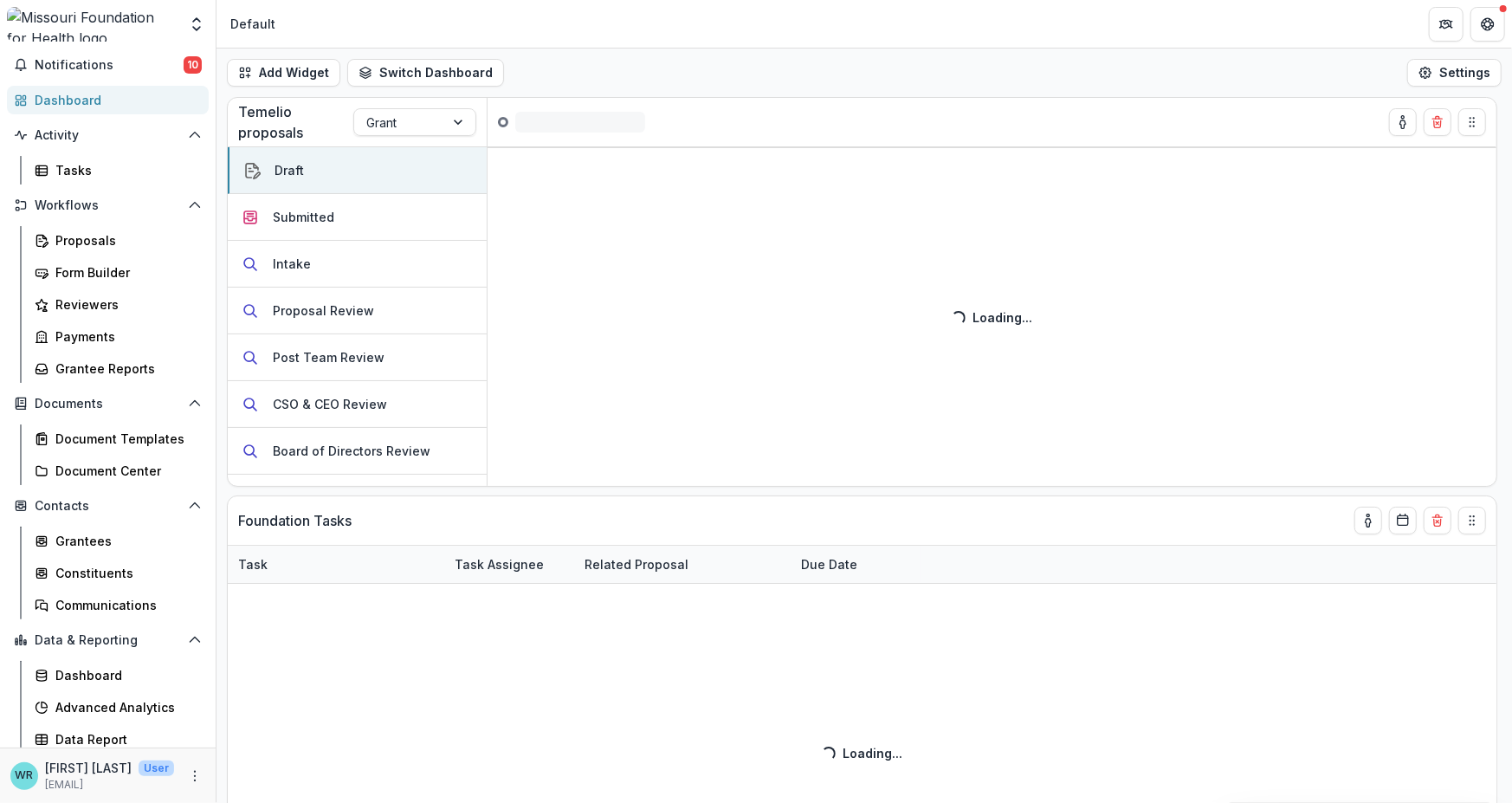 scroll, scrollTop: 64, scrollLeft: 0, axis: vertical 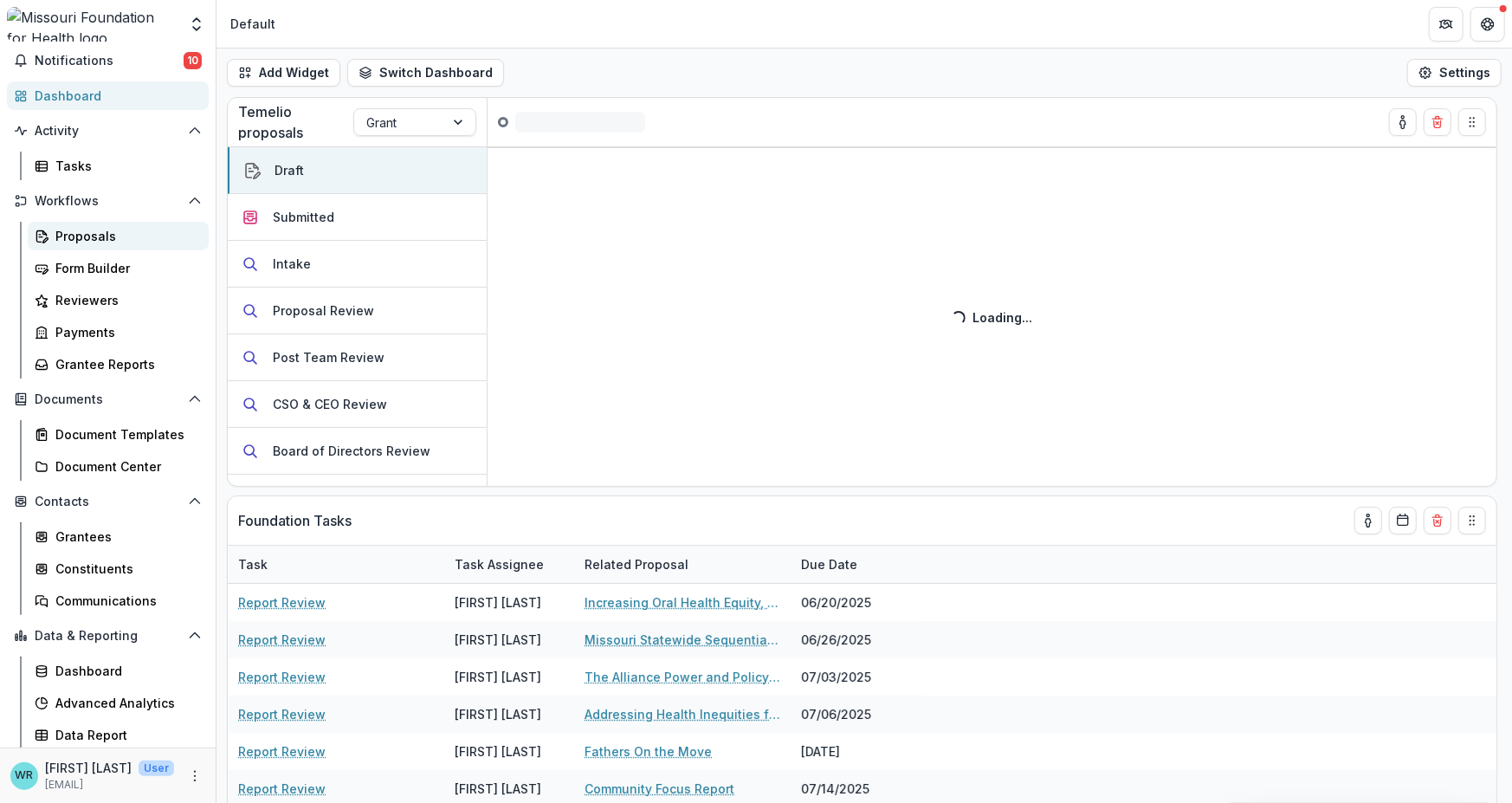 click on "Proposals" at bounding box center [125, 236] 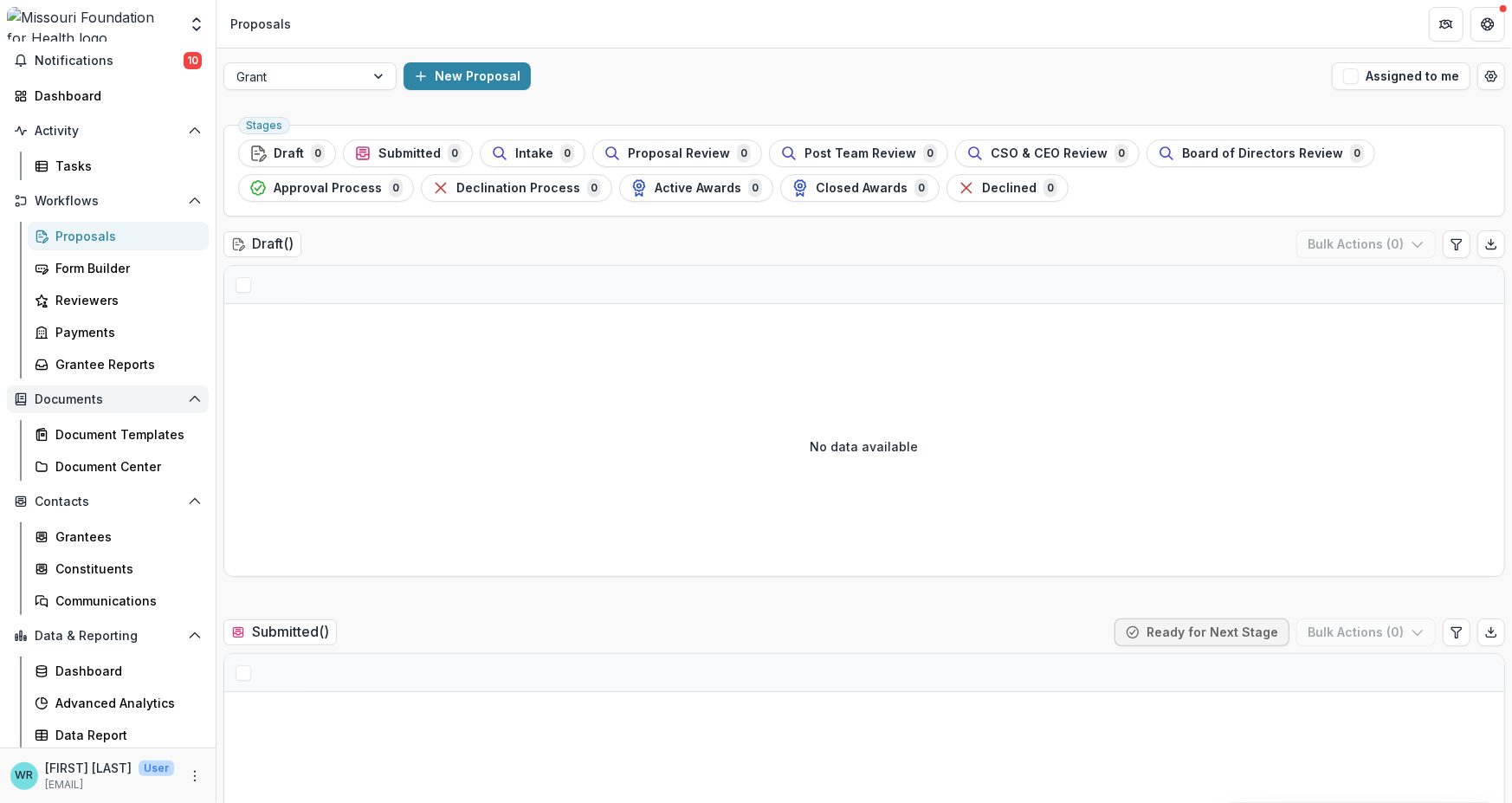 click 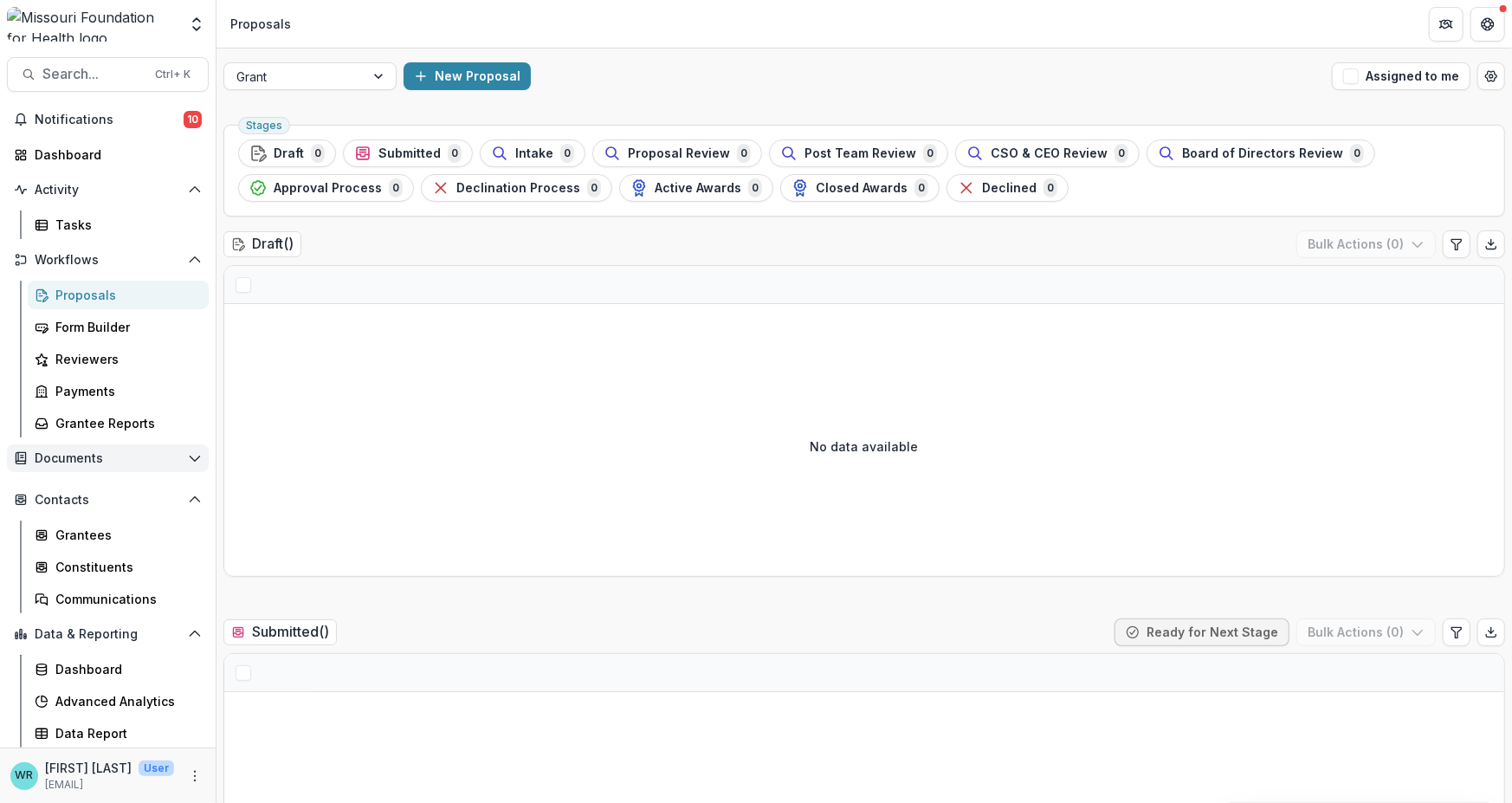 scroll, scrollTop: 3, scrollLeft: 0, axis: vertical 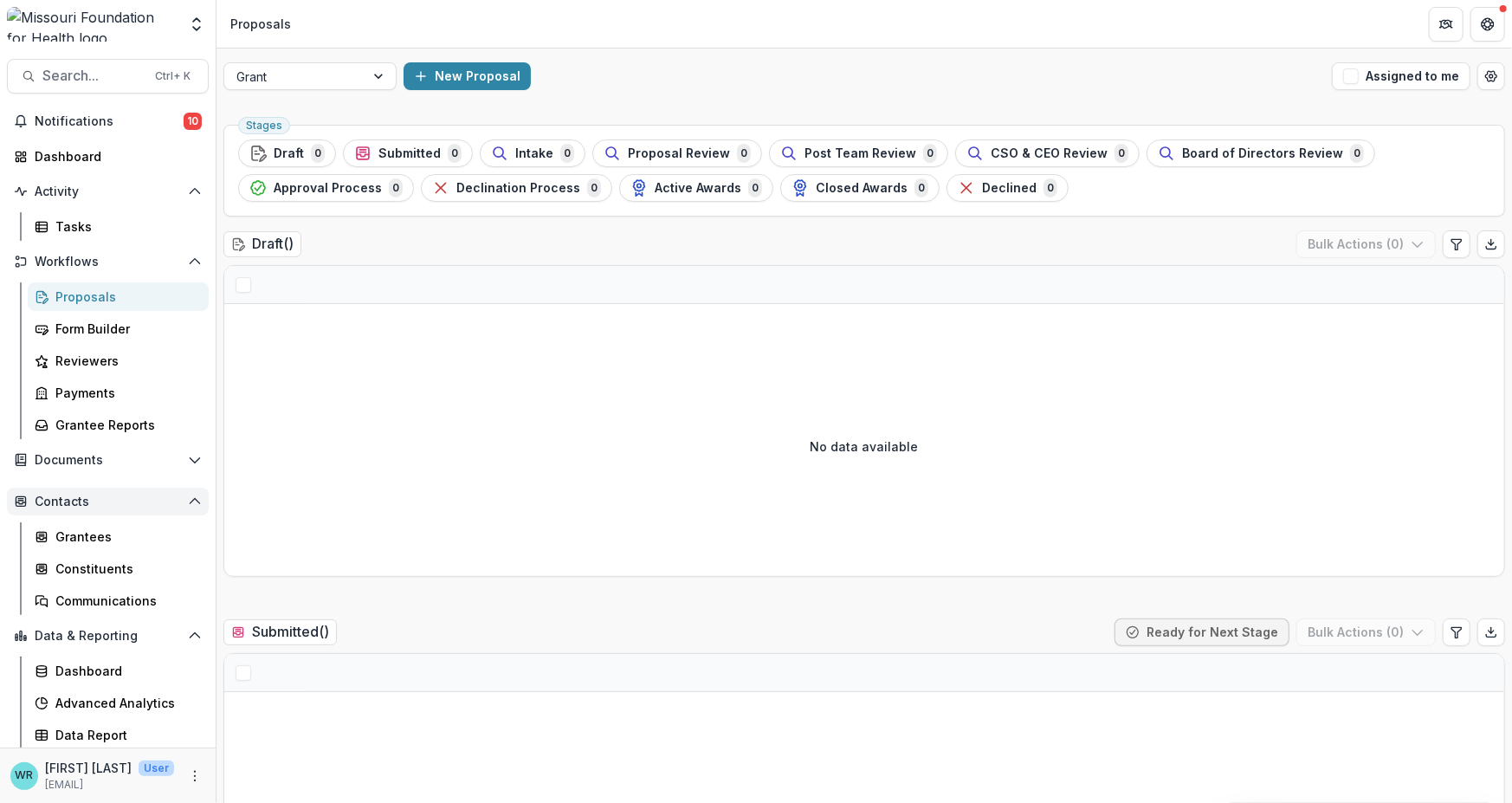 click 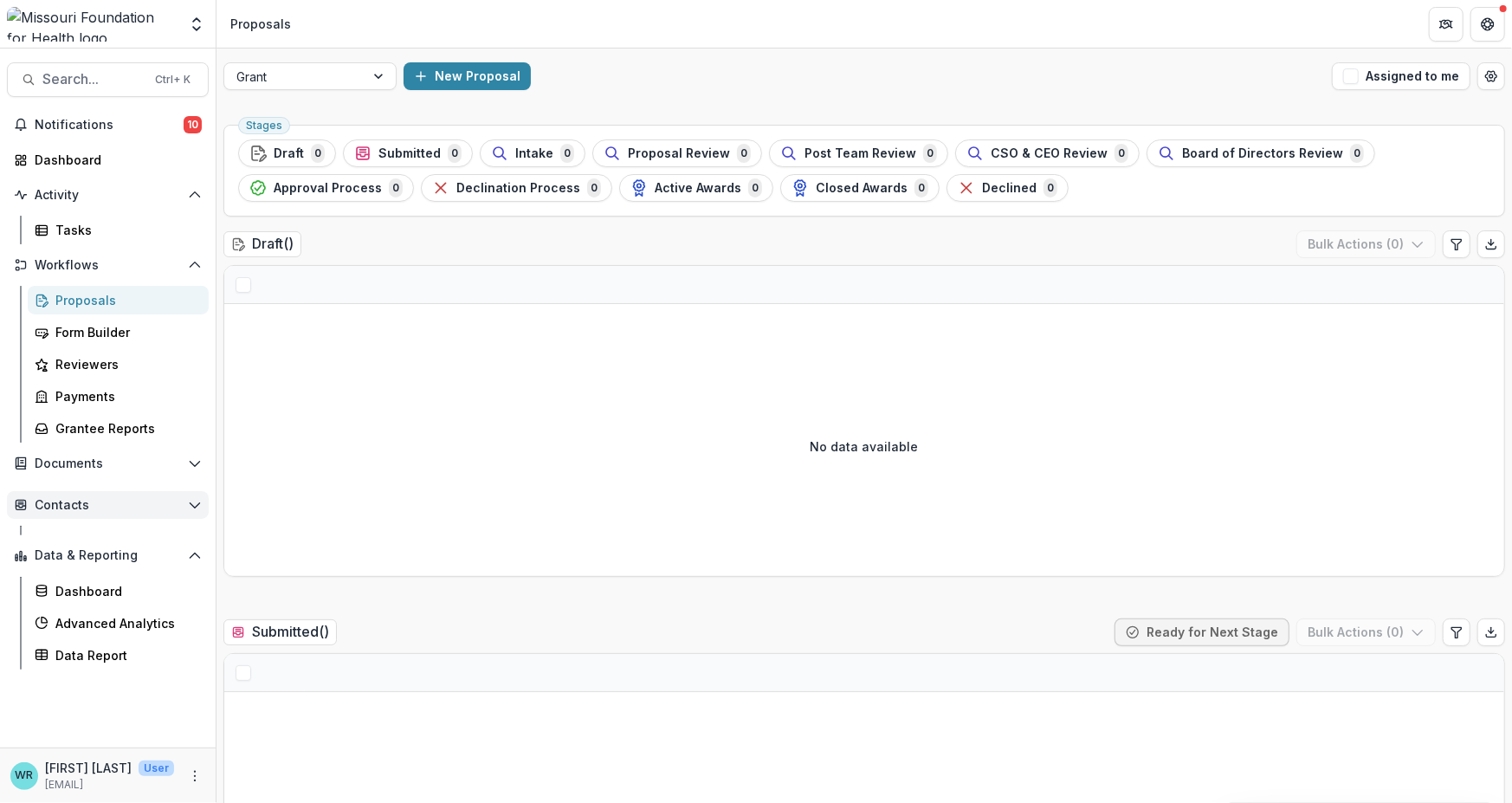 scroll, scrollTop: 0, scrollLeft: 0, axis: both 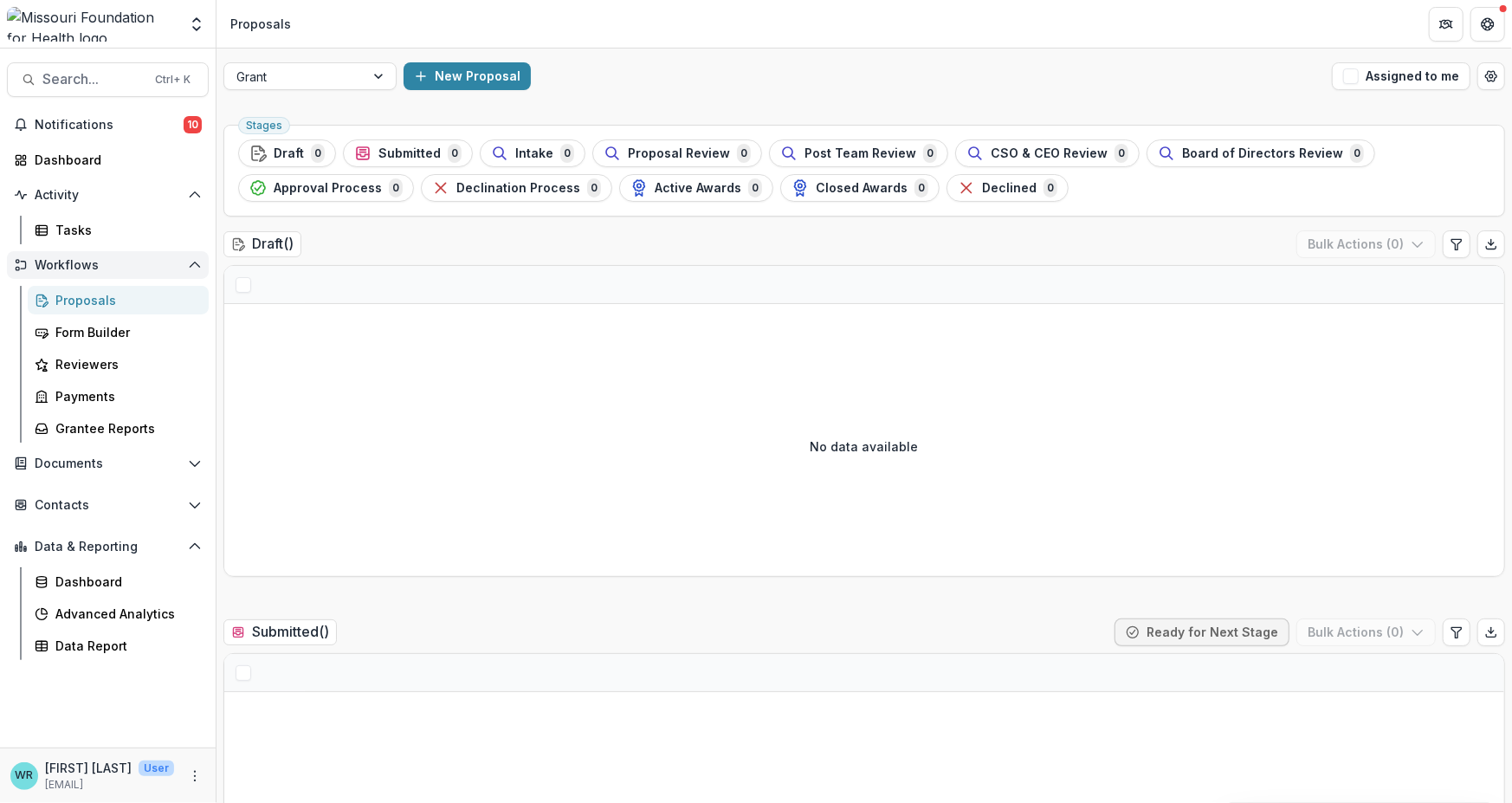 click 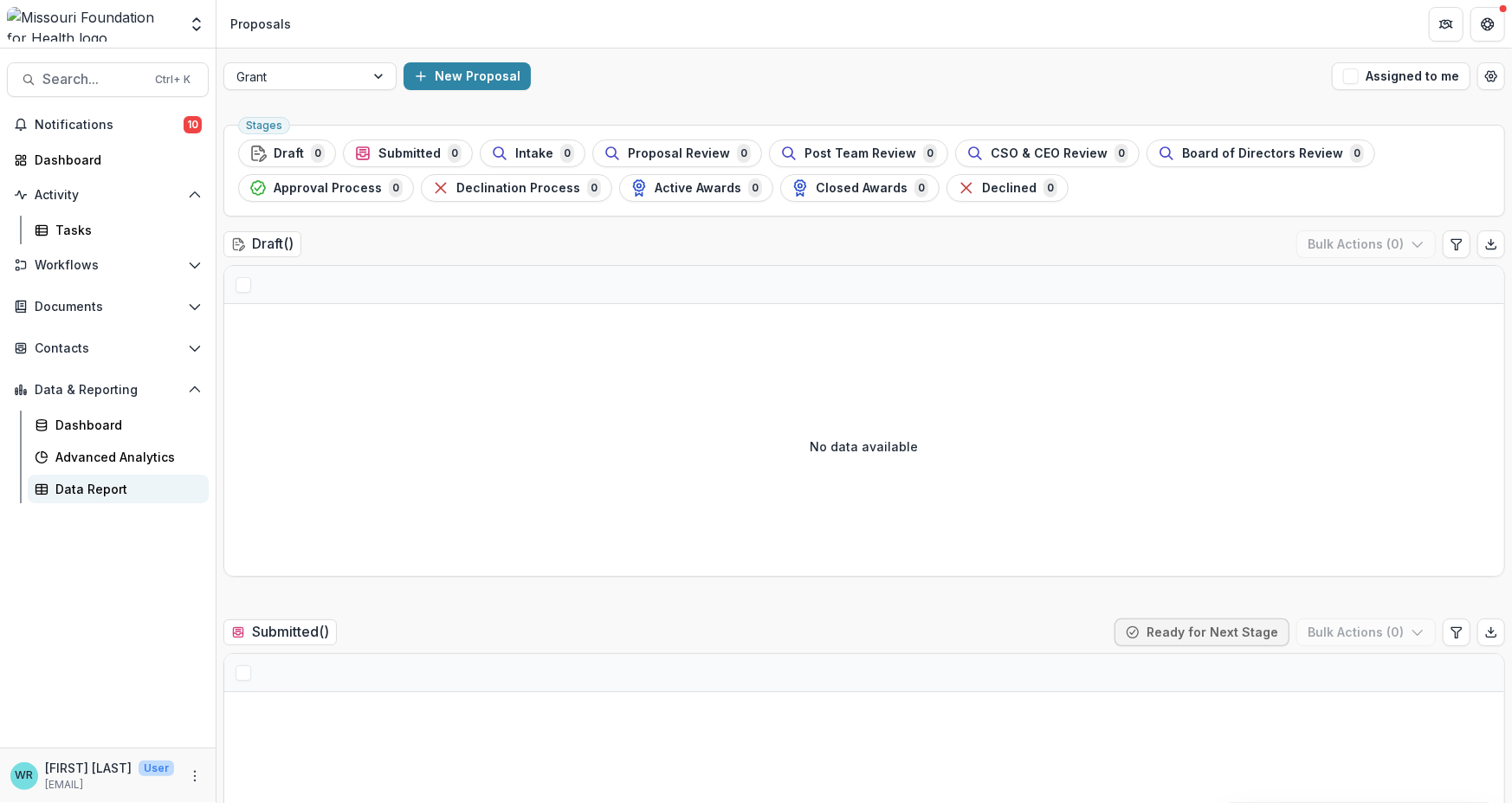 click on "Data Report" at bounding box center (125, 489) 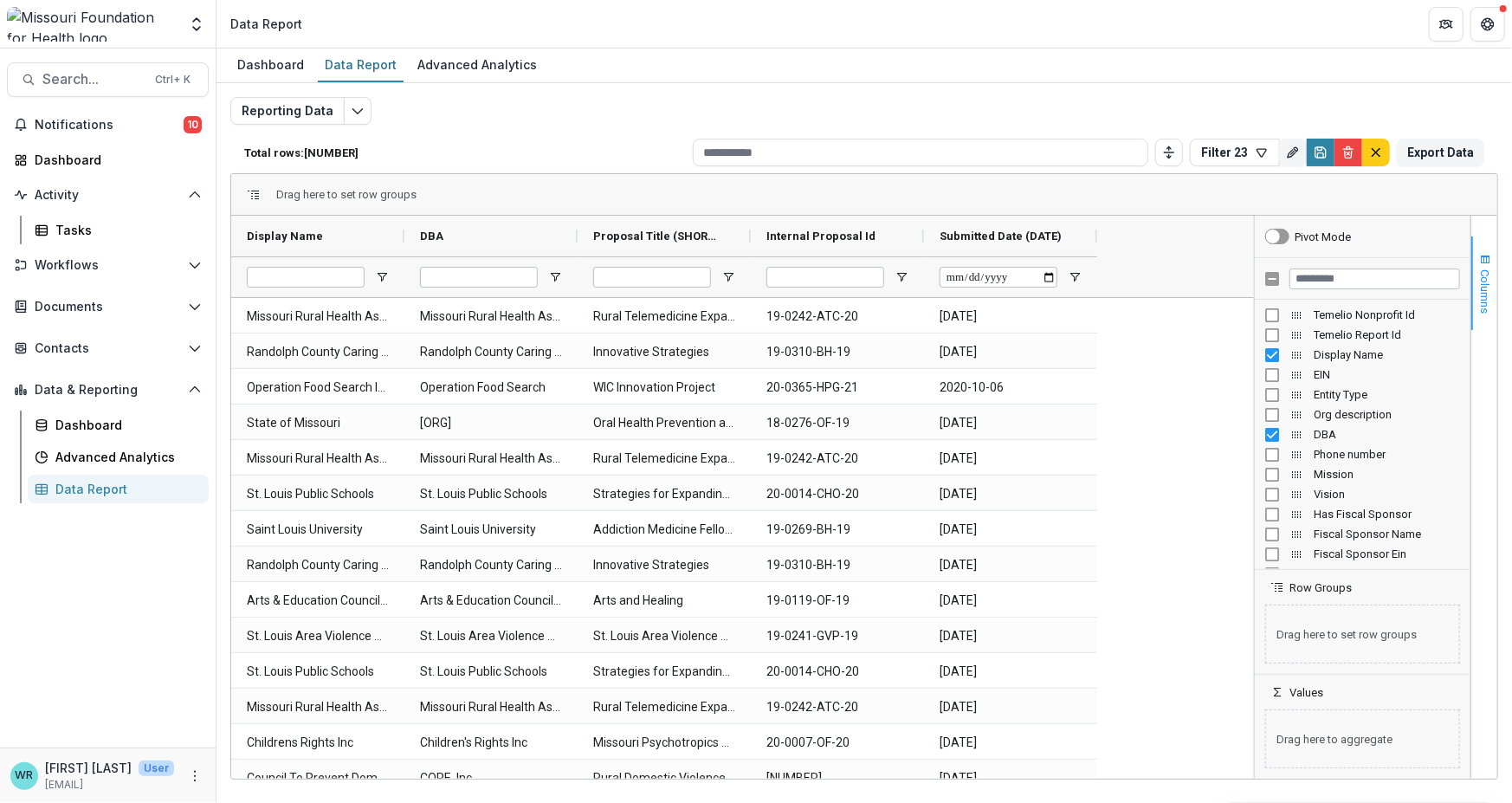 click at bounding box center (1485, 260) 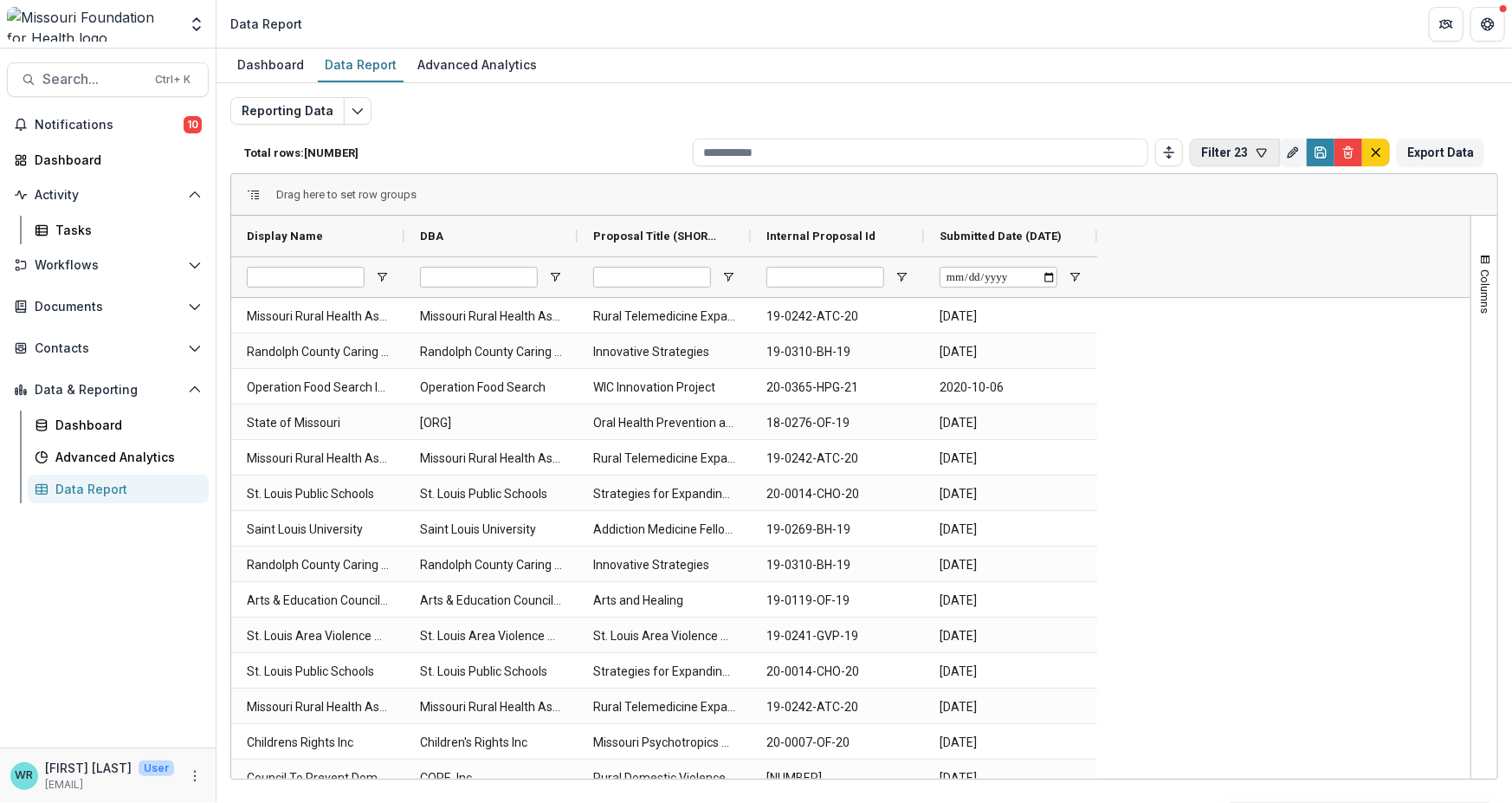 click 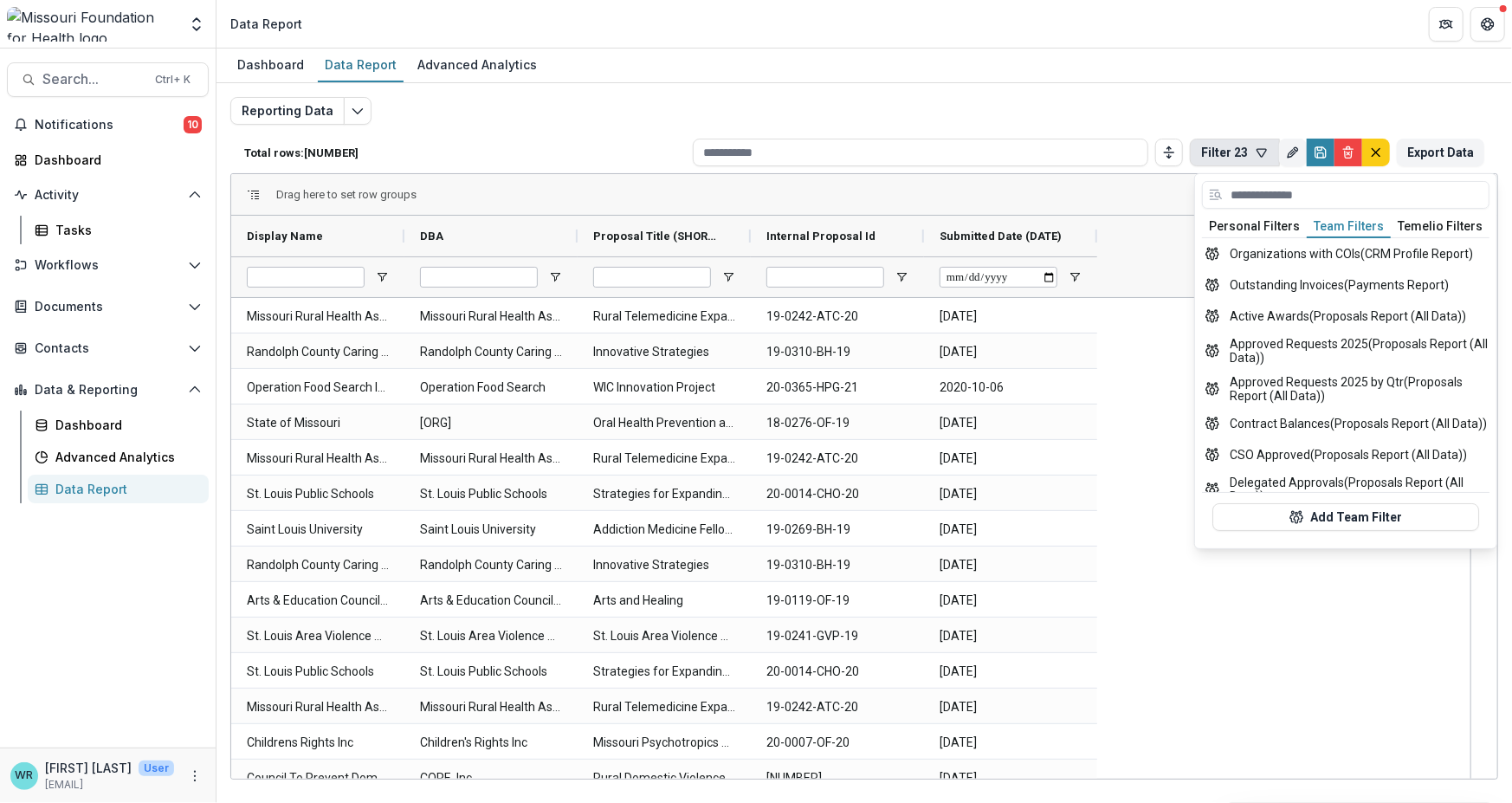click on "Team Filters" at bounding box center [1348, 227] 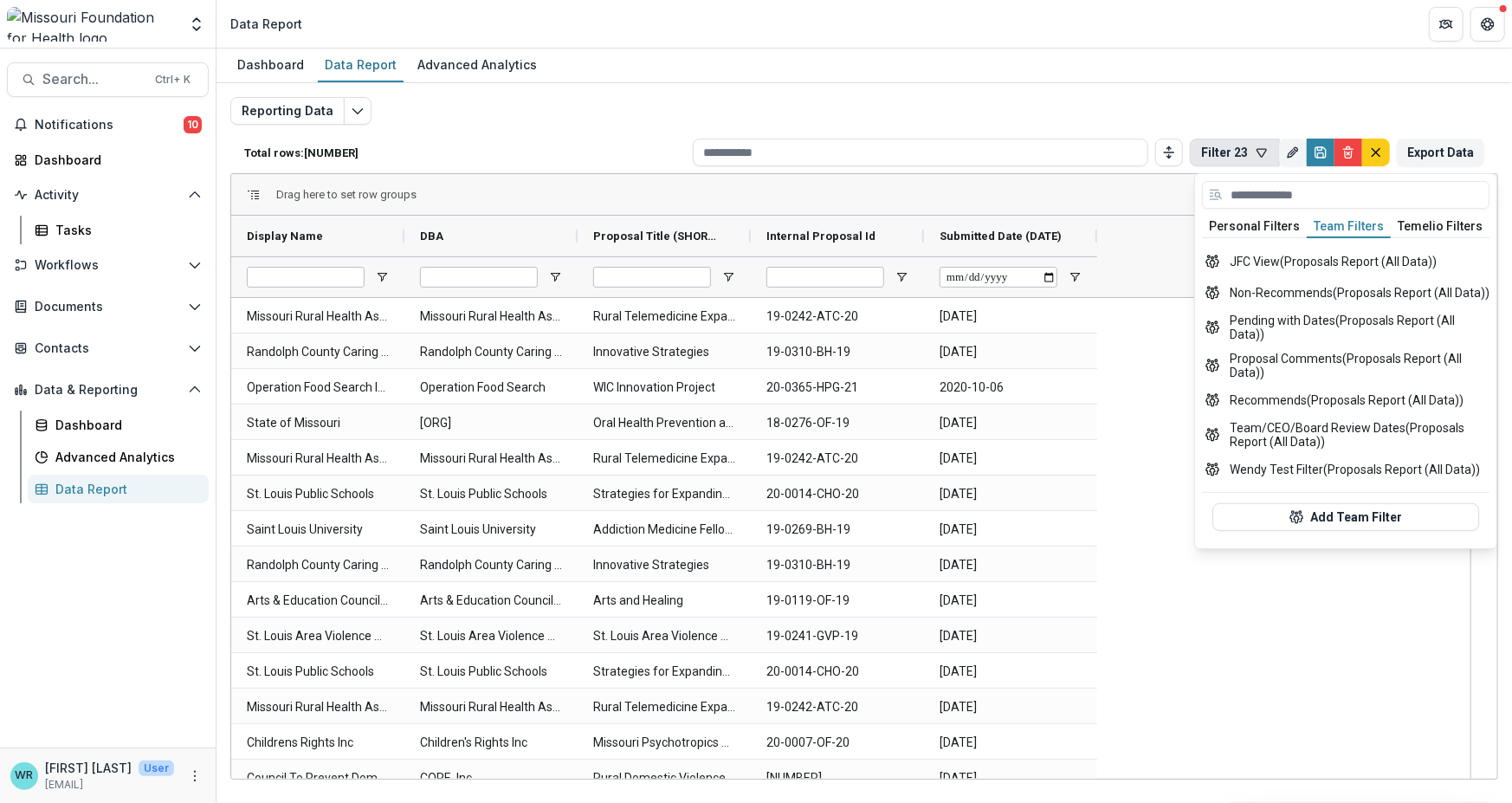 scroll, scrollTop: 580, scrollLeft: 0, axis: vertical 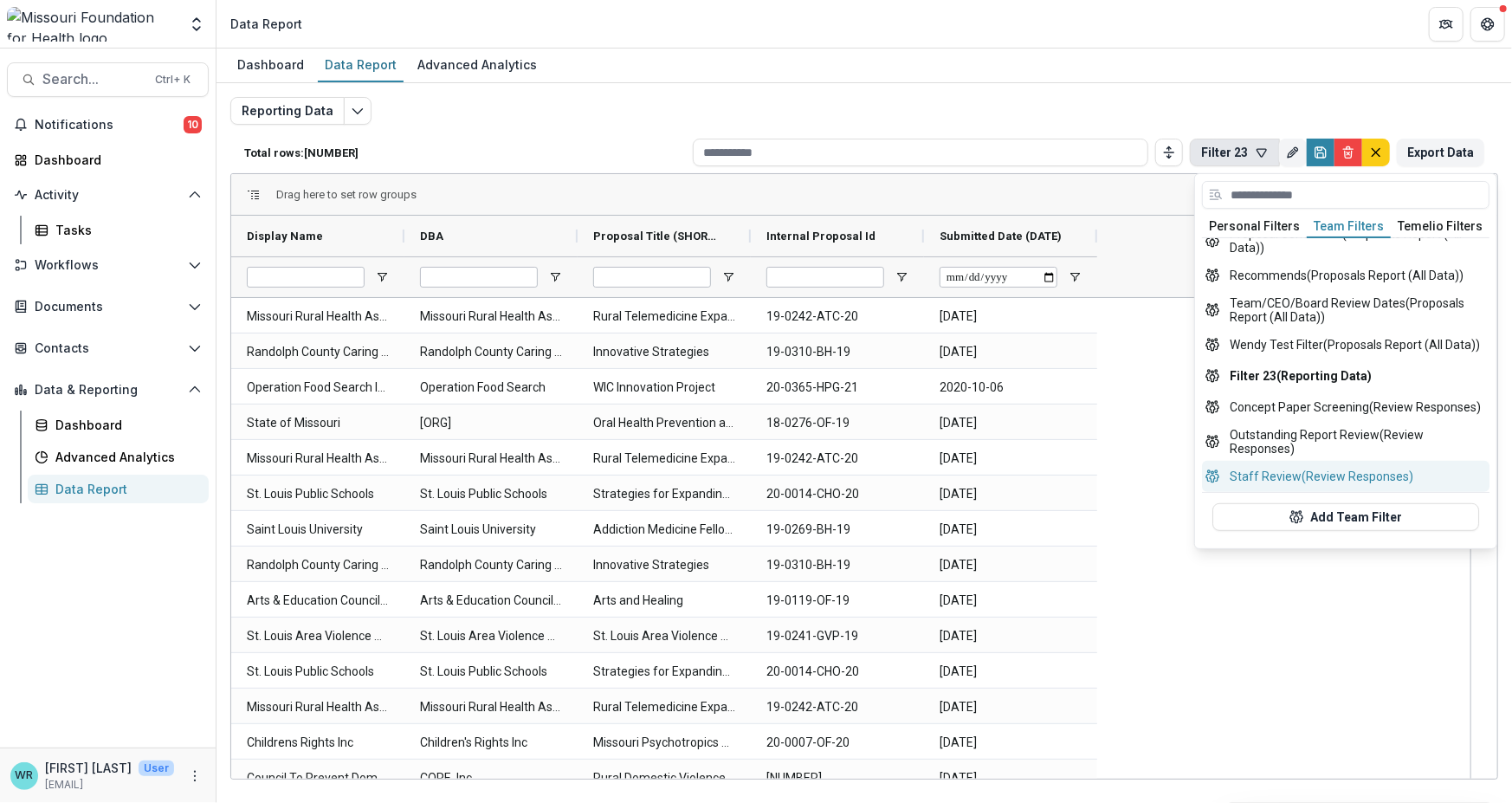 click on "Staff Review  (Review Responses)" at bounding box center [1346, 476] 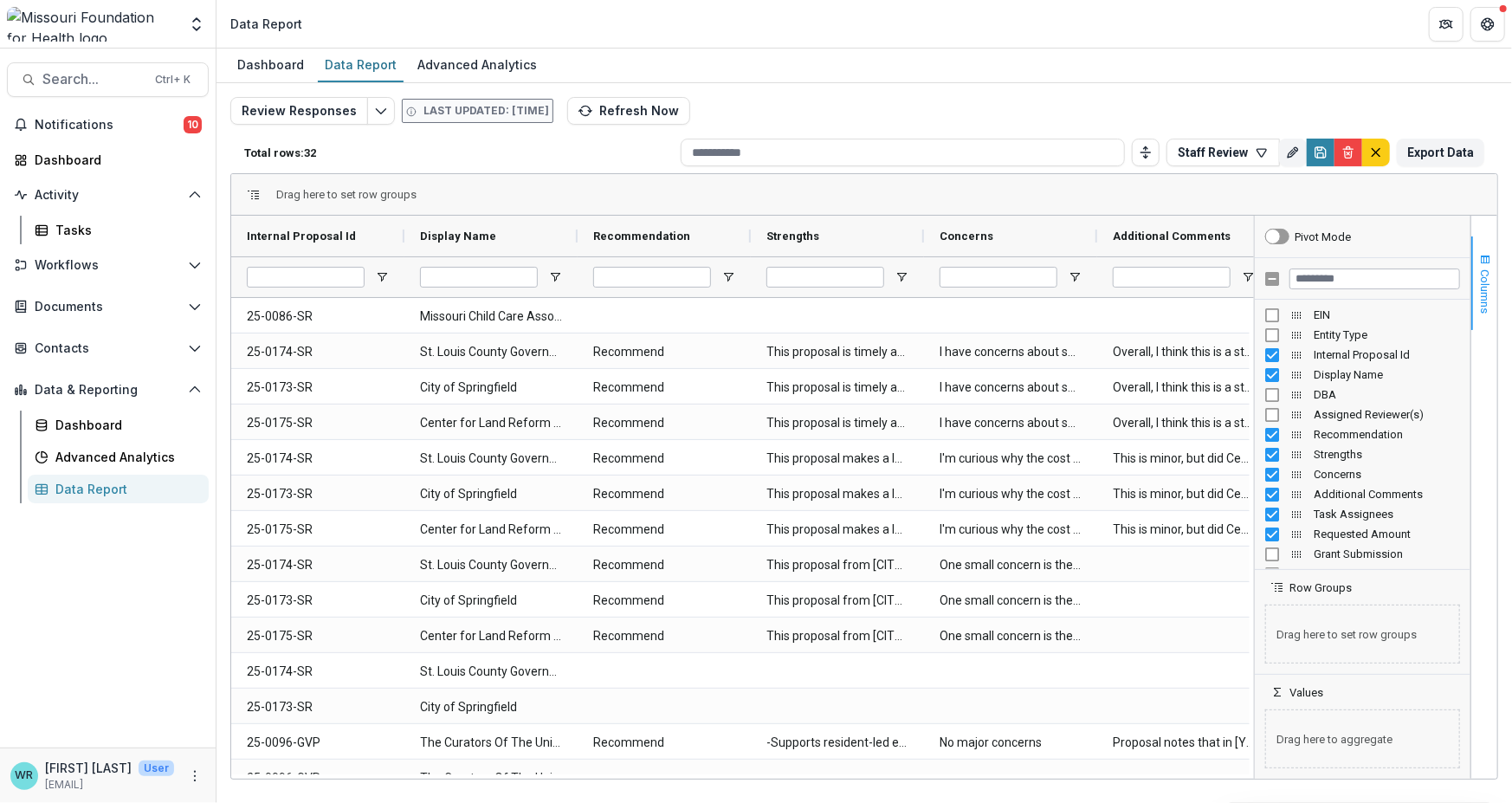 click at bounding box center [1485, 260] 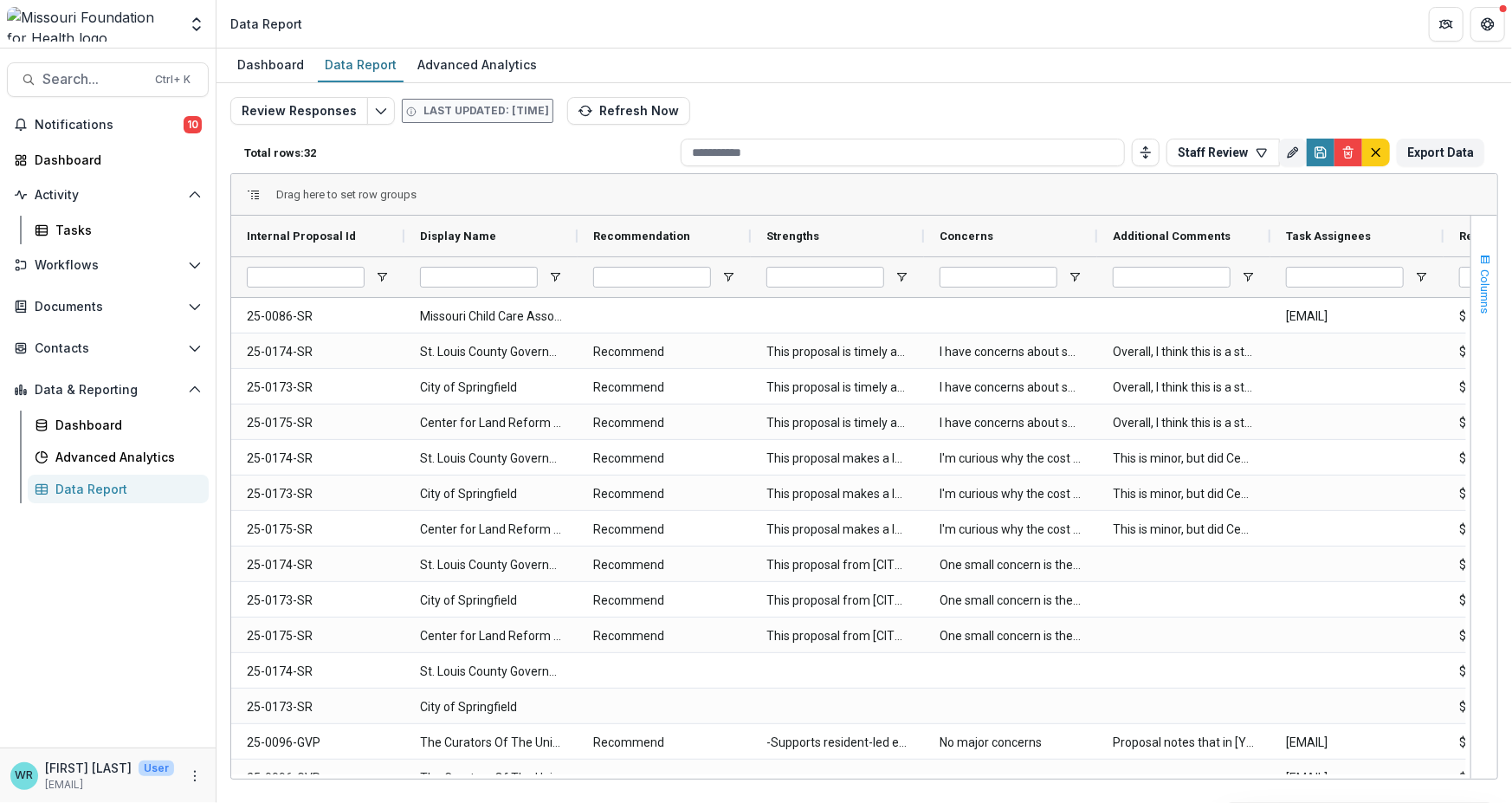 click at bounding box center [1485, 260] 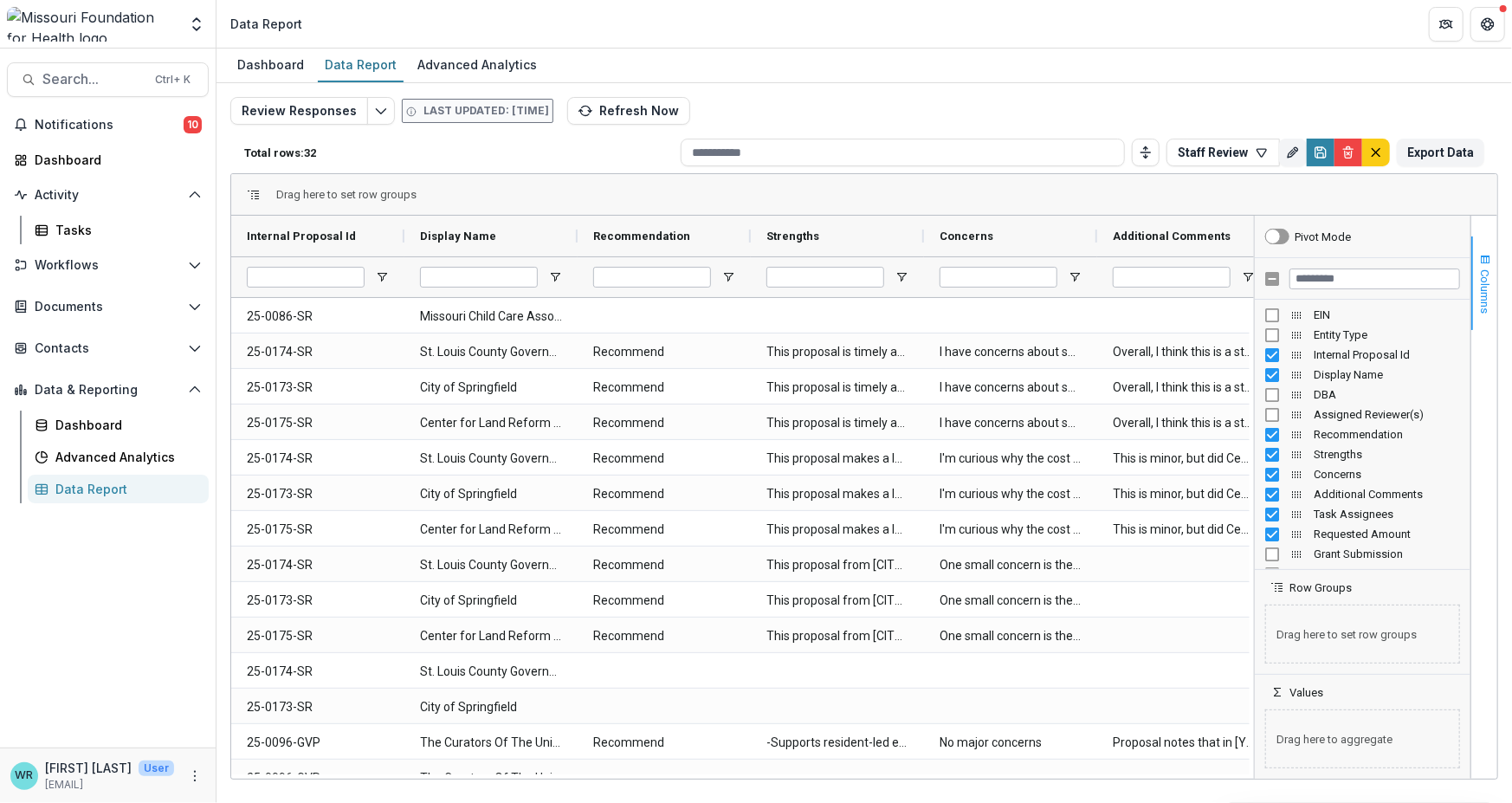 click on "Columns" at bounding box center (1484, 283) 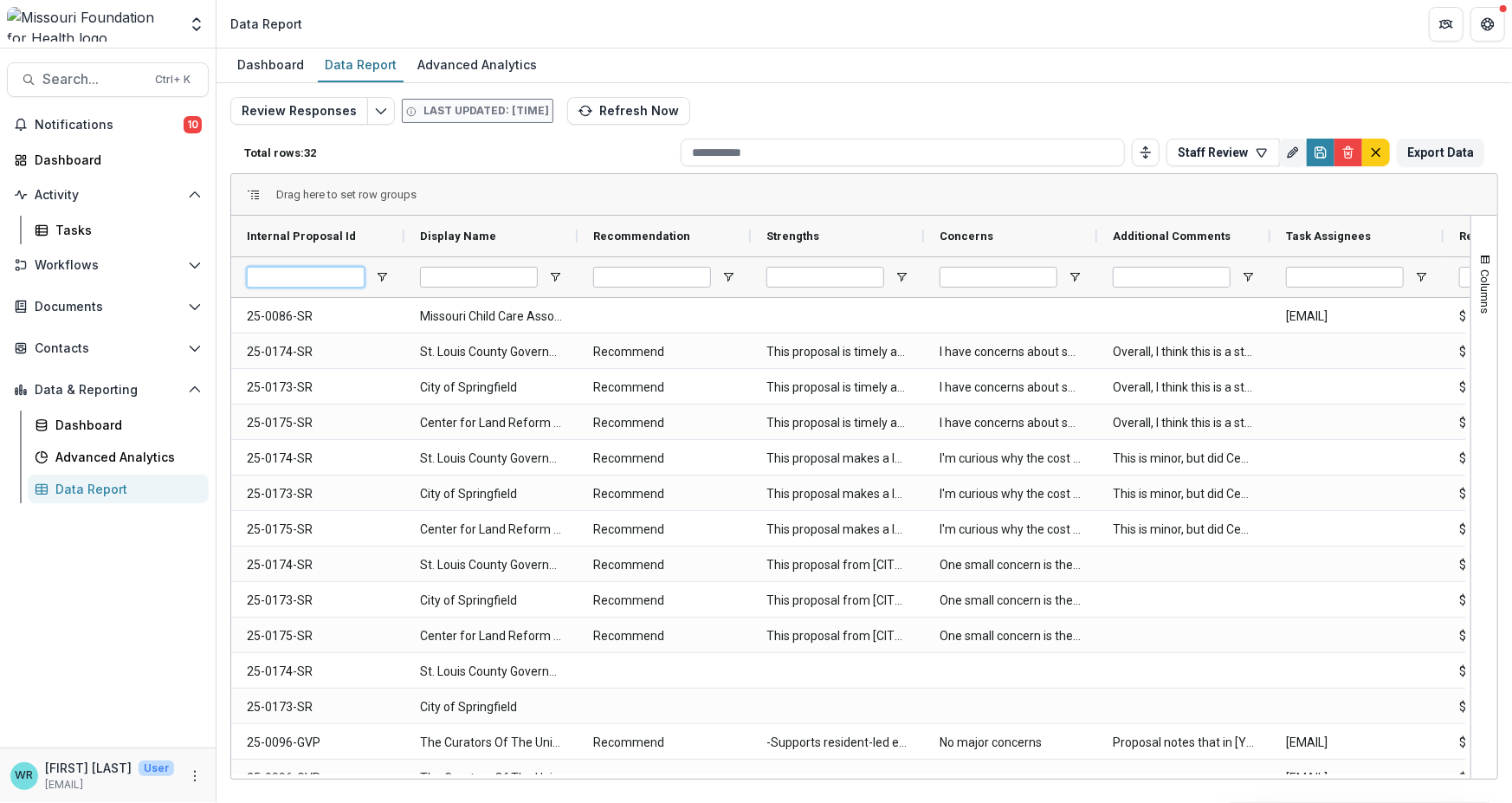 click at bounding box center (306, 277) 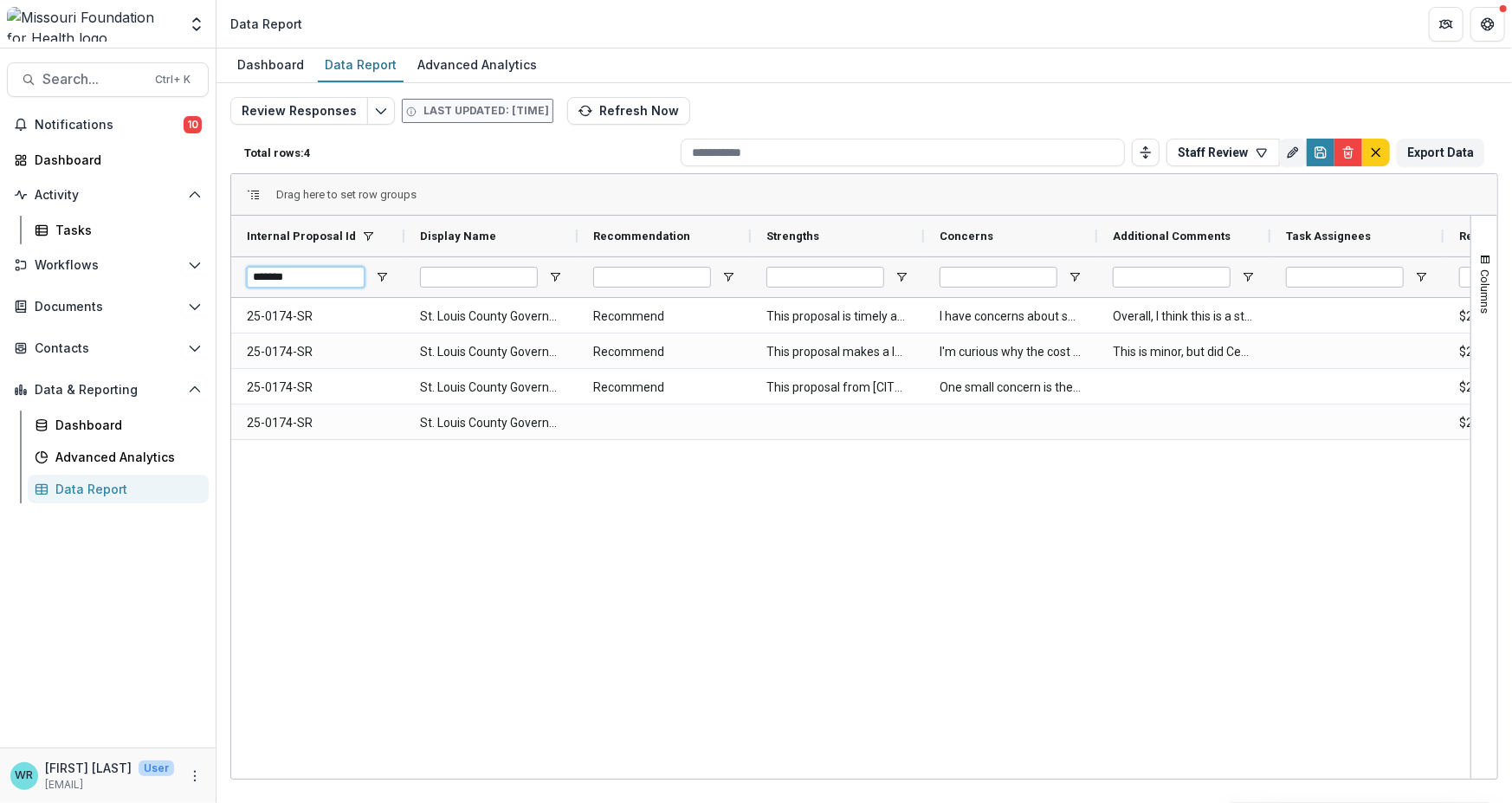 type on "*******" 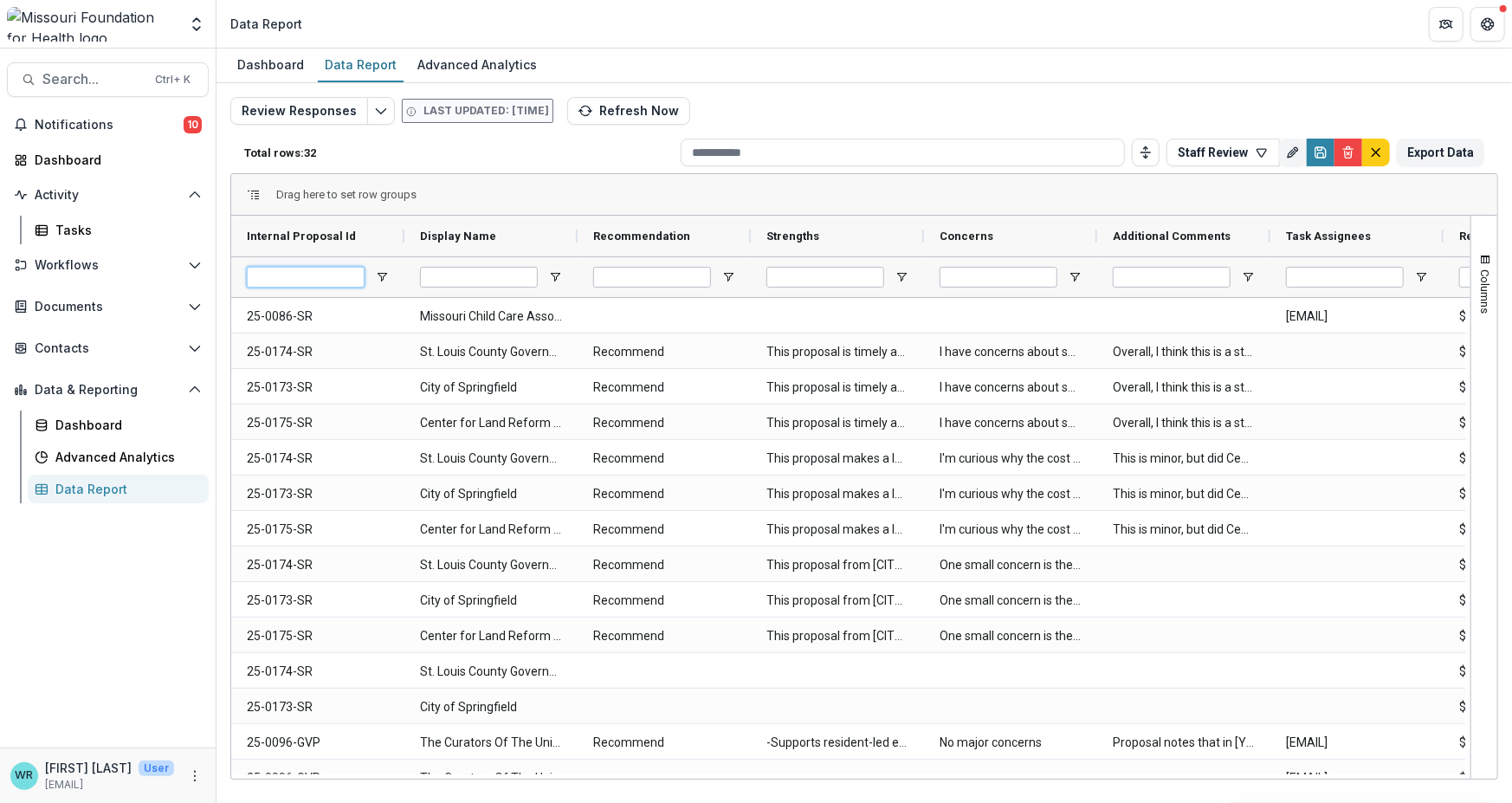 type 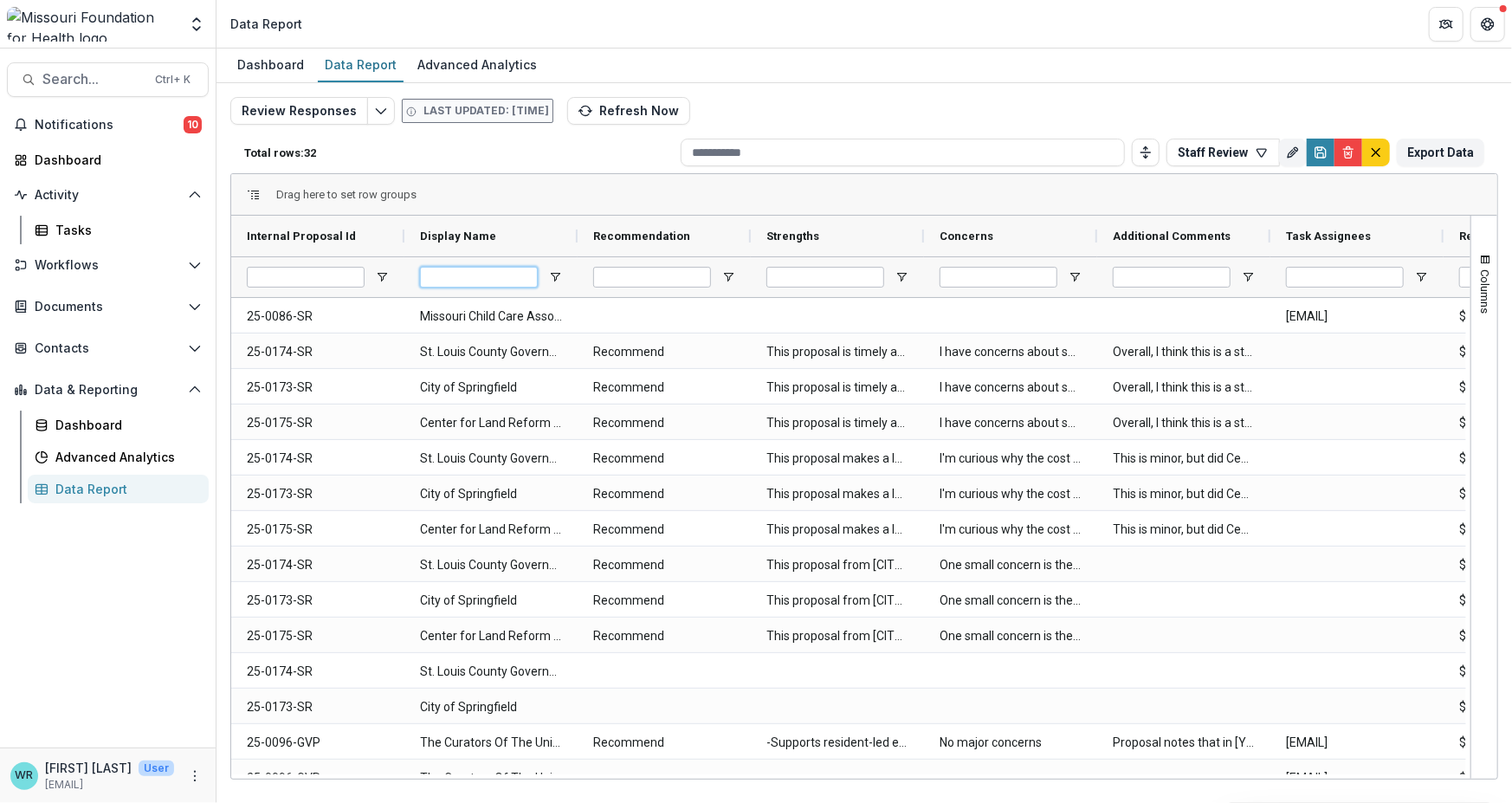 click at bounding box center (479, 277) 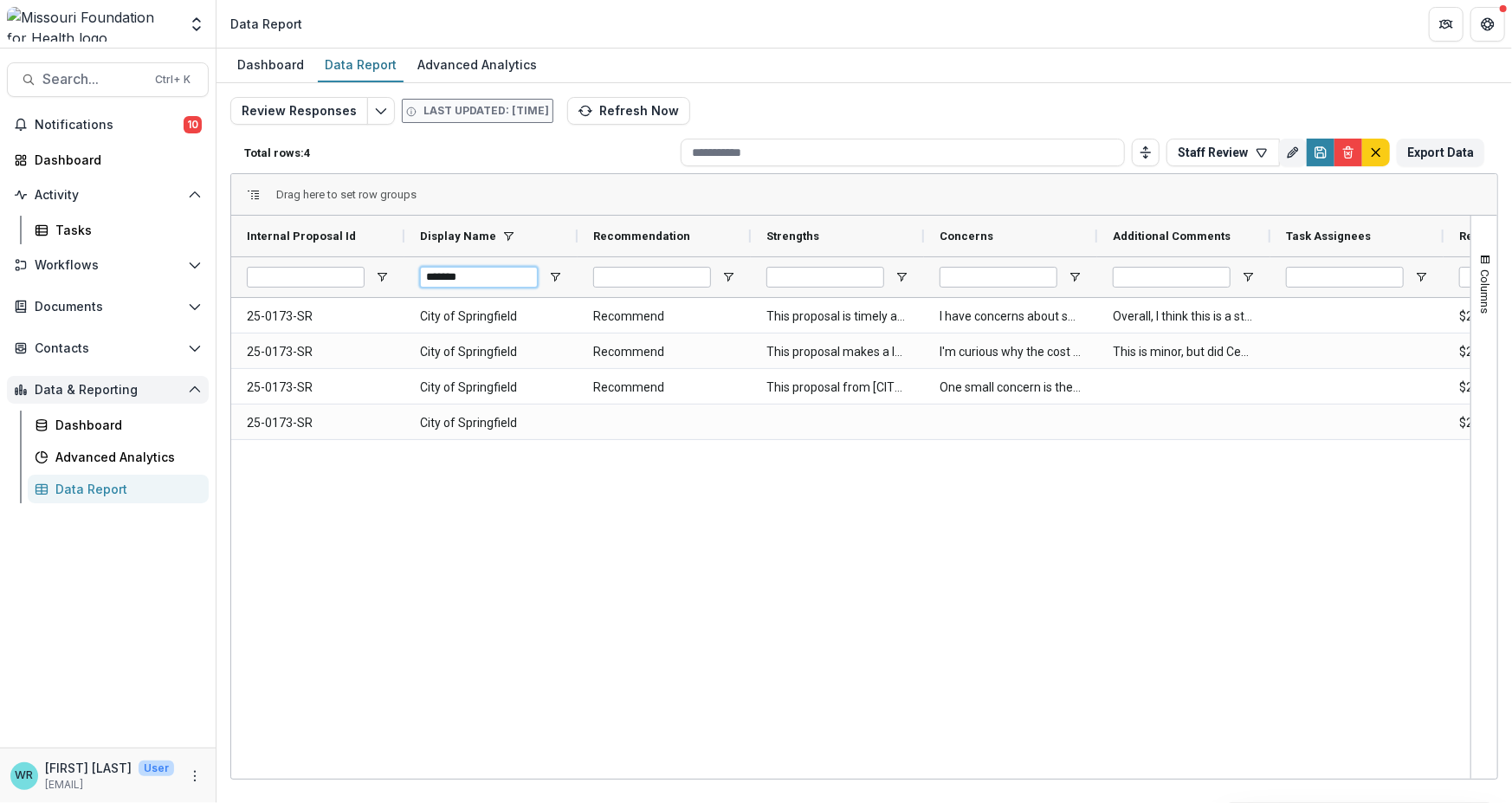 type on "*******" 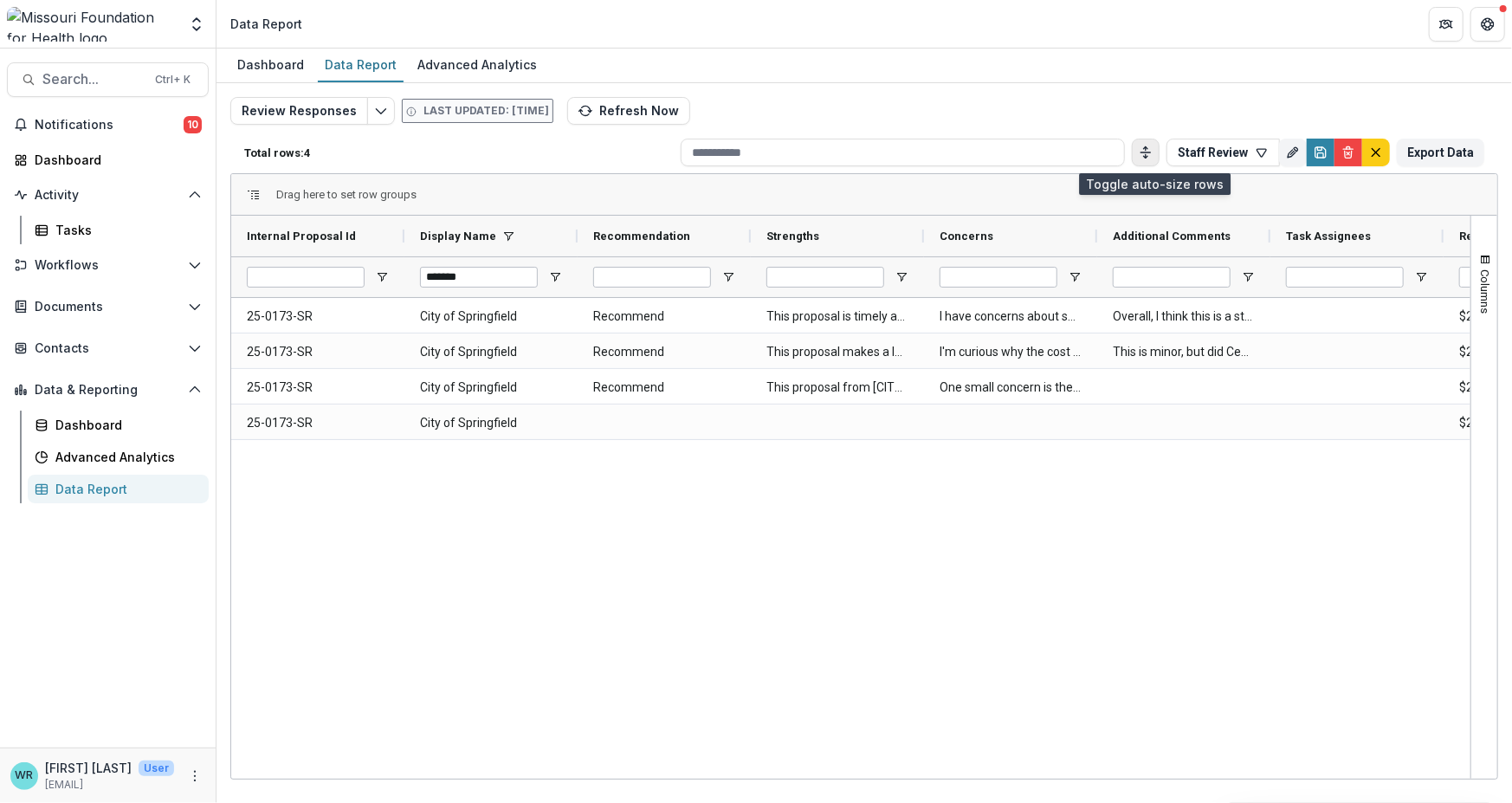 click 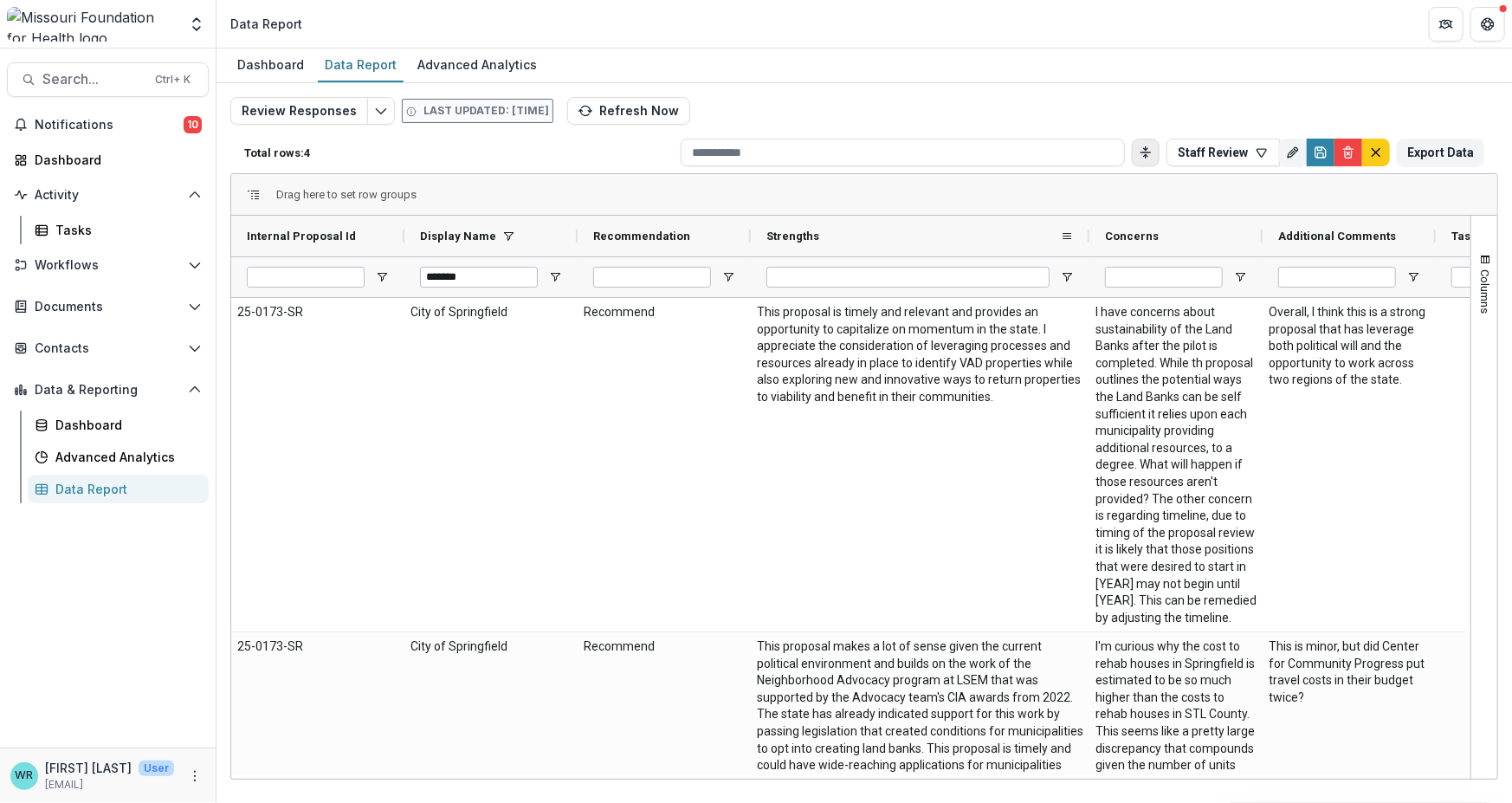 drag, startPoint x: 922, startPoint y: 232, endPoint x: 1088, endPoint y: 228, distance: 166.04819 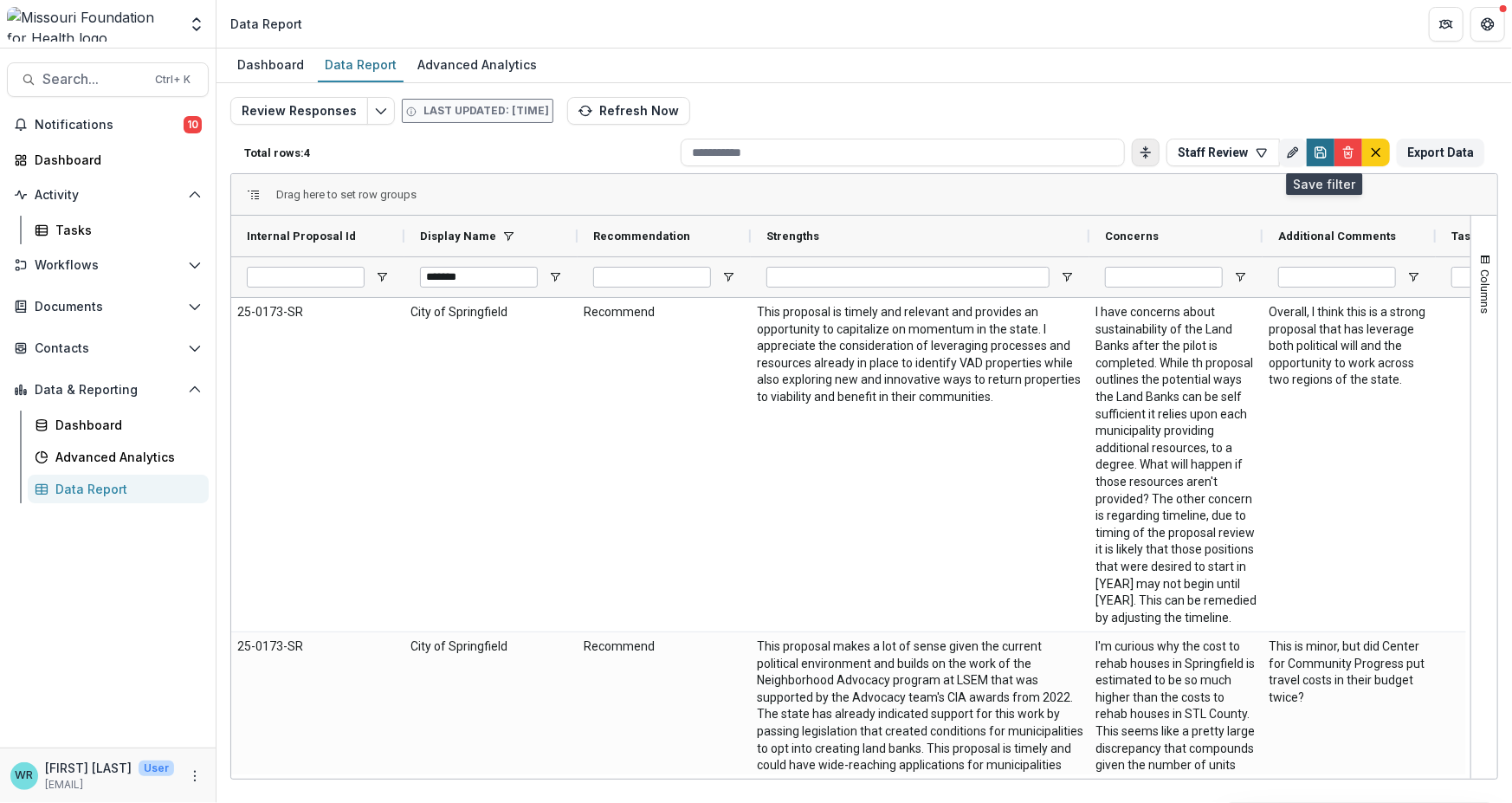 click 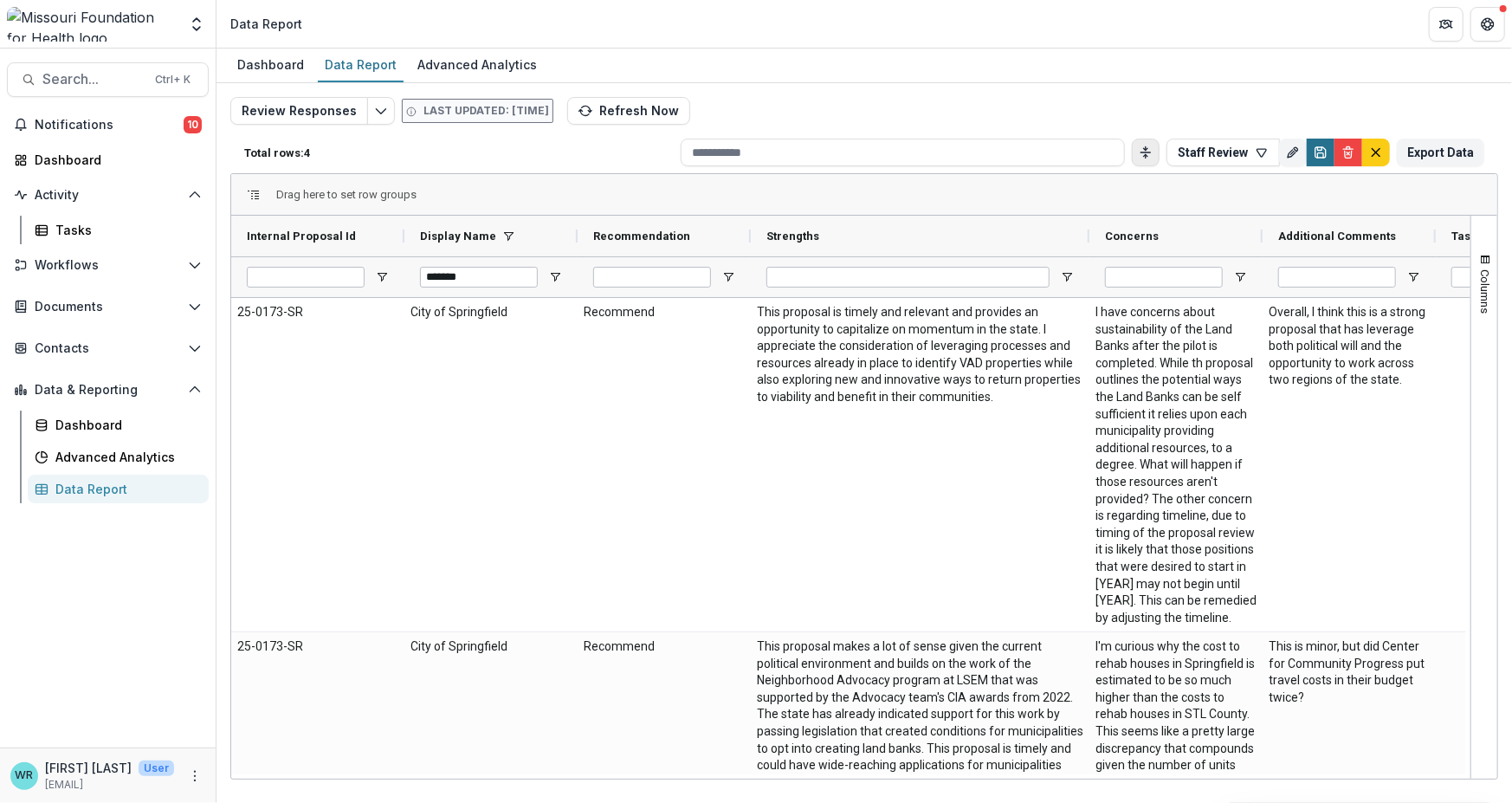 type 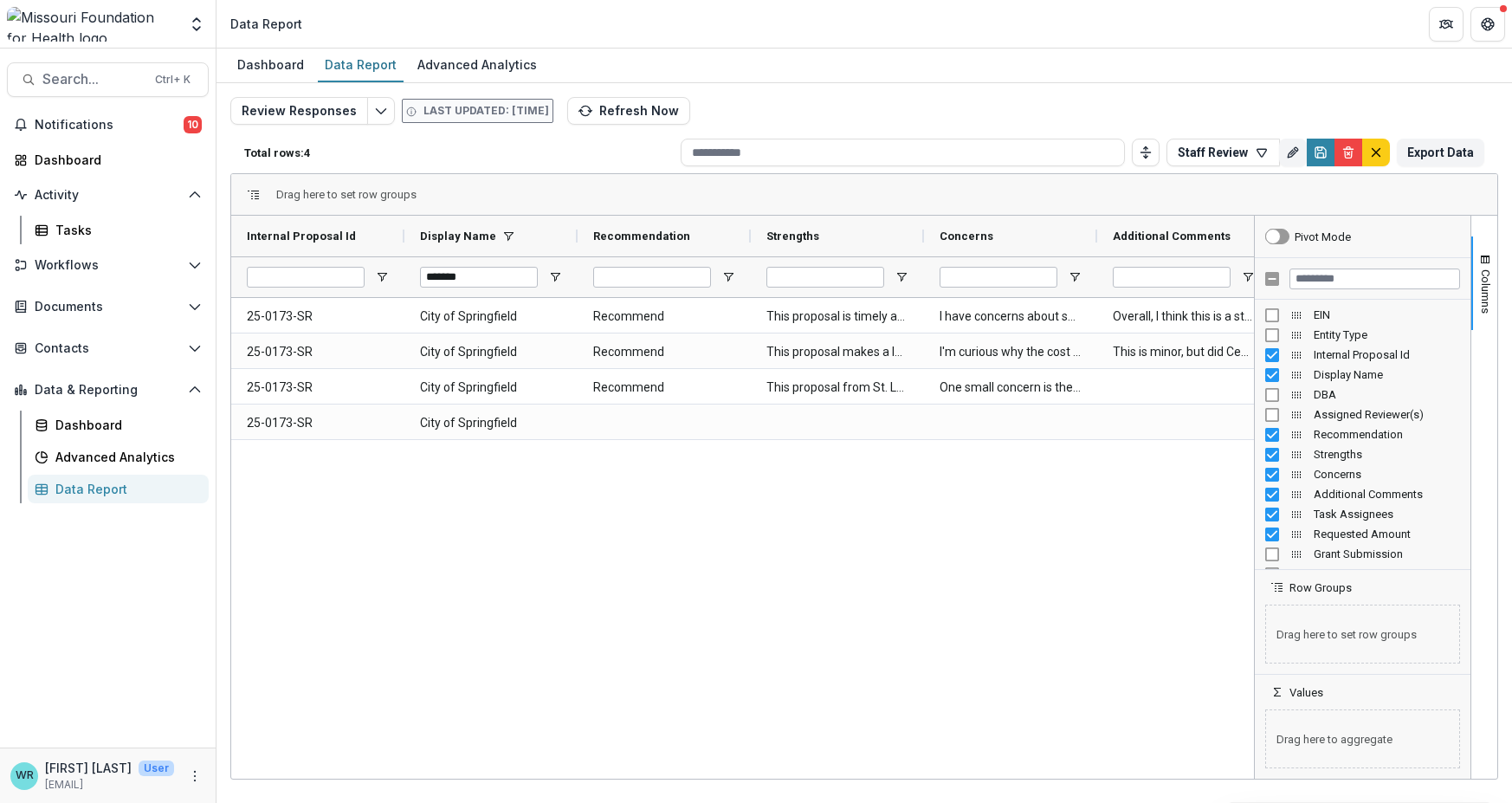 scroll, scrollTop: 0, scrollLeft: 0, axis: both 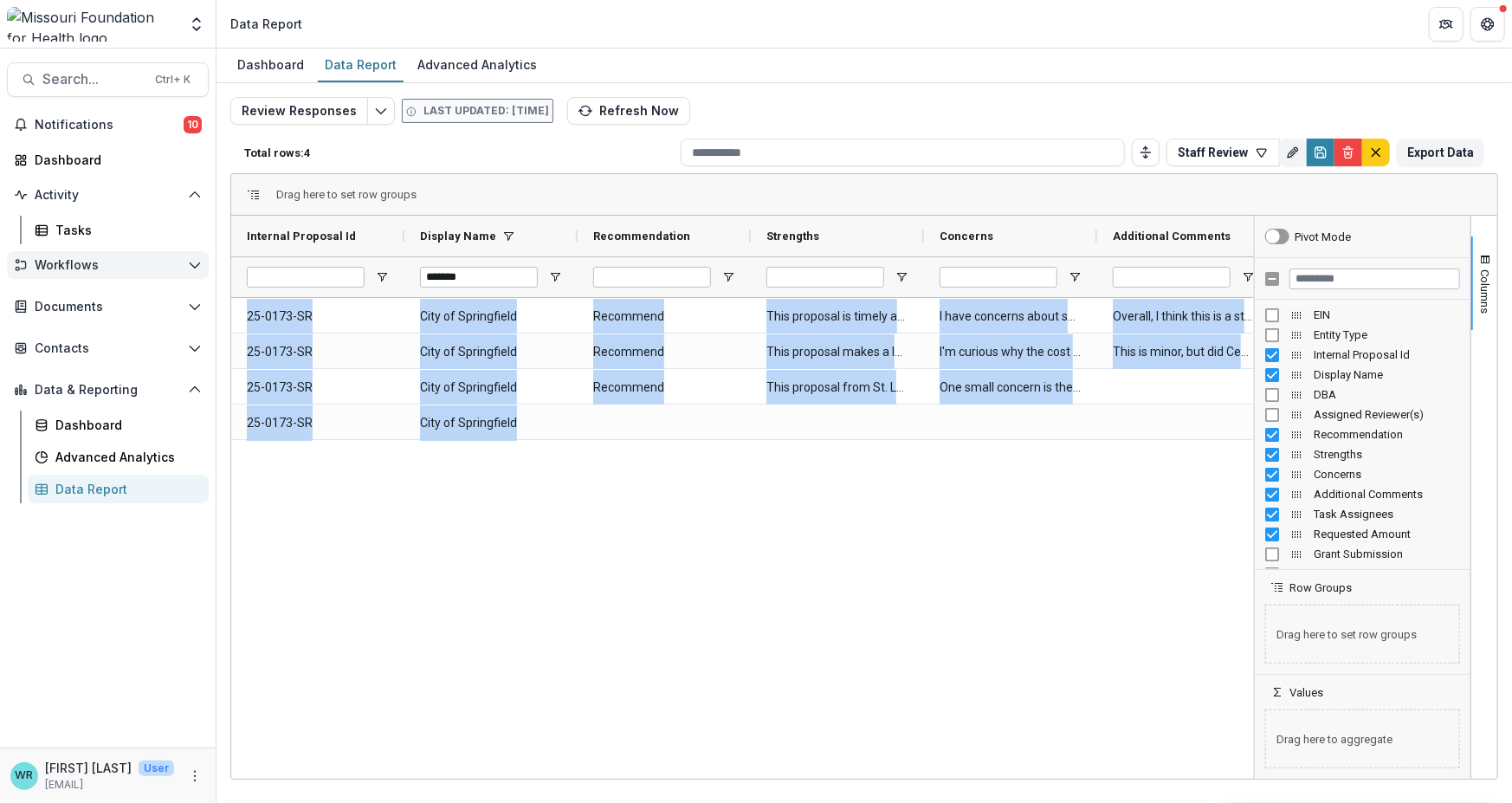 click on "Workflows" at bounding box center [107, 265] 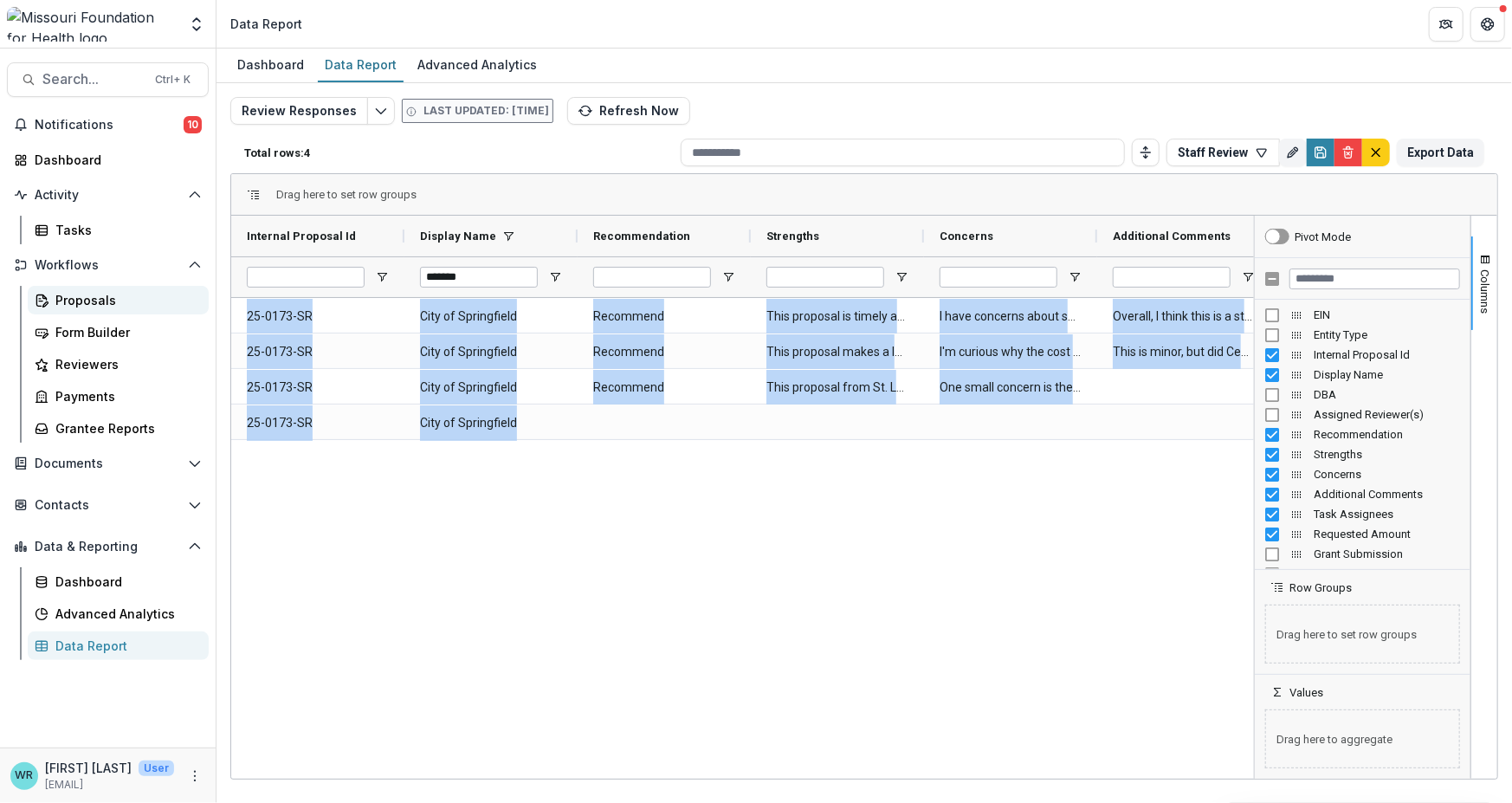 click on "Proposals" at bounding box center (125, 300) 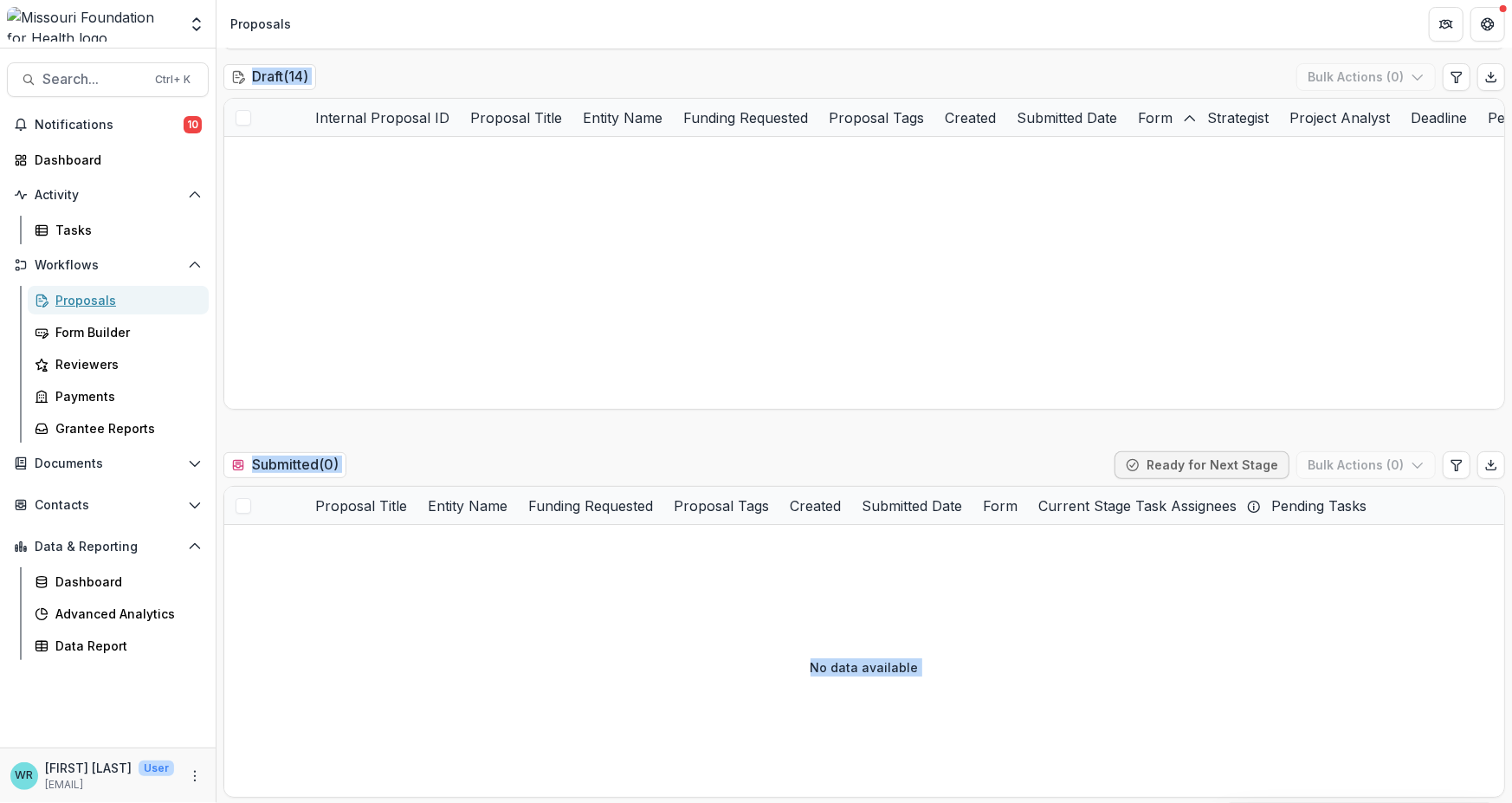 scroll, scrollTop: 0, scrollLeft: 0, axis: both 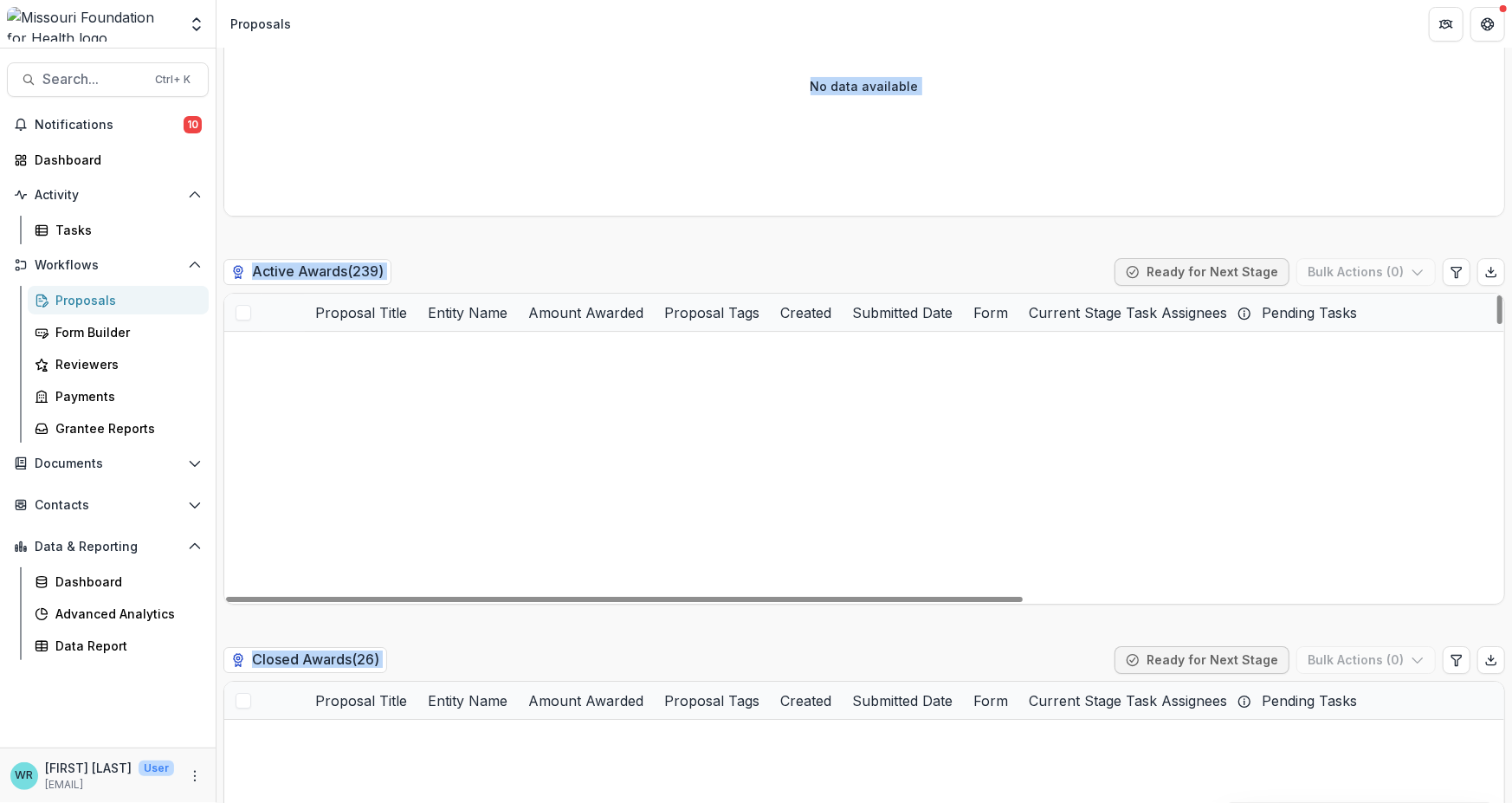click on "St. Louis Area Violence Prevention Commission Infrastructure Support" at bounding box center (527, 424) 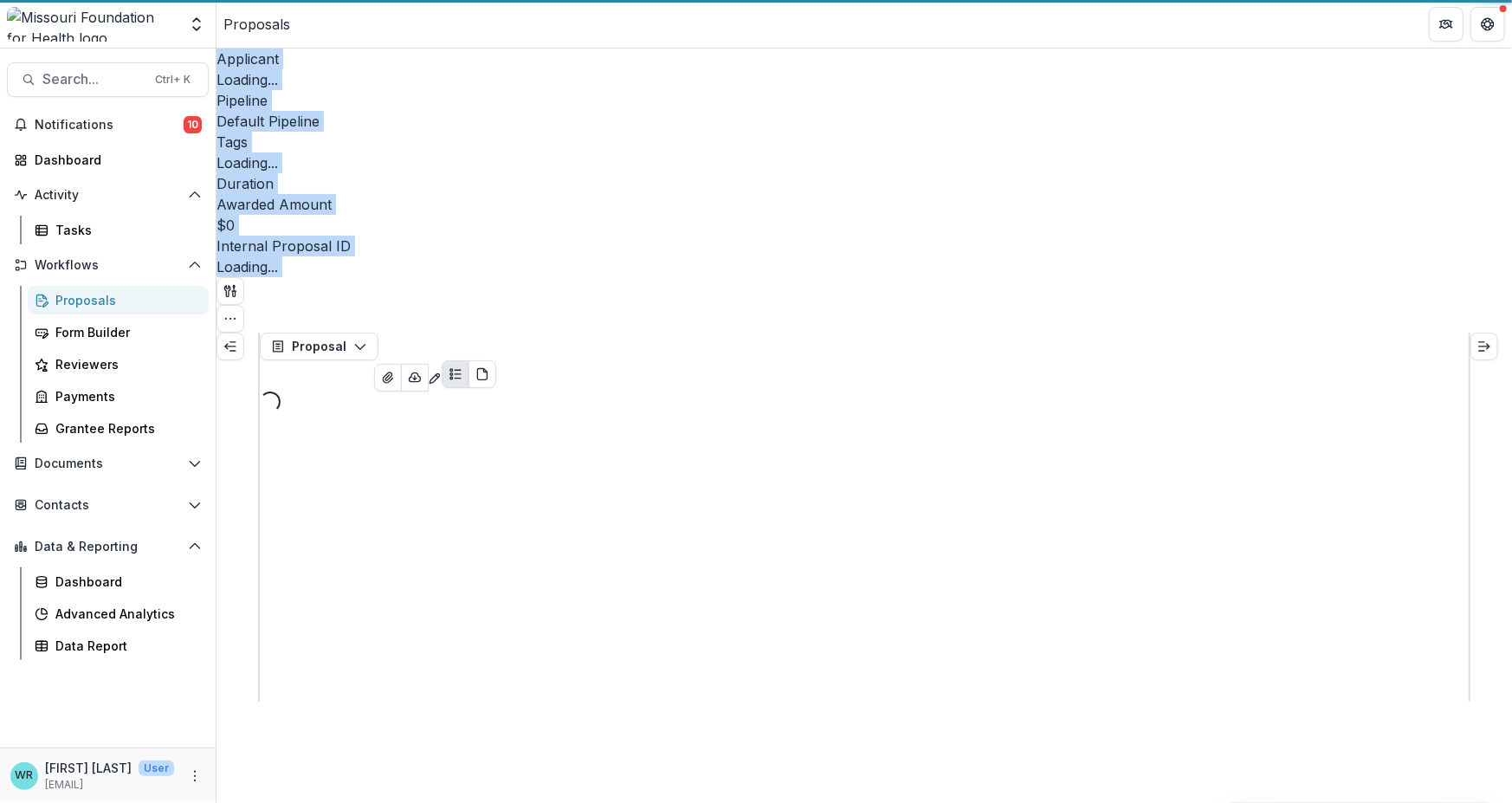 scroll, scrollTop: 0, scrollLeft: 0, axis: both 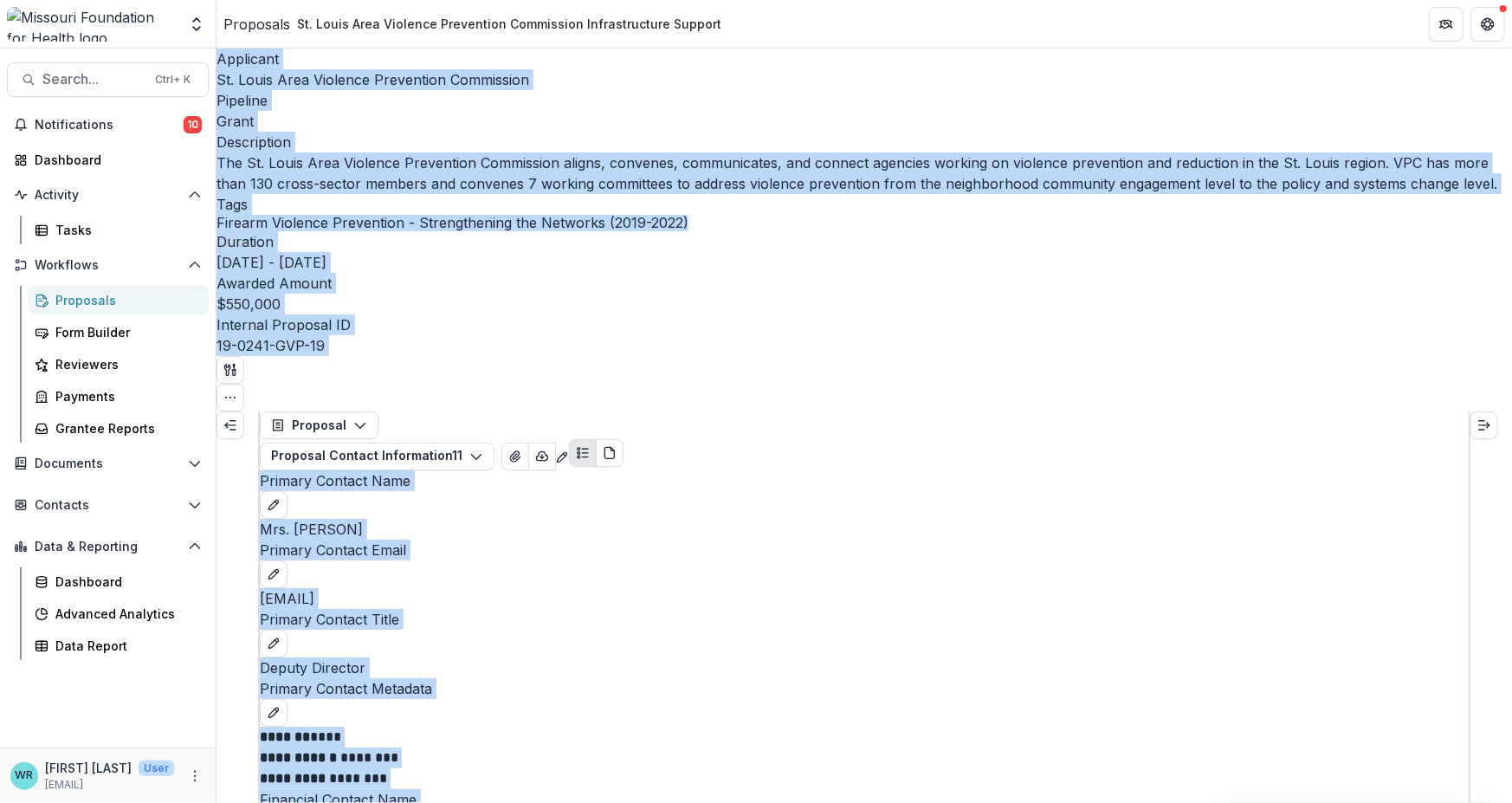 click on "Mrs. Serena Muhammad" at bounding box center [864, 529] 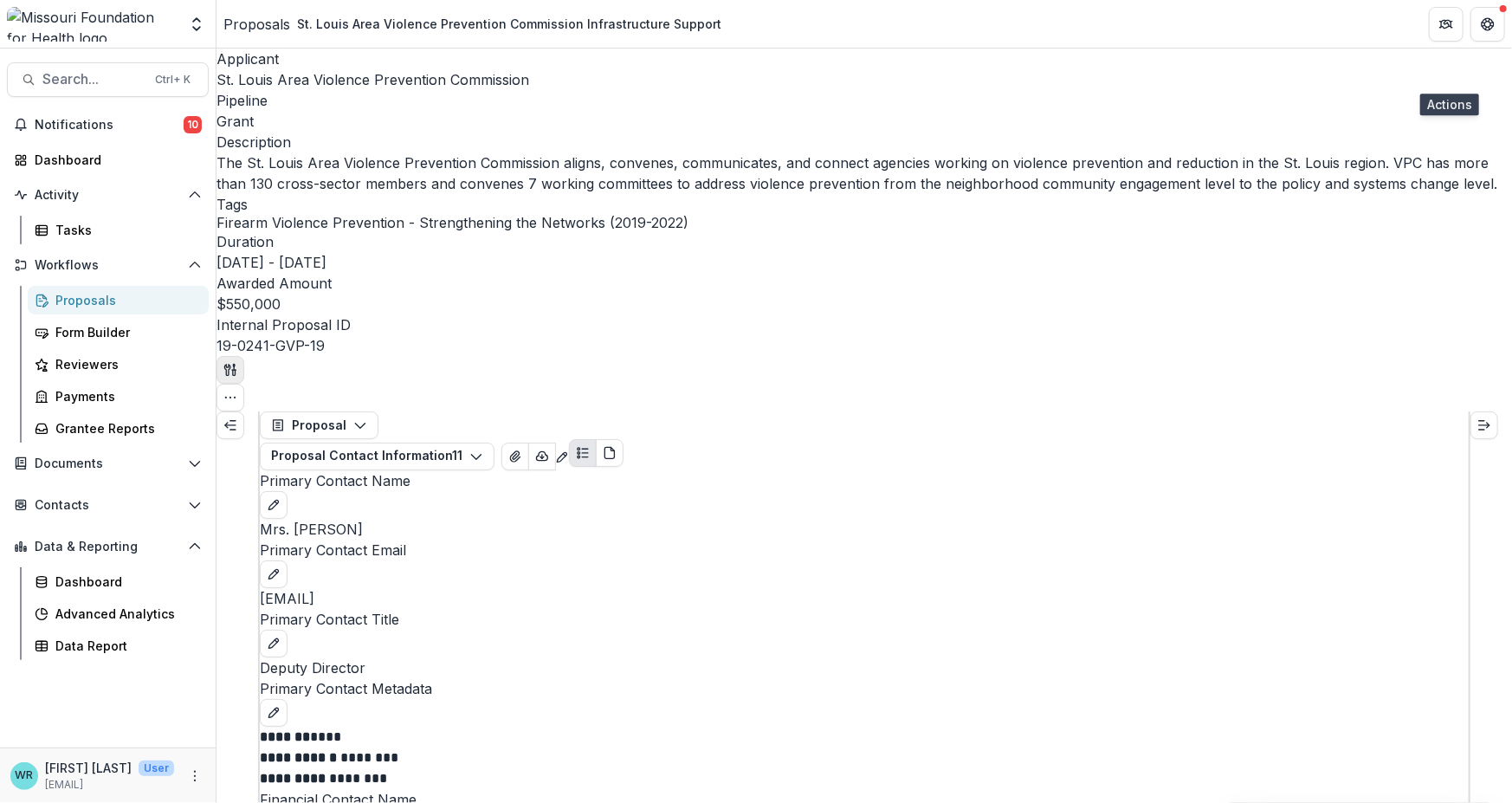 click 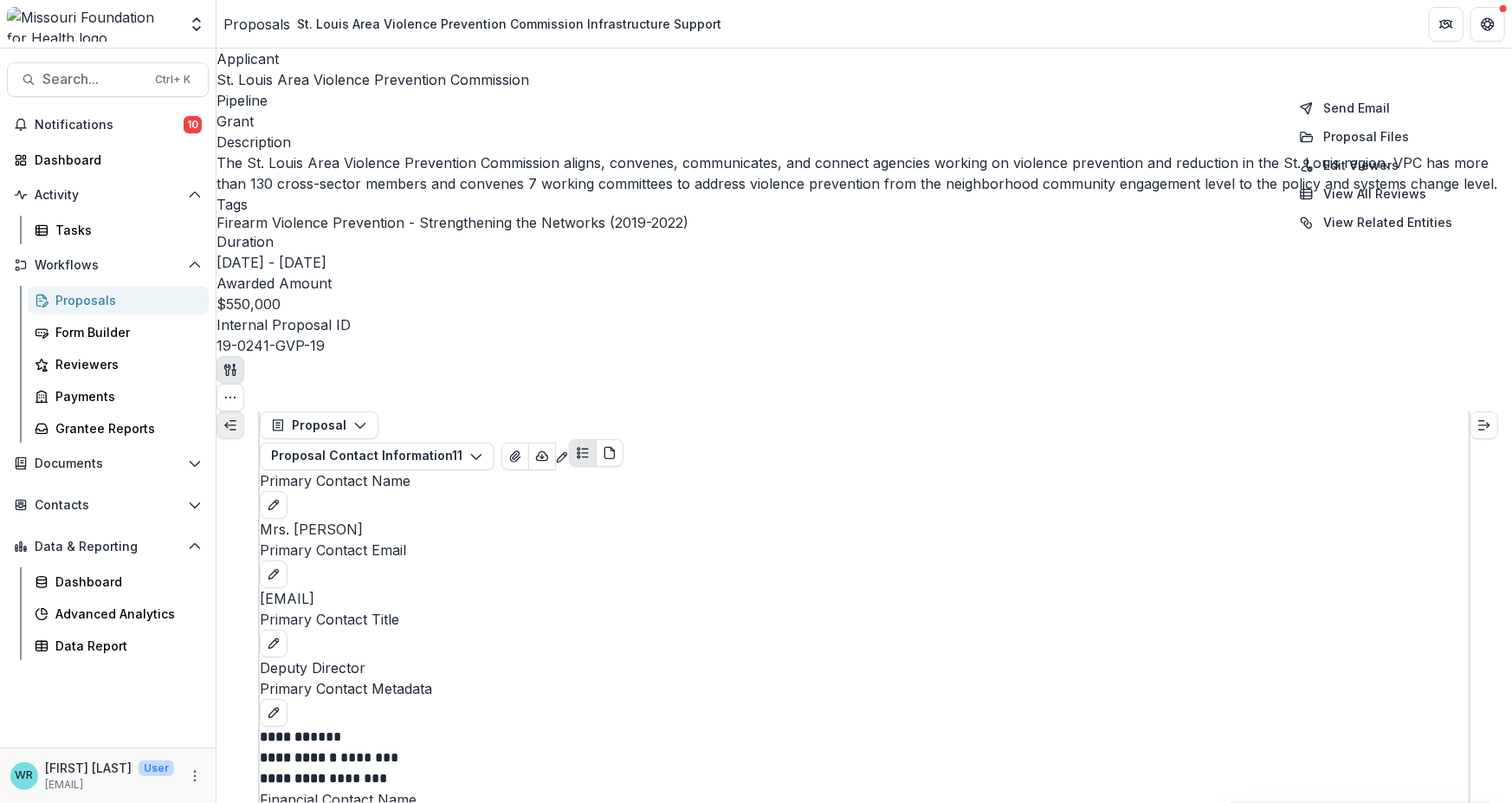 click 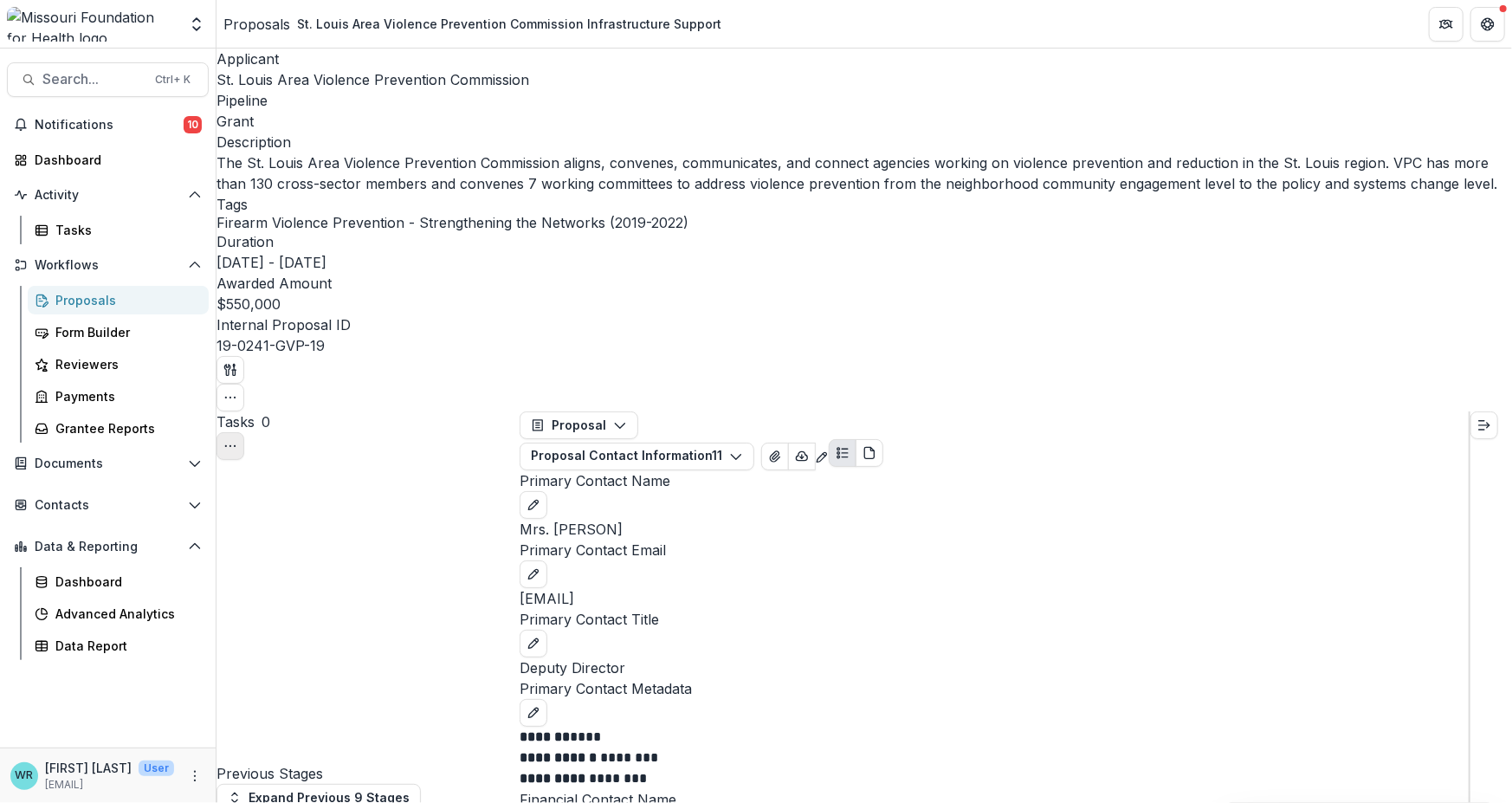 click 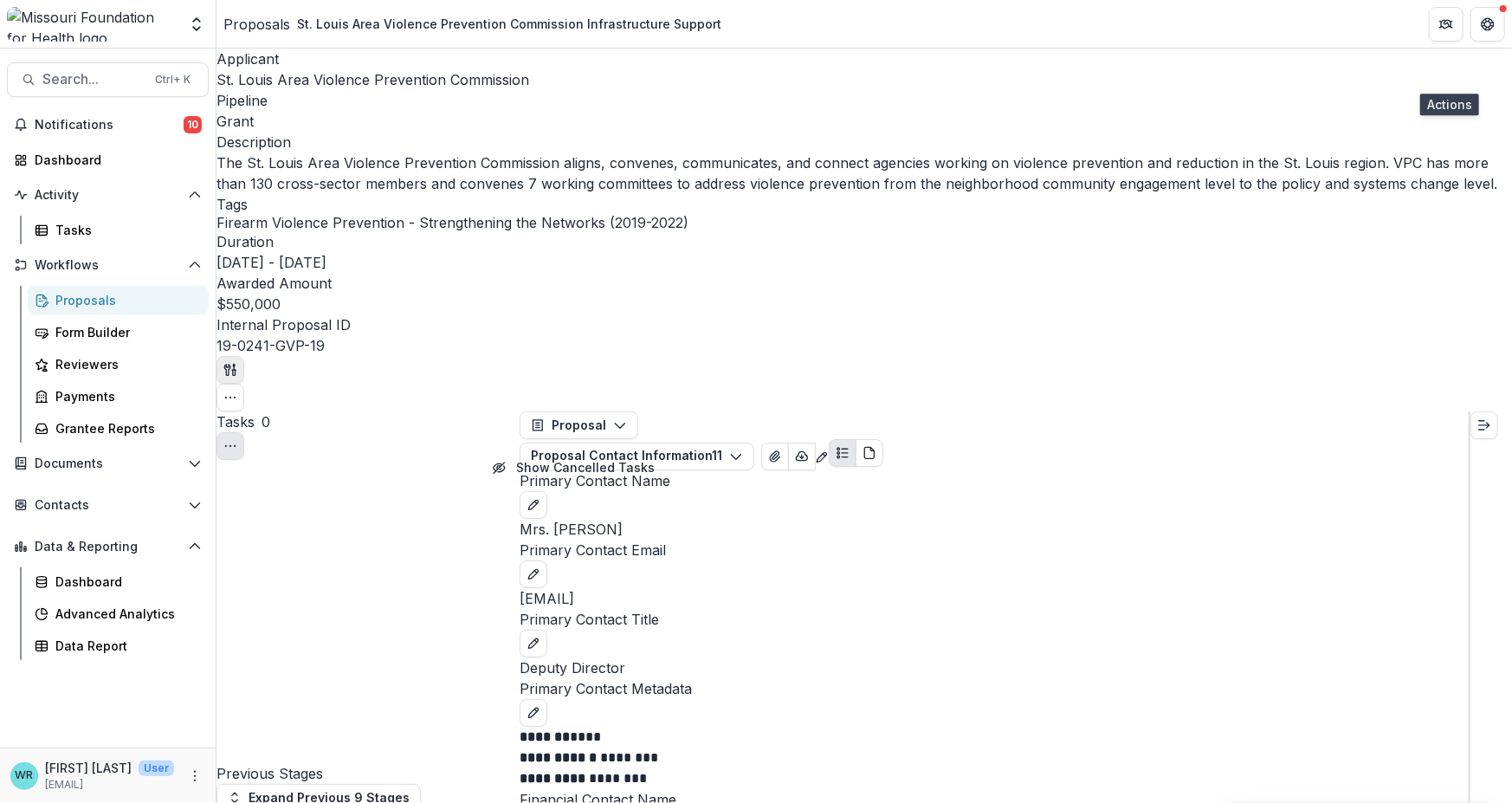click 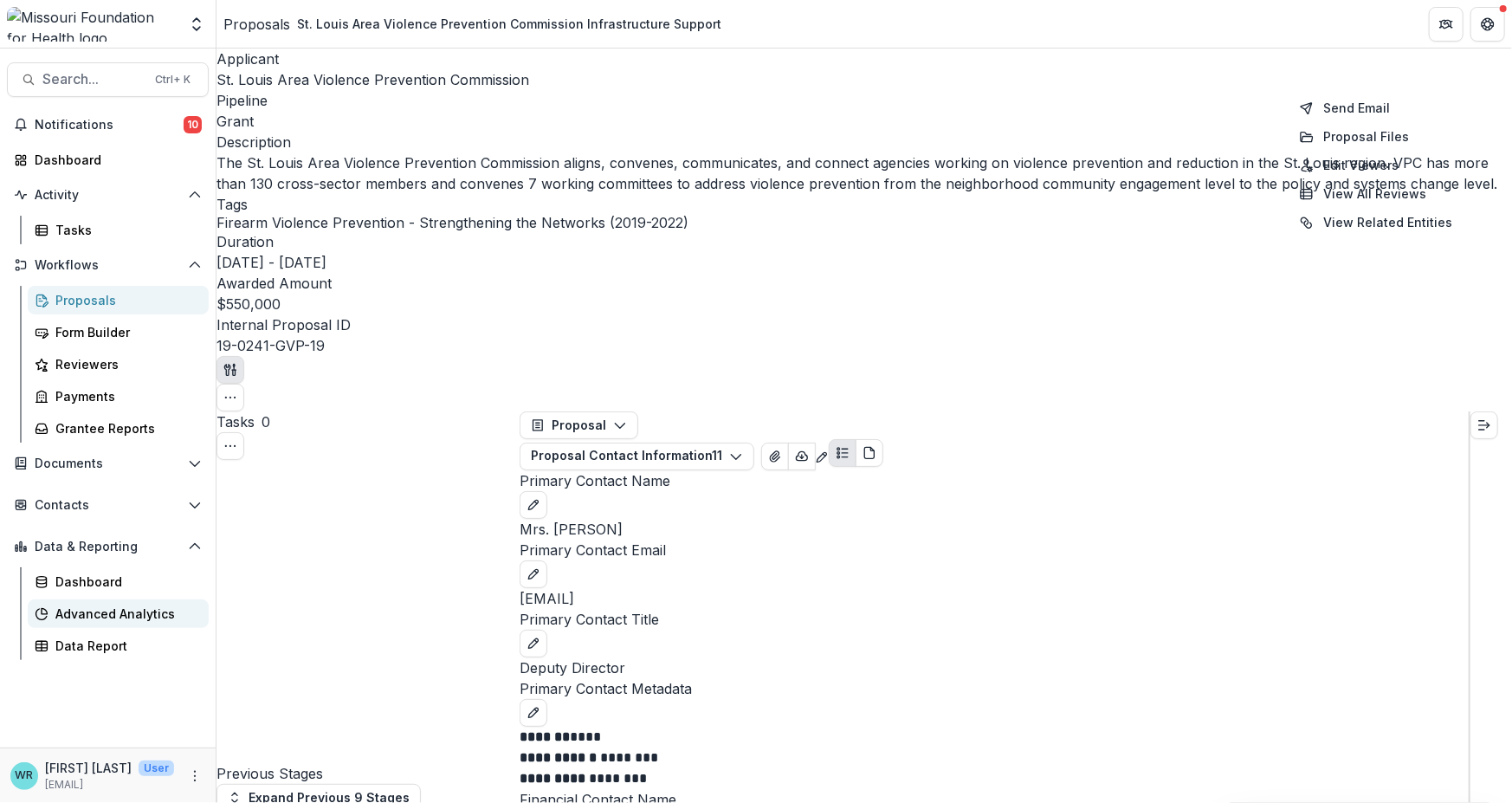 click on "Advanced Analytics" at bounding box center (125, 613) 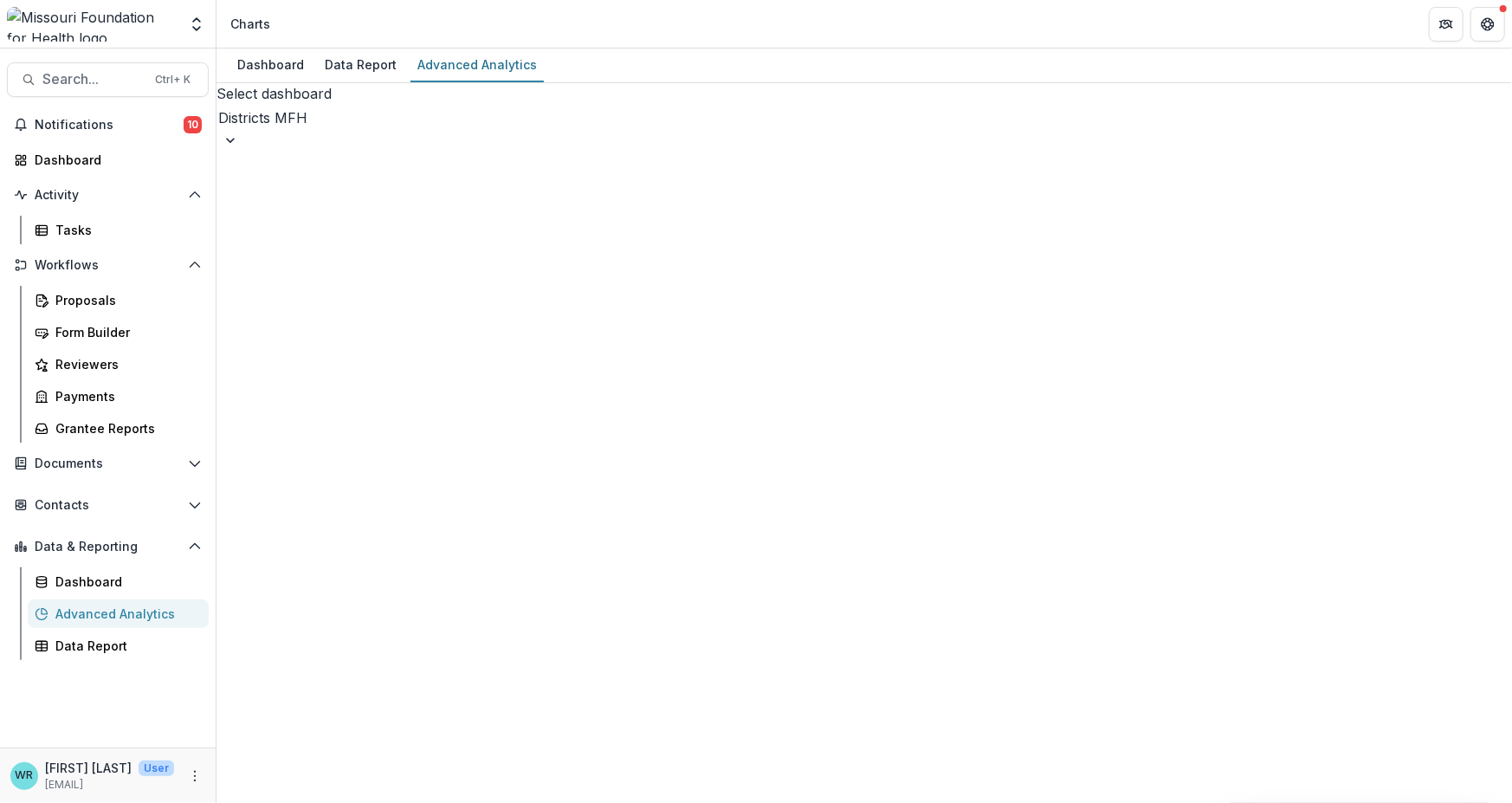 click at bounding box center (274, 140) 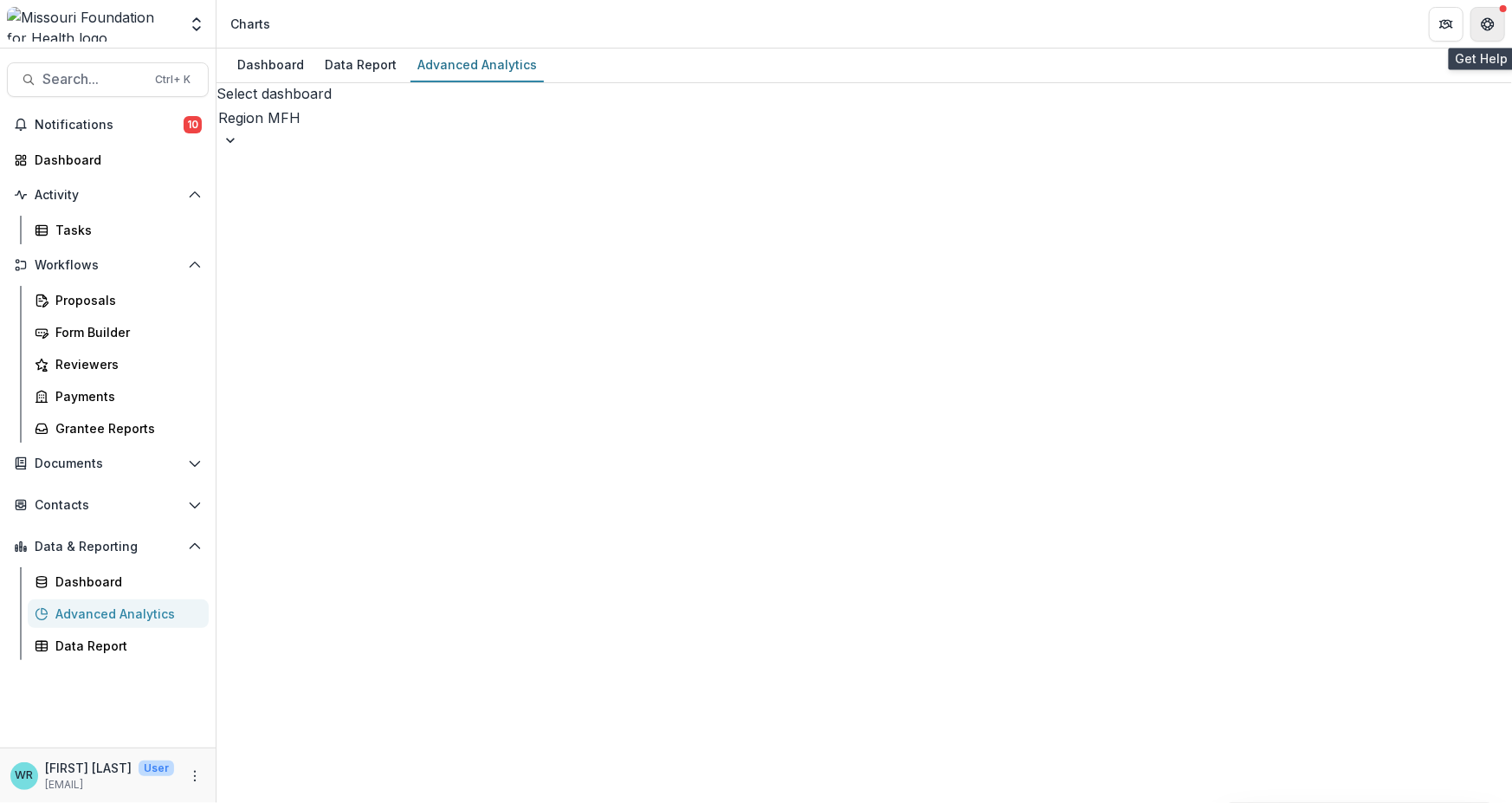 click at bounding box center (1488, 24) 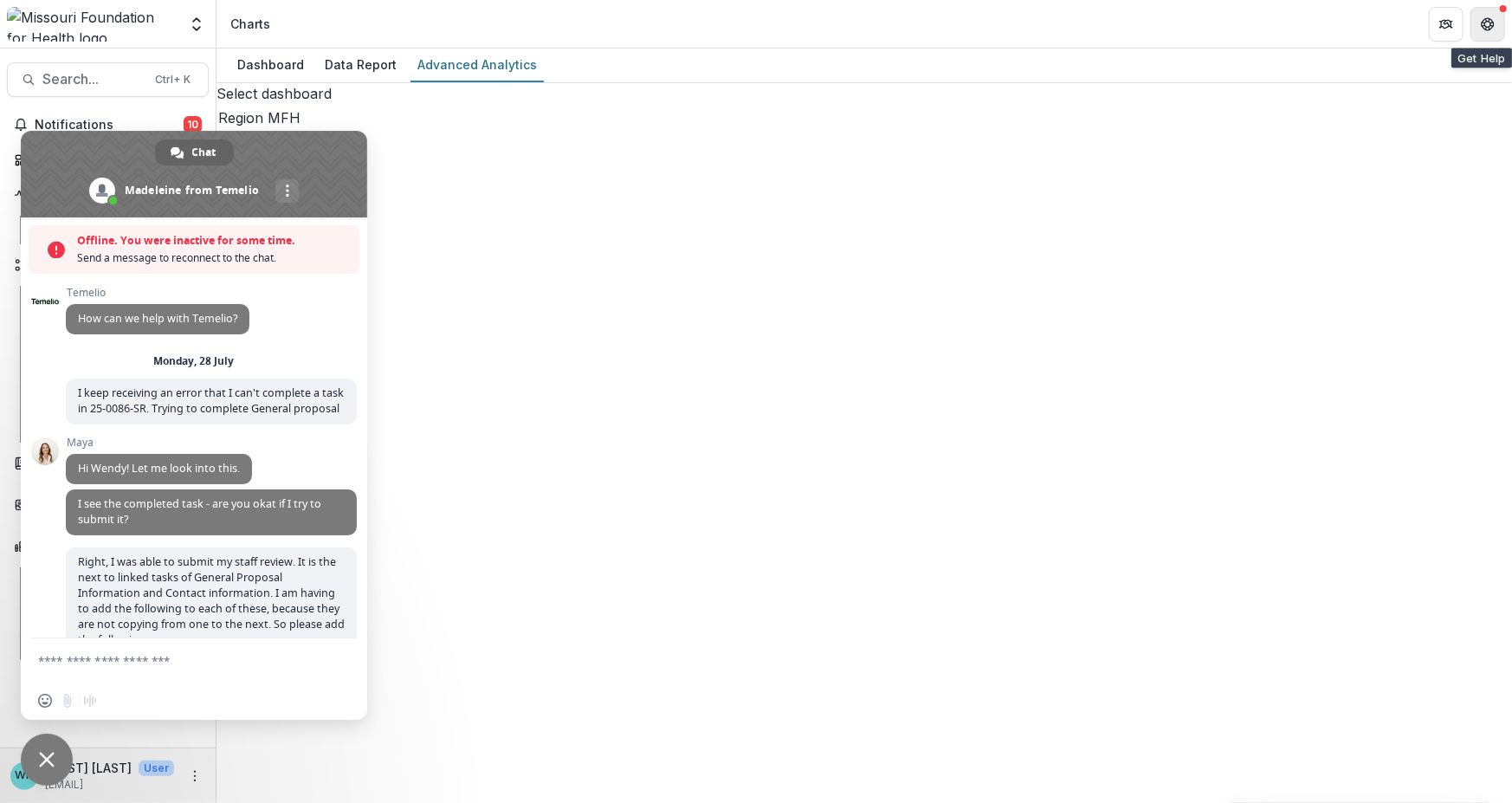 scroll, scrollTop: 3855, scrollLeft: 0, axis: vertical 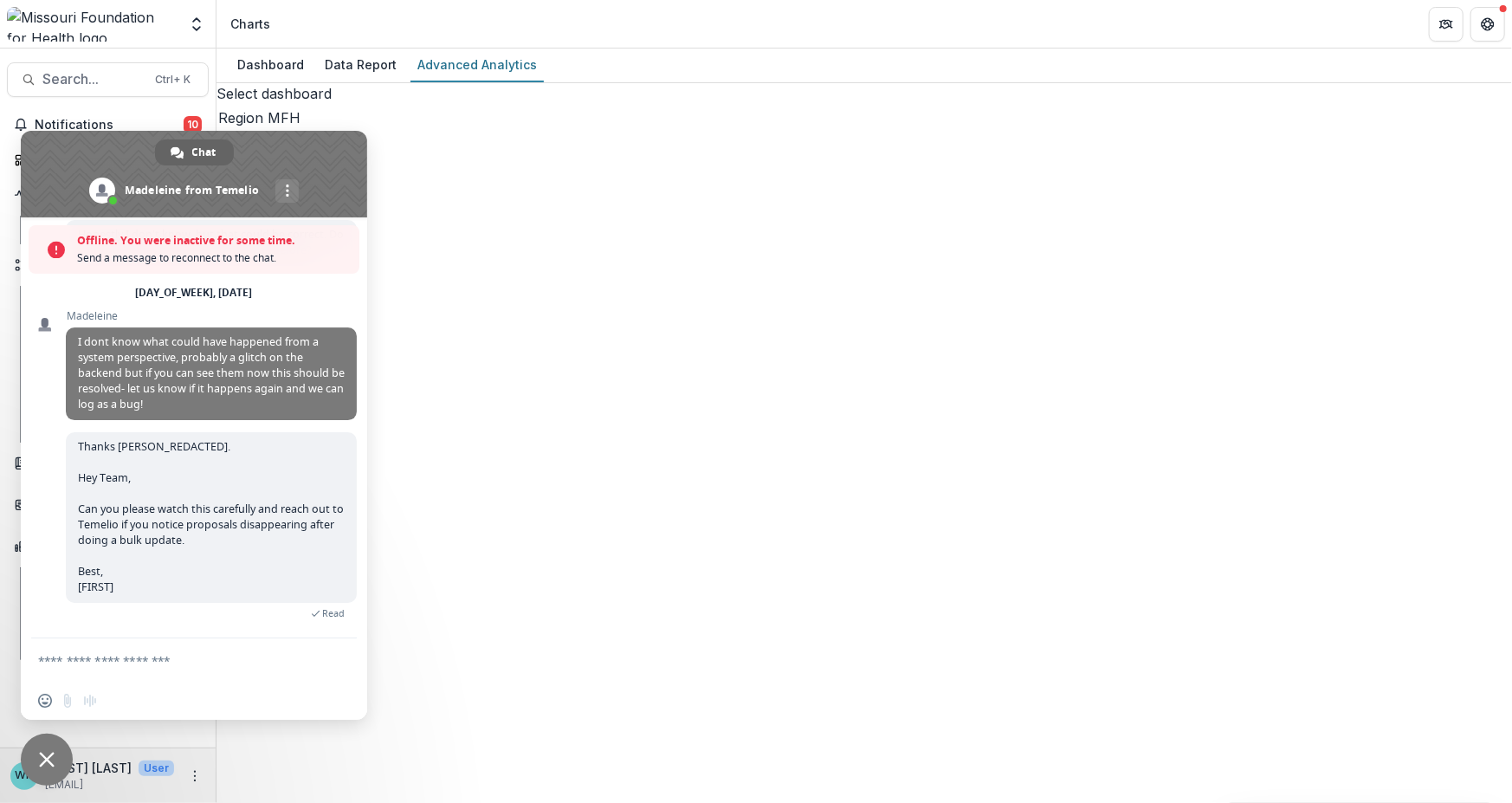 click at bounding box center [177, 660] 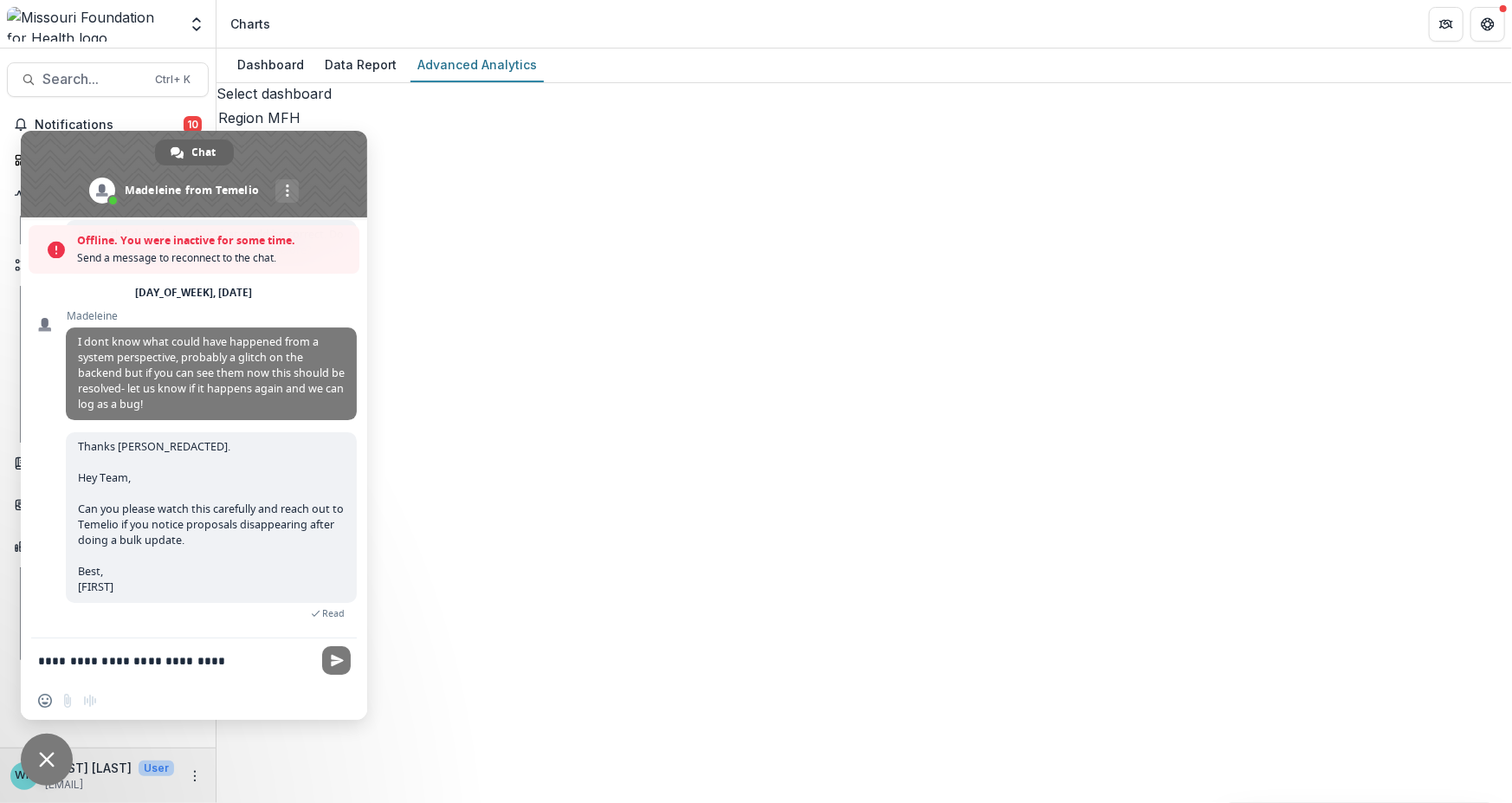 click on "**********" at bounding box center (177, 660) 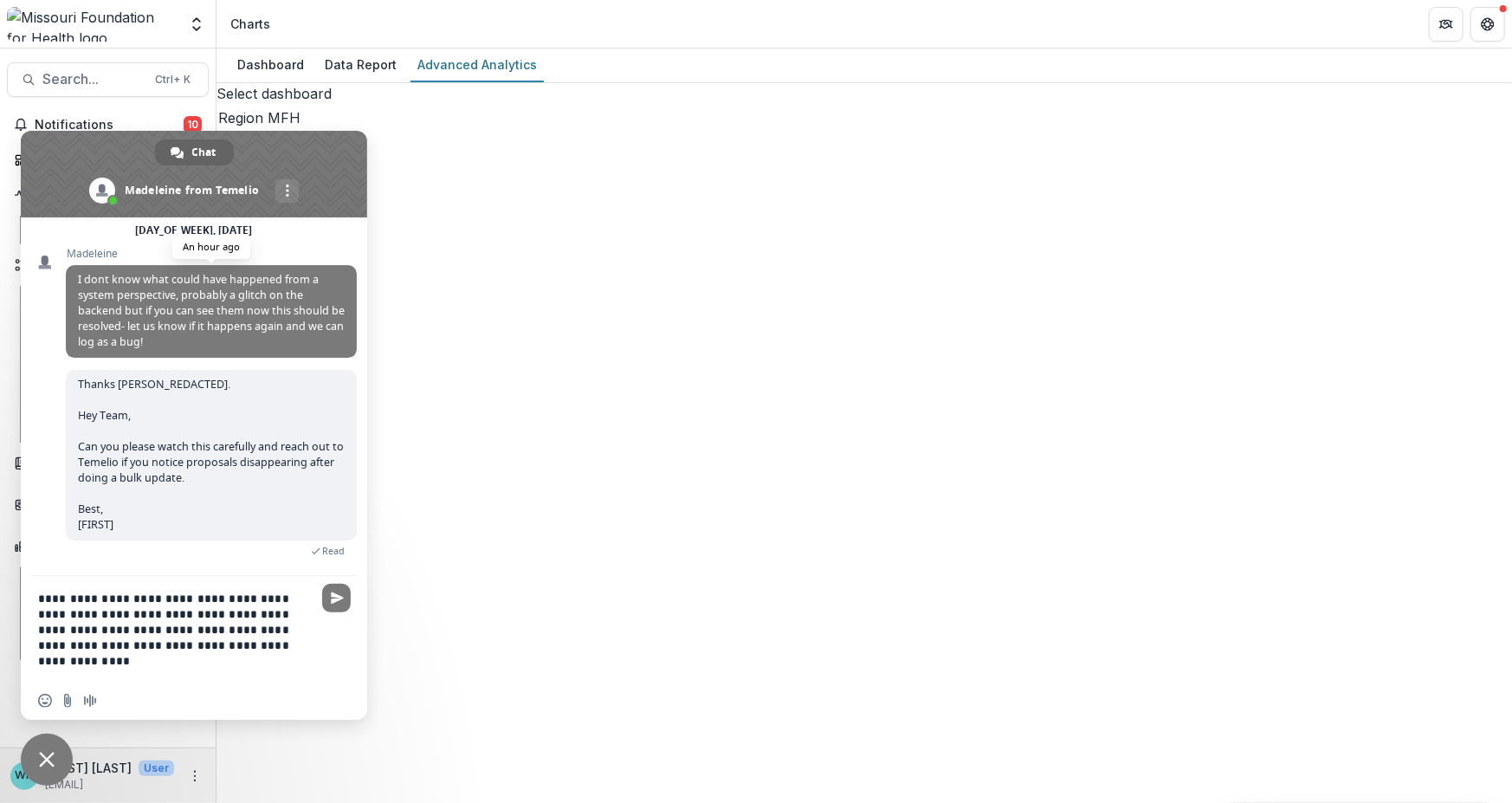 scroll, scrollTop: 3863, scrollLeft: 0, axis: vertical 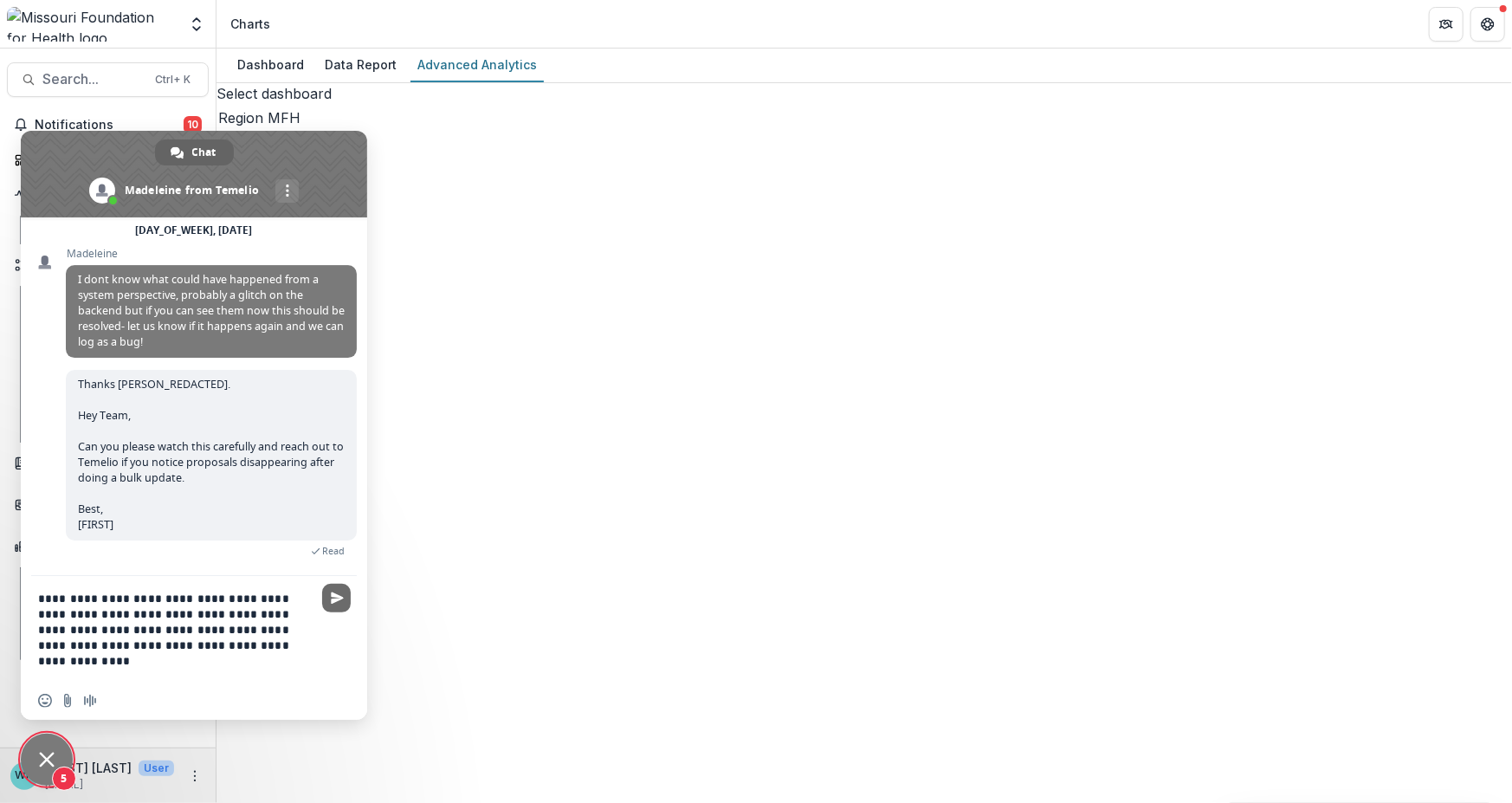 type on "**********" 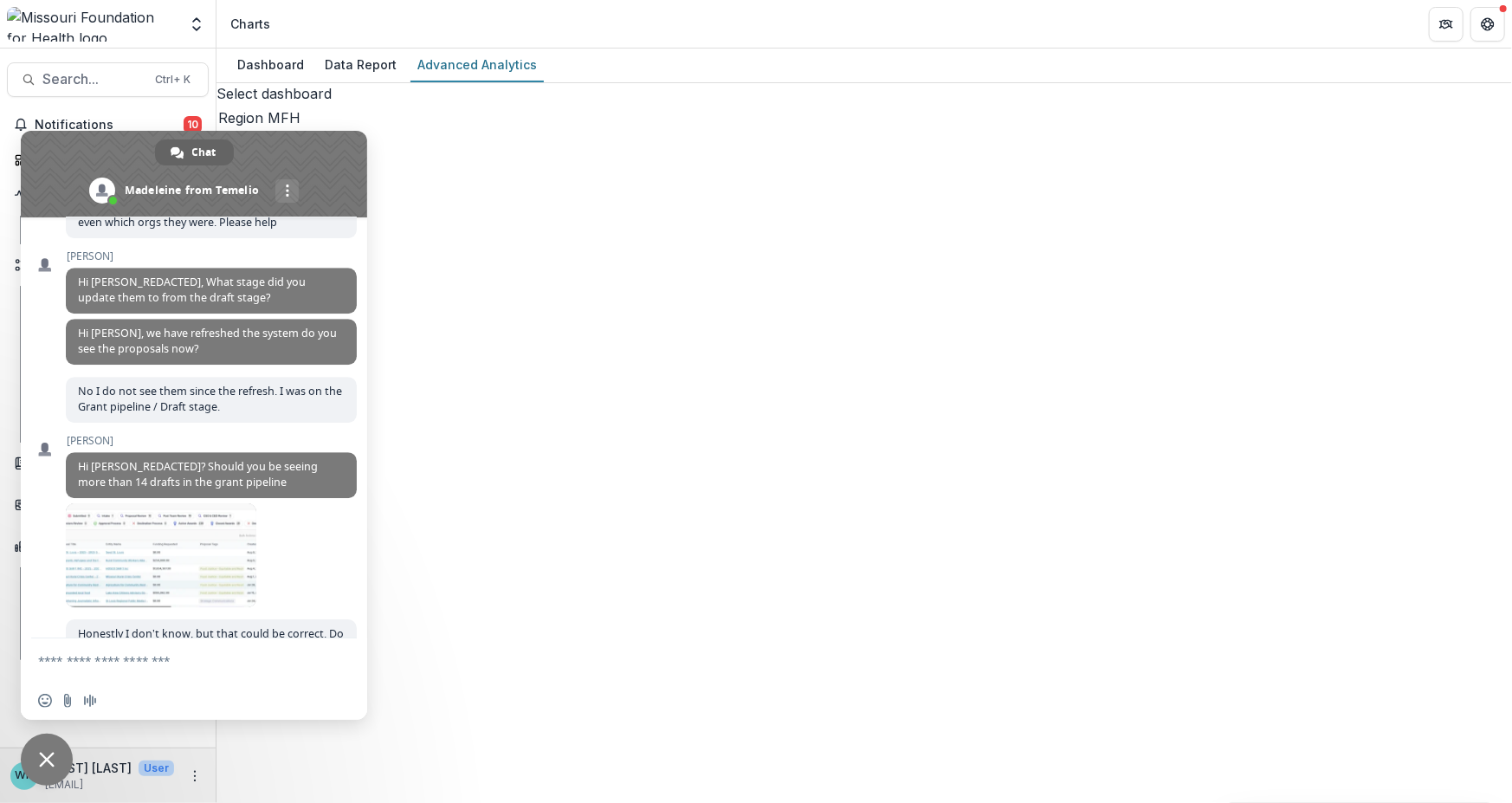 scroll, scrollTop: 3145, scrollLeft: 0, axis: vertical 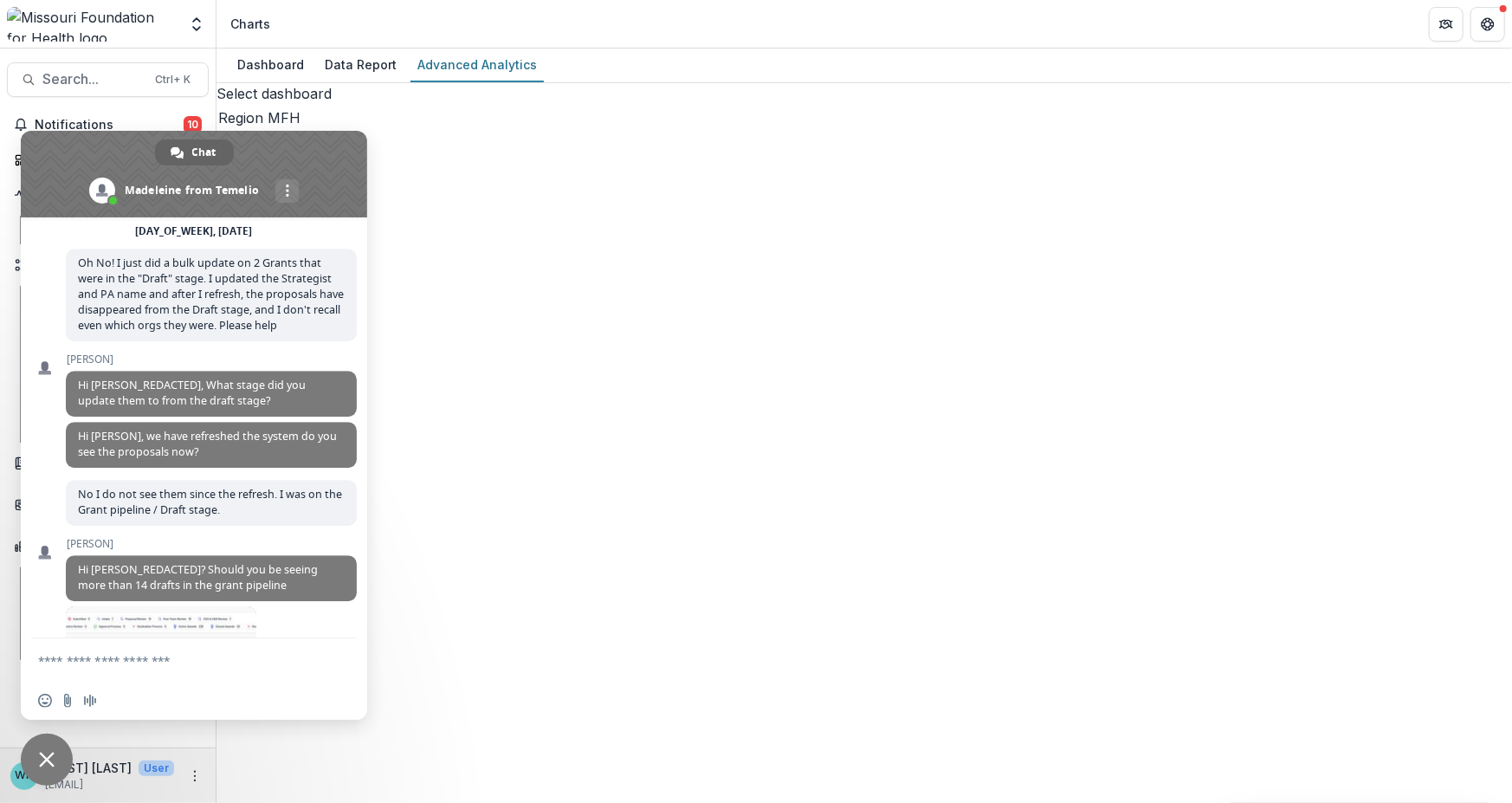 click at bounding box center [47, 760] 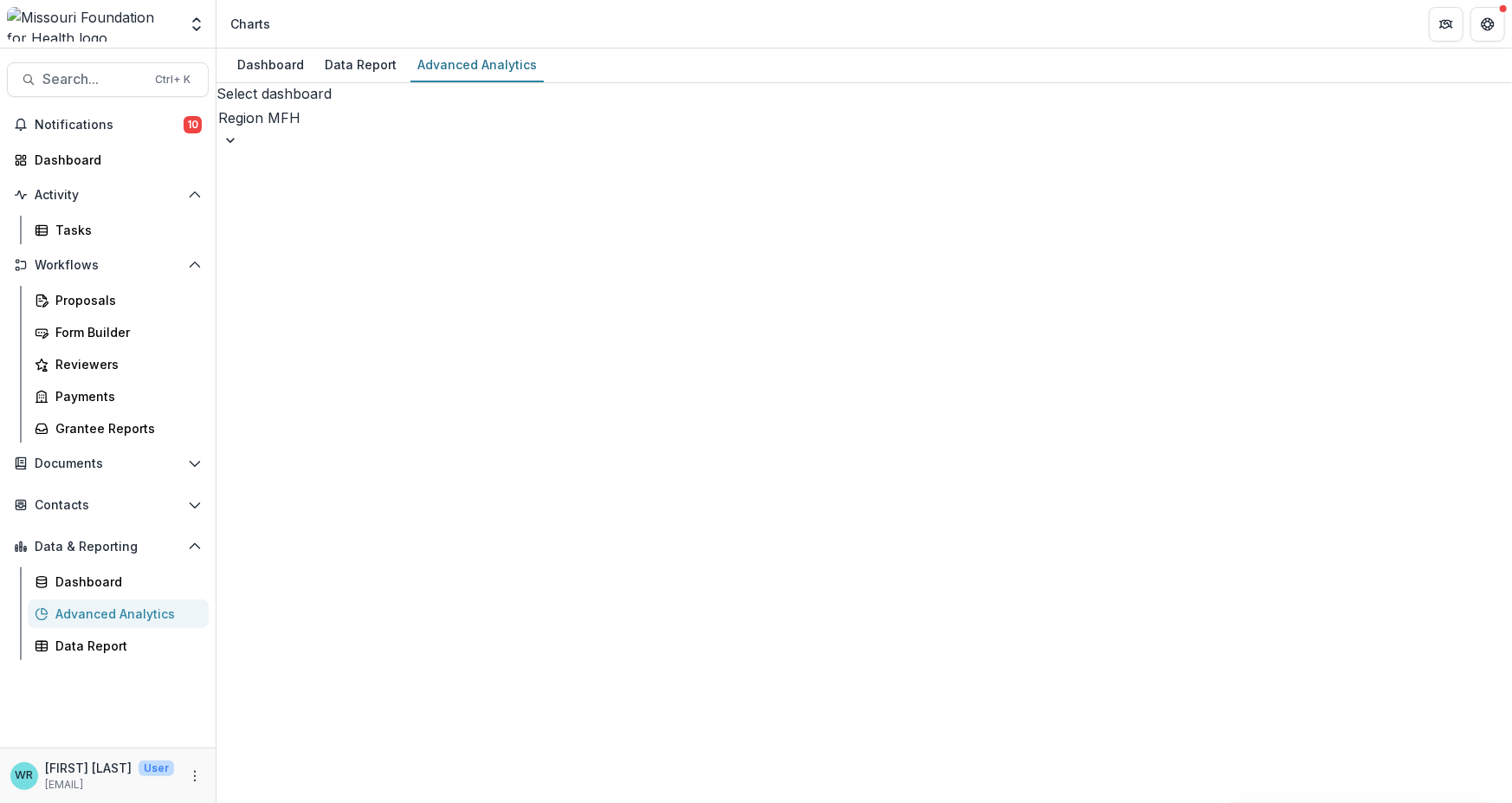 click on "Region MFH" at bounding box center [274, 118] 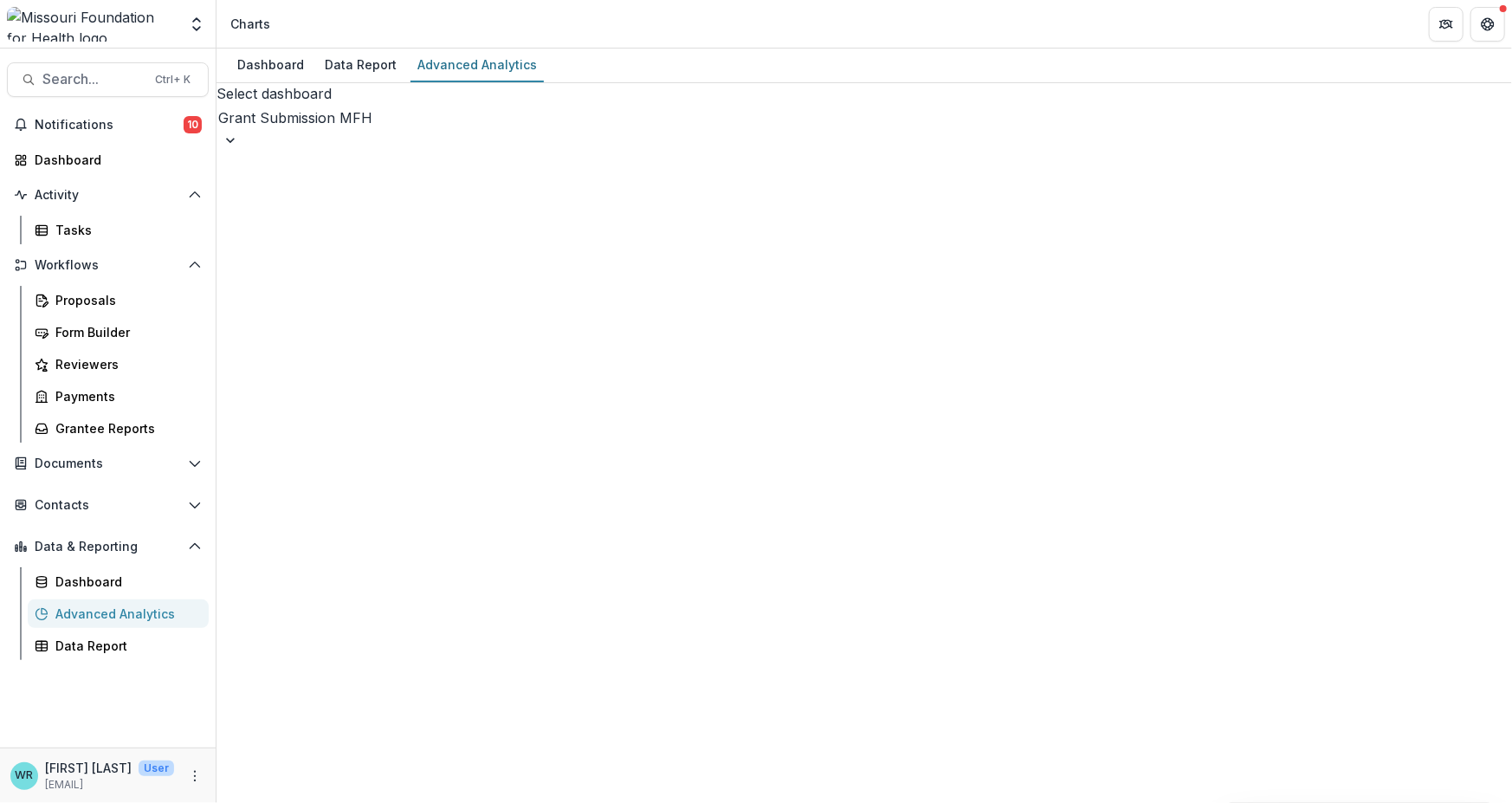 click on "Grant Submission MFH" at bounding box center (295, 118) 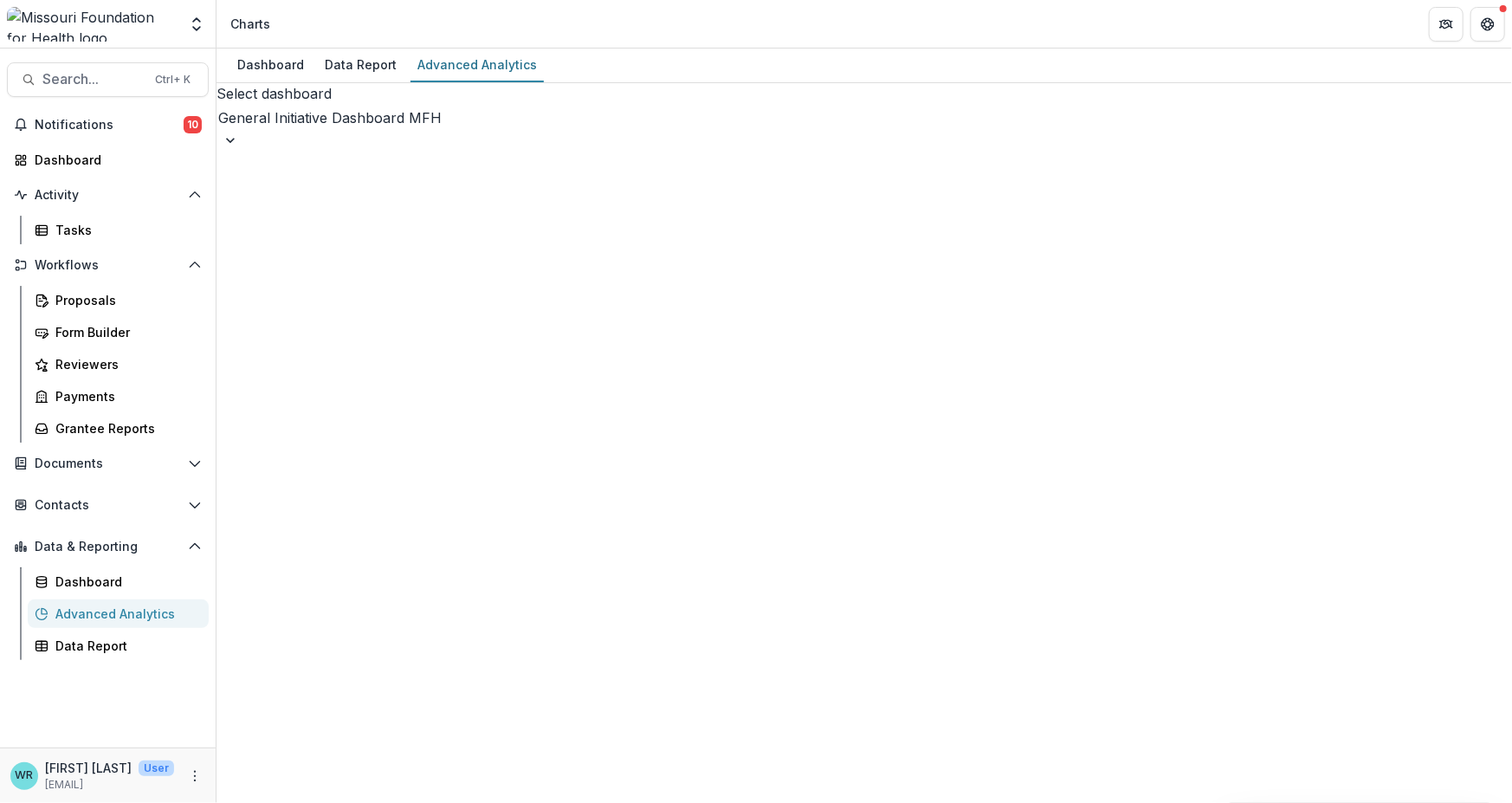 click at bounding box center (330, 140) 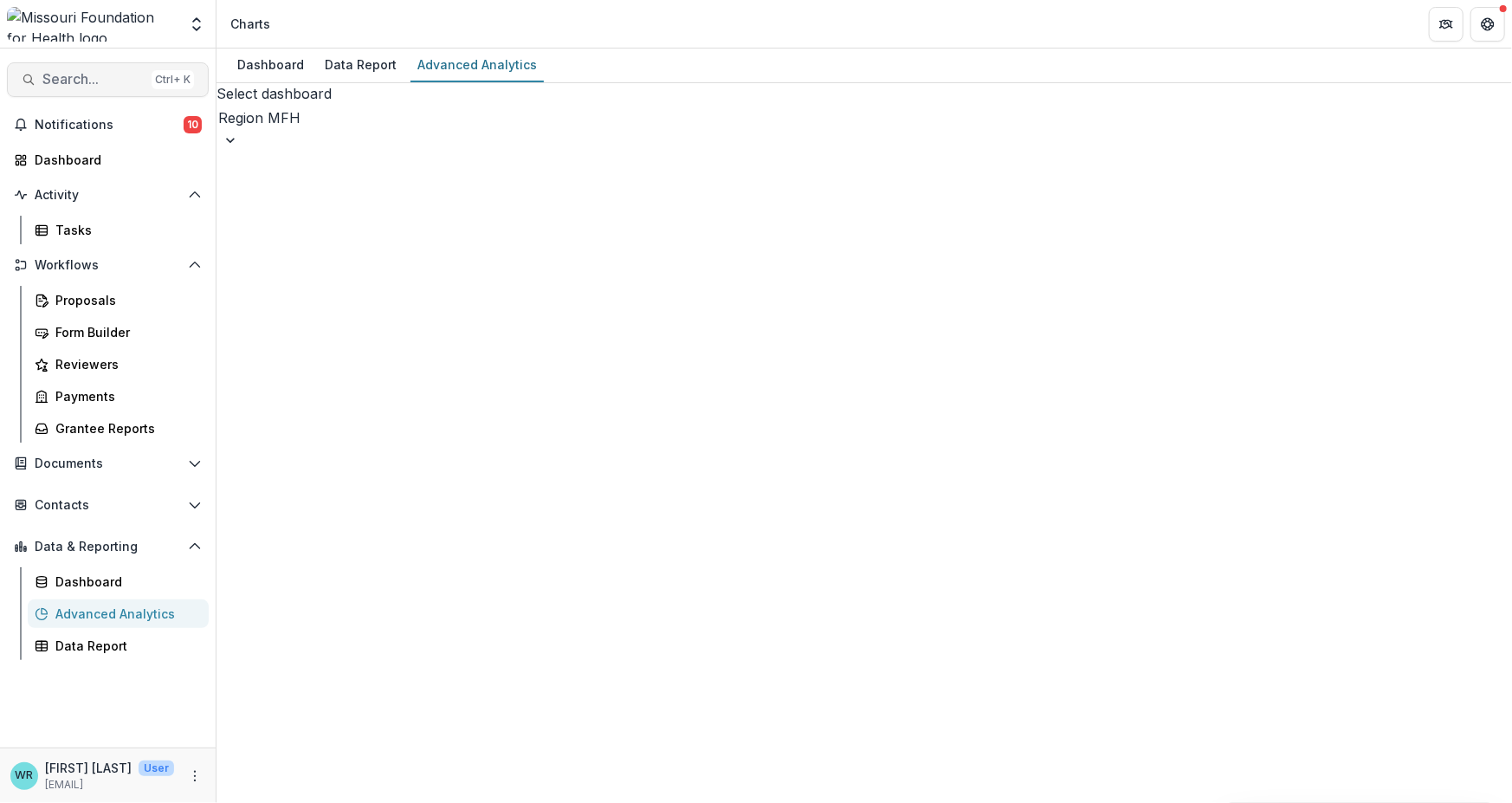 click on "Search..." at bounding box center [94, 79] 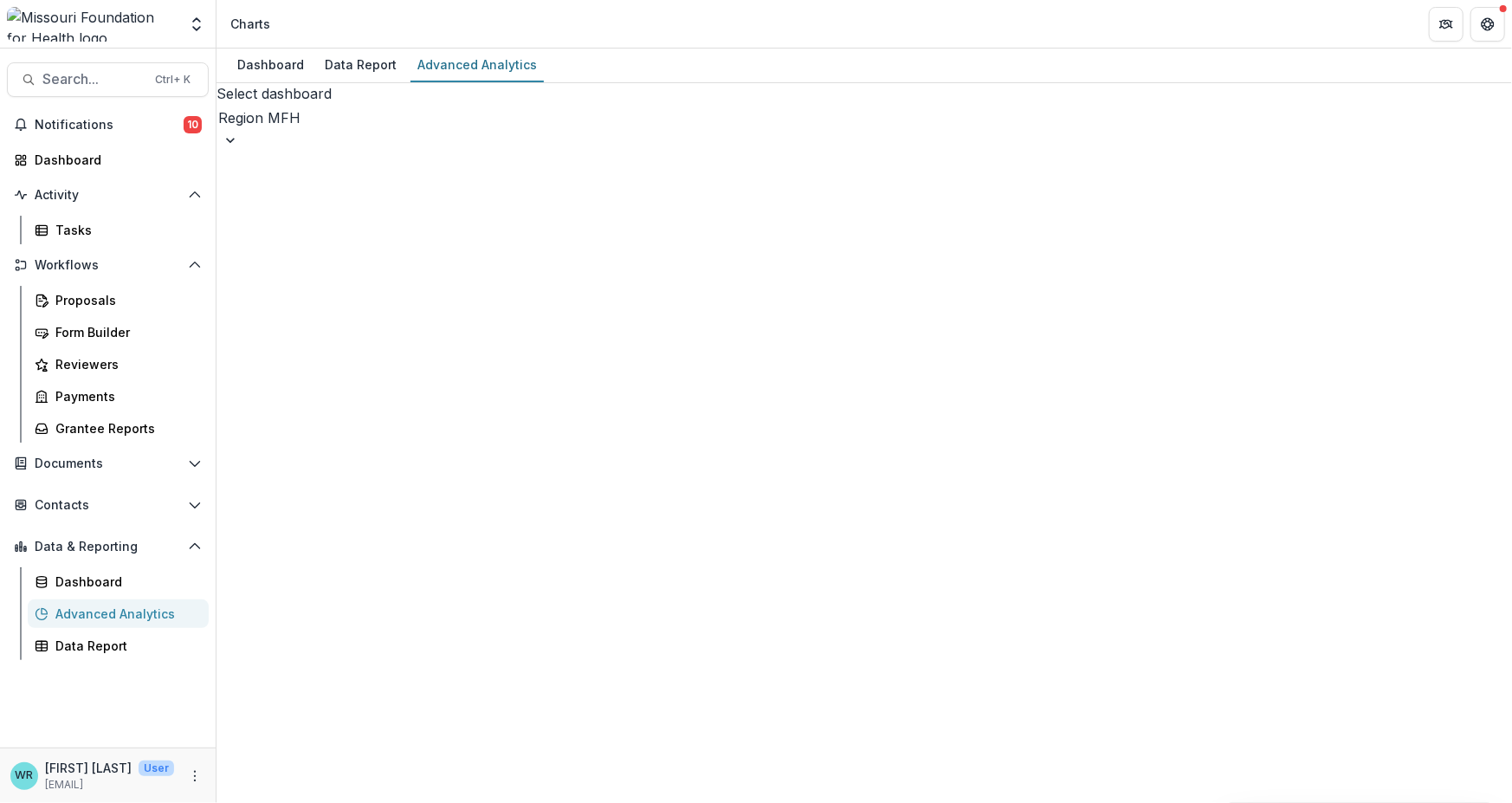 type on "**********" 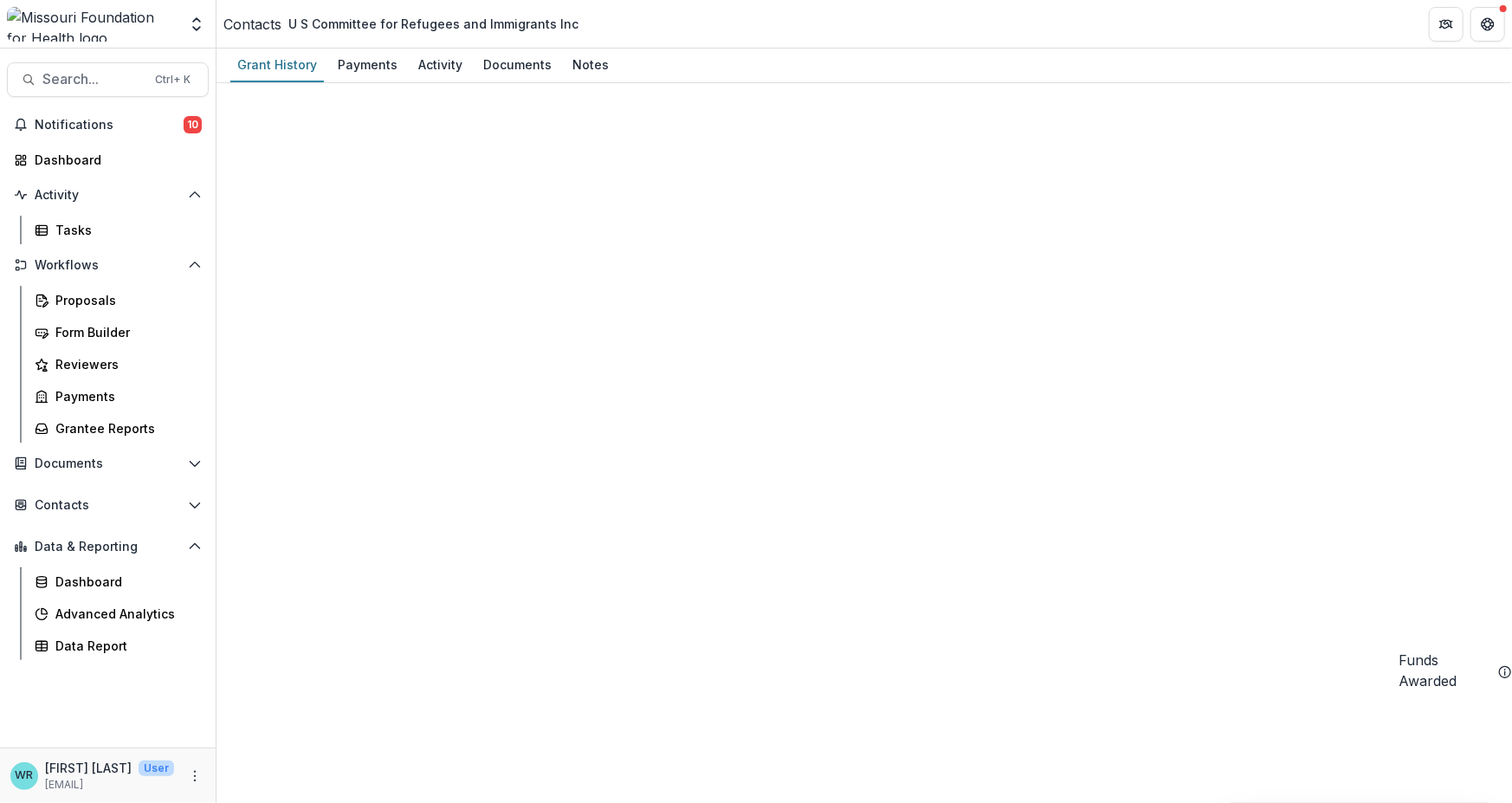 scroll, scrollTop: 0, scrollLeft: 0, axis: both 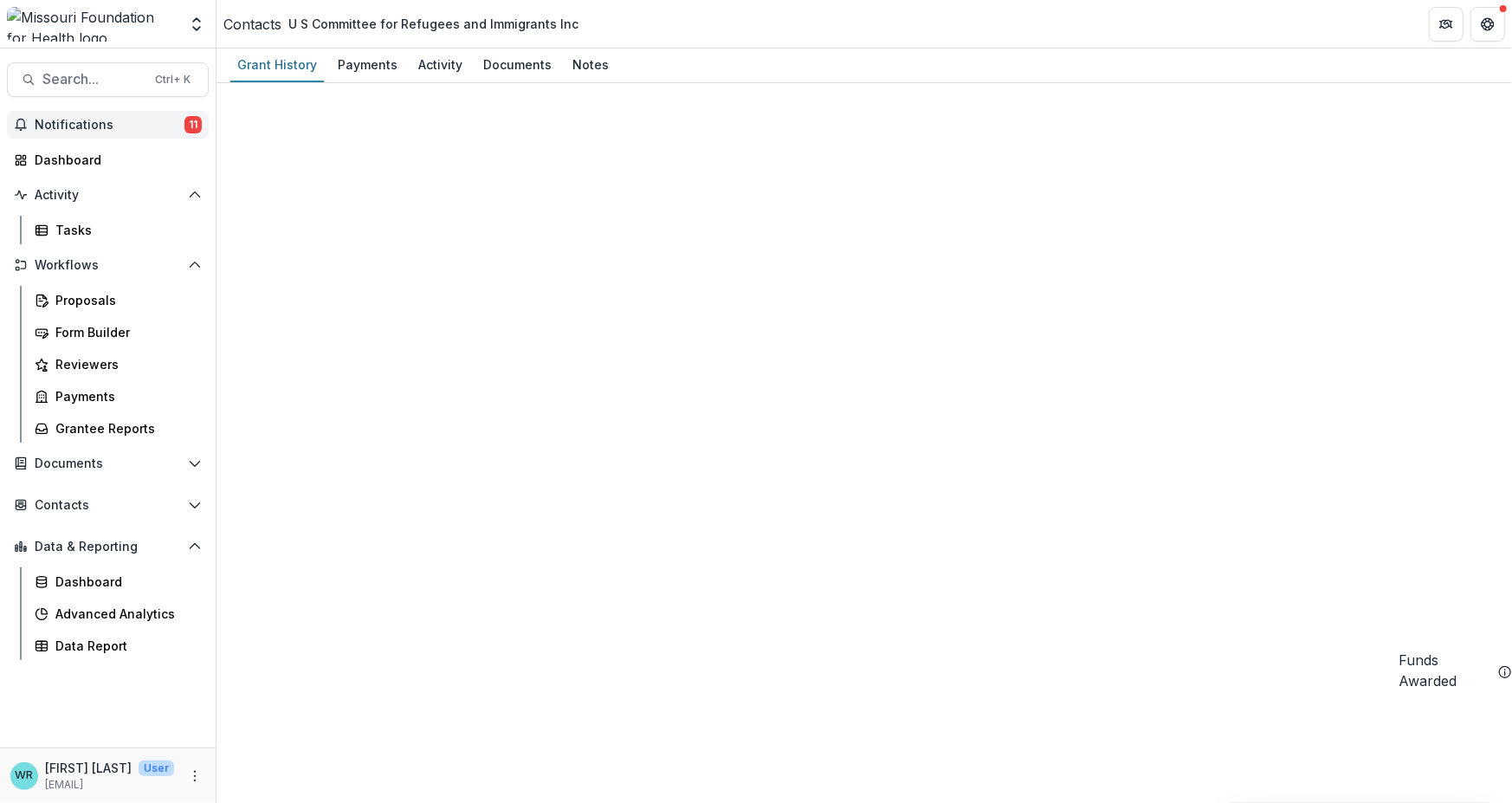 click on "Notifications" at bounding box center (109, 125) 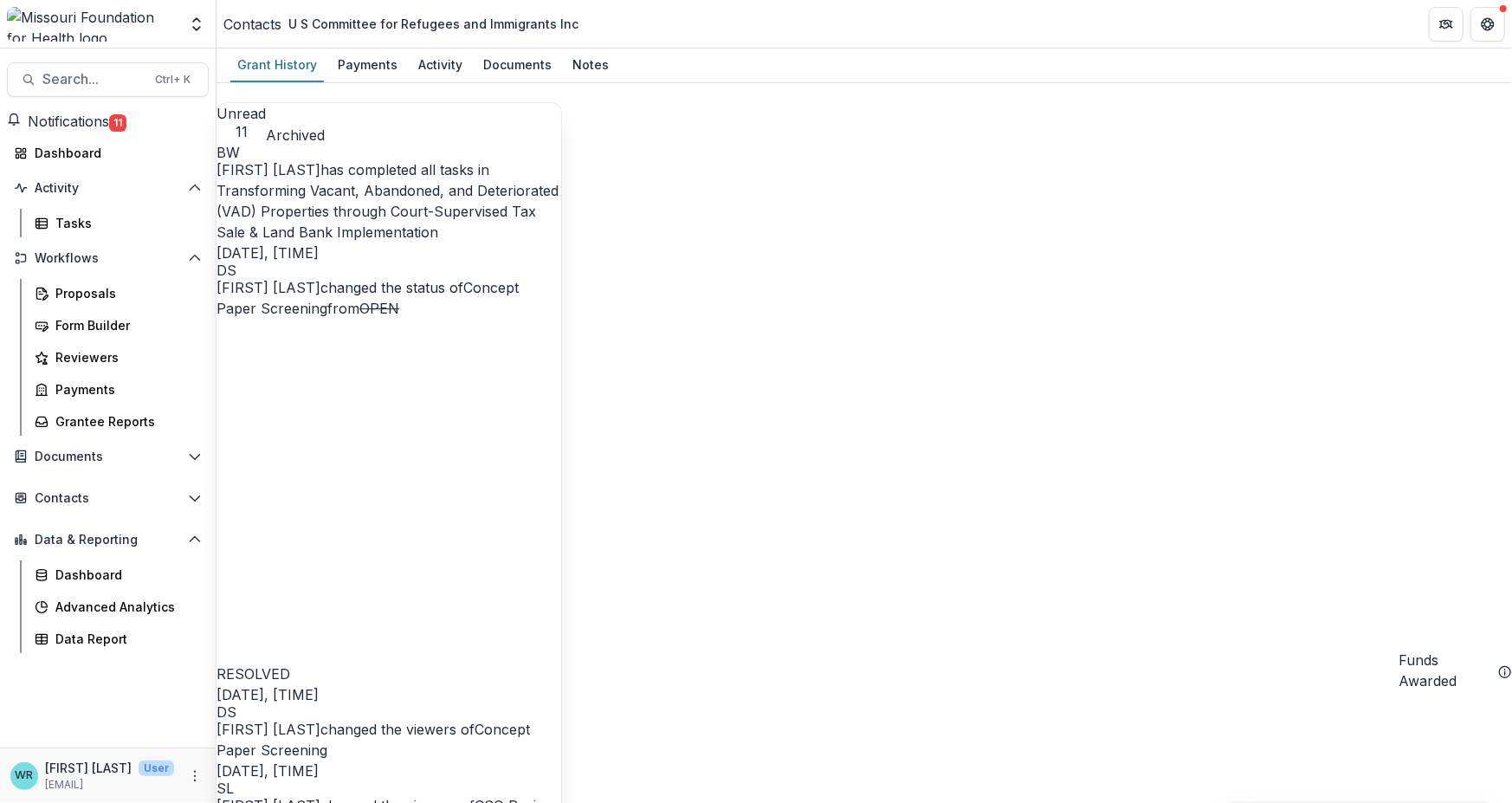 click on "Transforming Vacant, Abandoned, and Deteriorated (VAD) Properties through Court-Supervised Tax Sale & Land Bank Implementation" at bounding box center (387, 211) 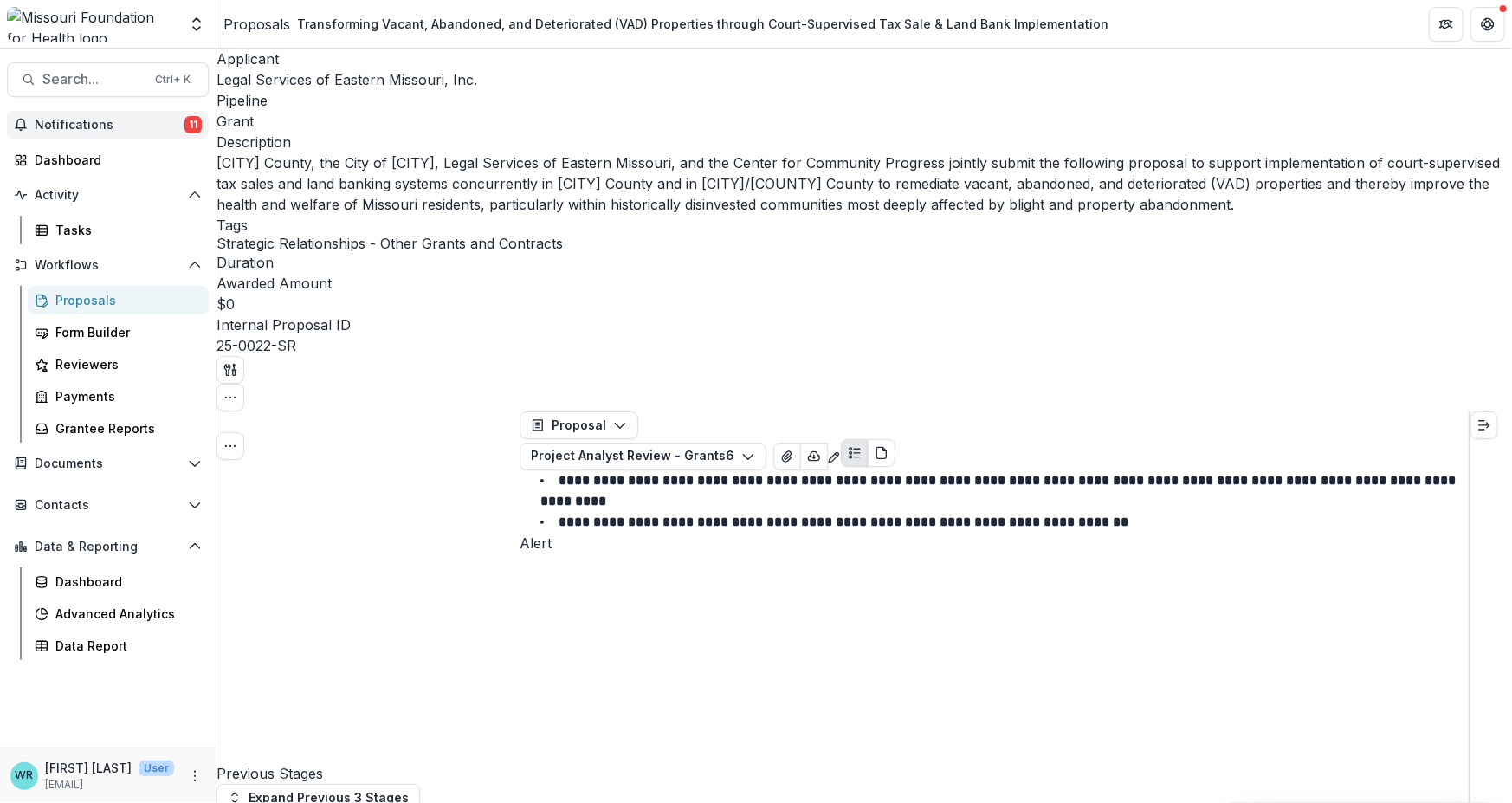 click on "Notifications" at bounding box center (109, 125) 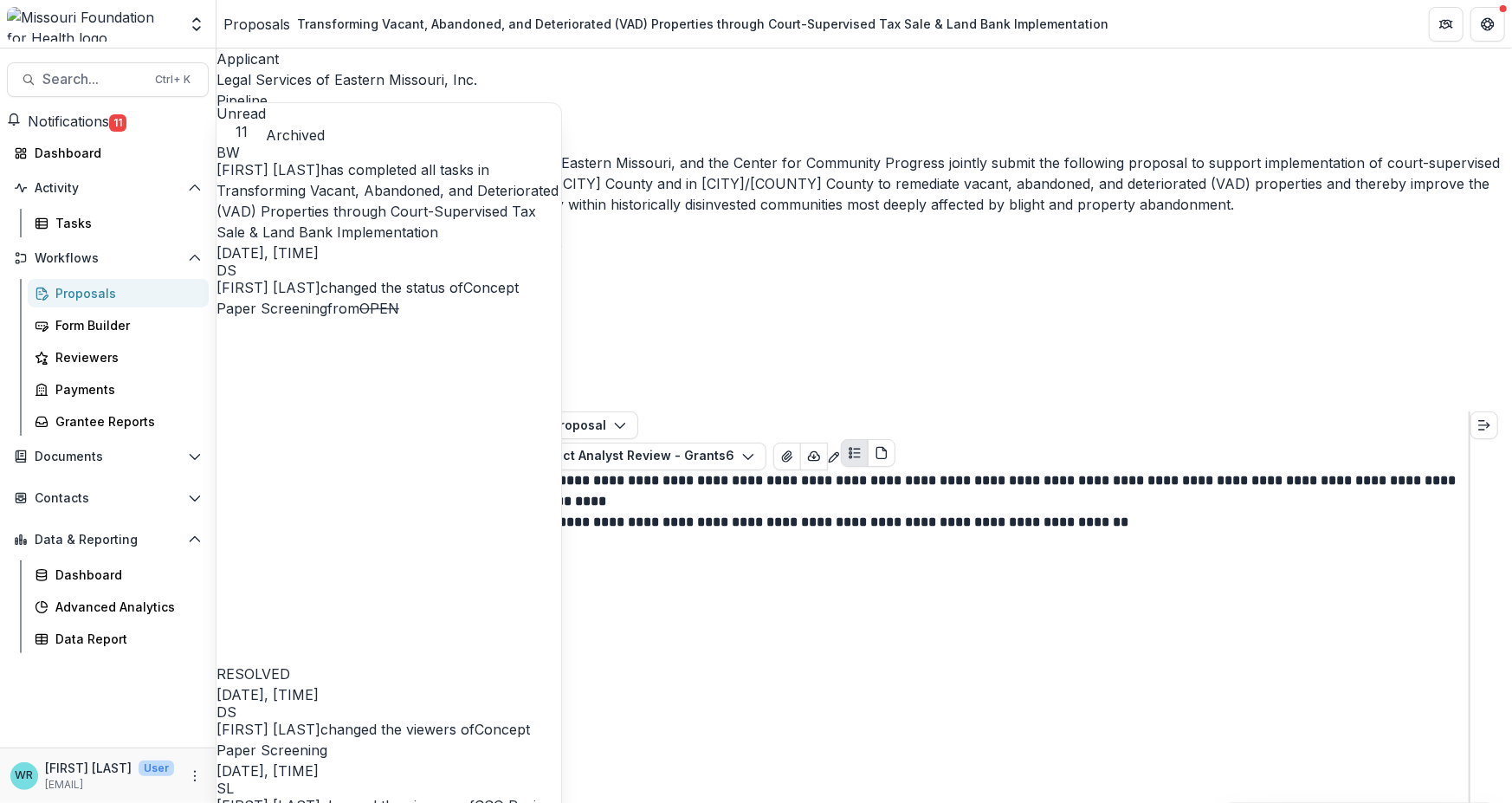 click on "Transforming Vacant, Abandoned, and Deteriorated (VAD) Properties through Court-Supervised Tax Sale & Land Bank Implementation" at bounding box center [387, 211] 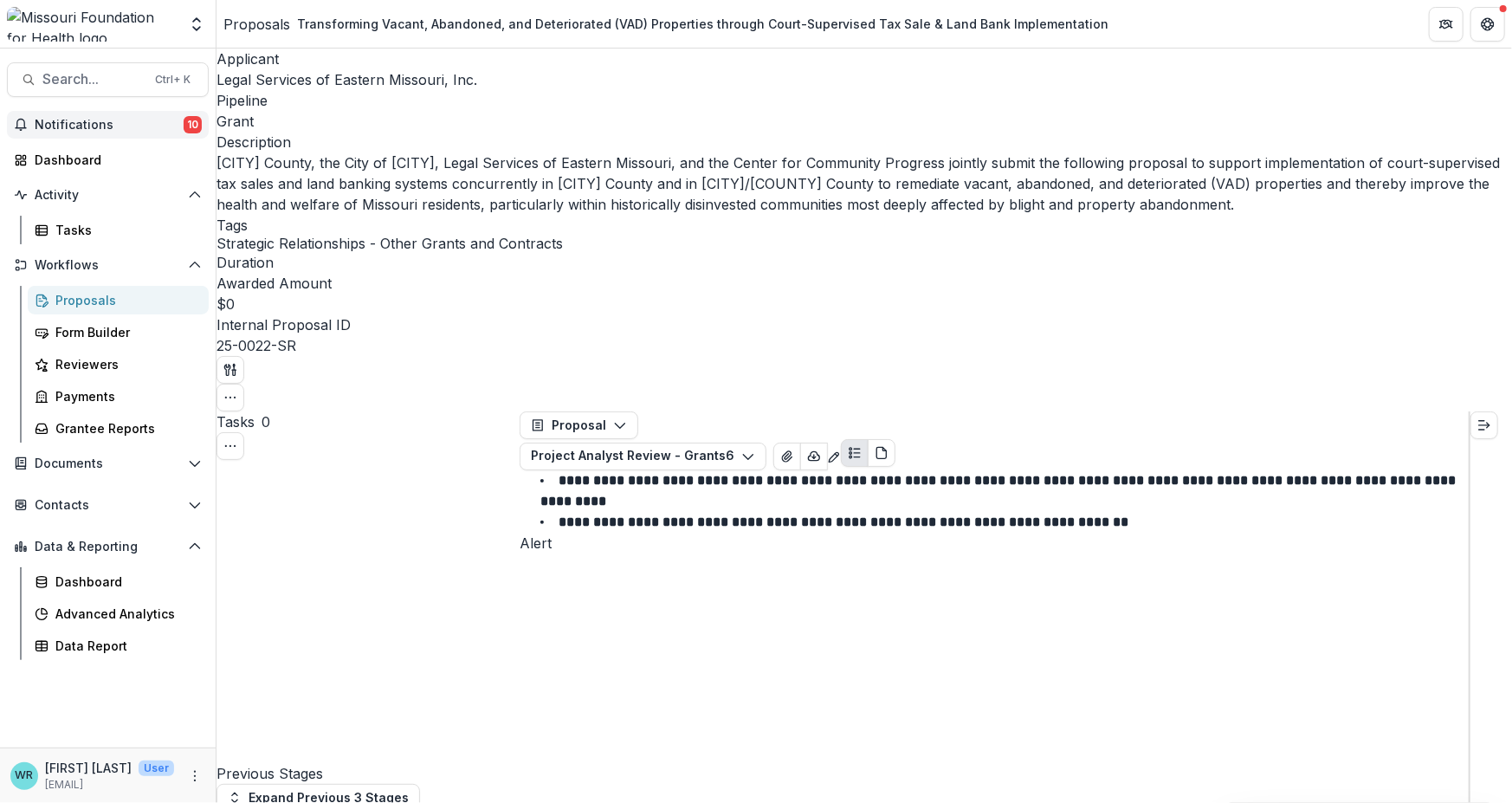 click on "Notifications" at bounding box center (109, 125) 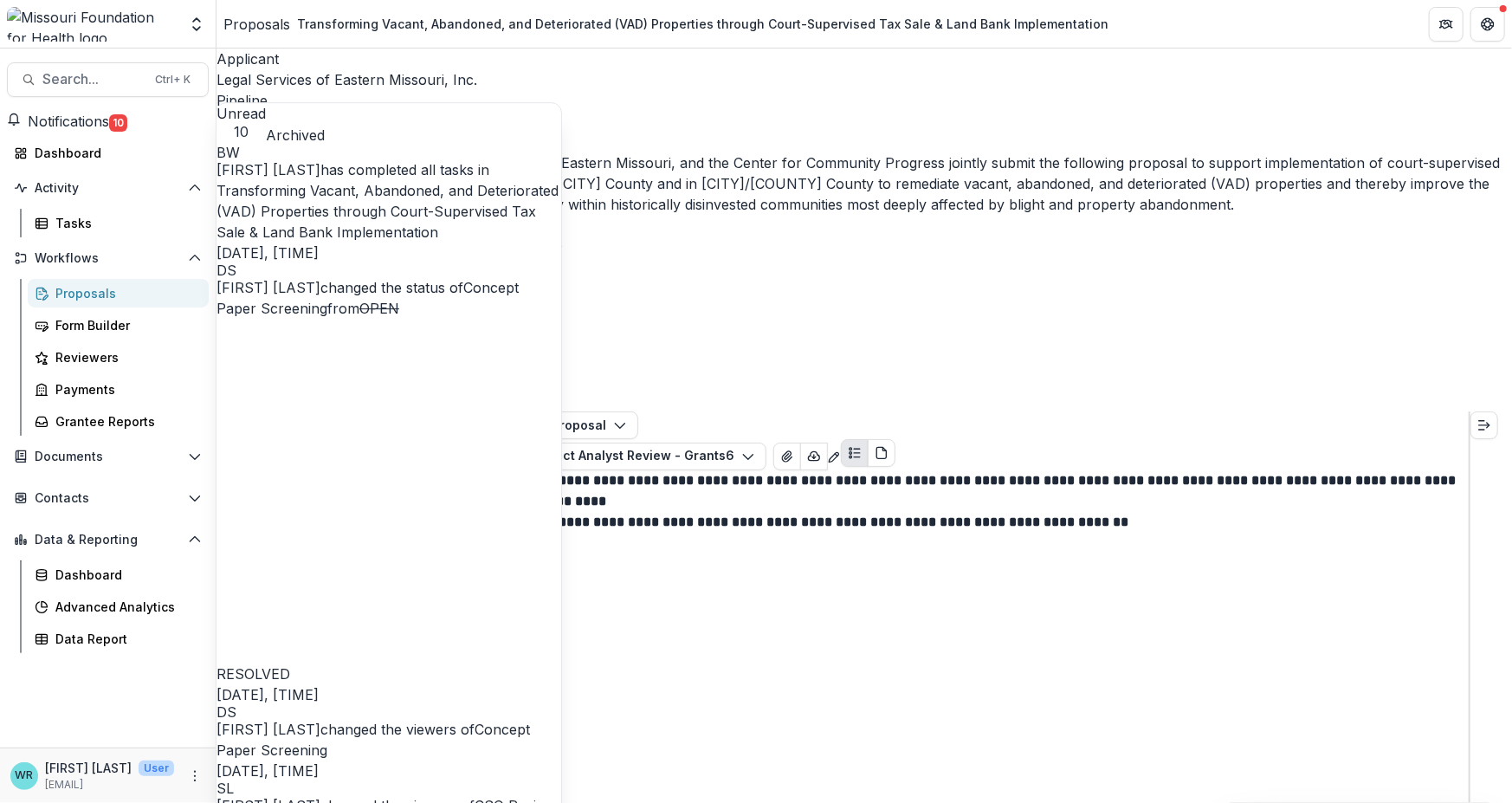 click on "Concept Paper Screening" at bounding box center [367, 298] 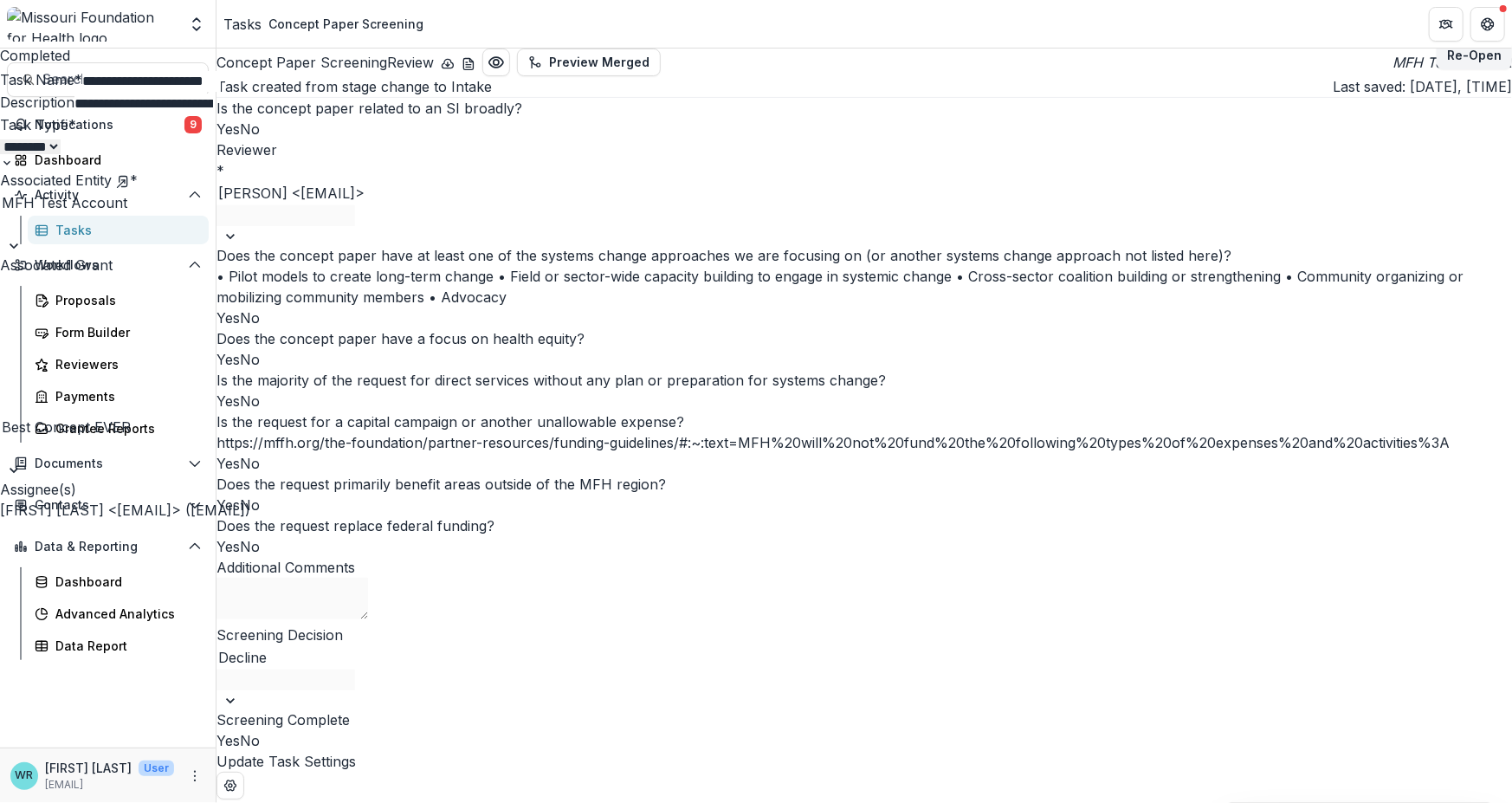 click 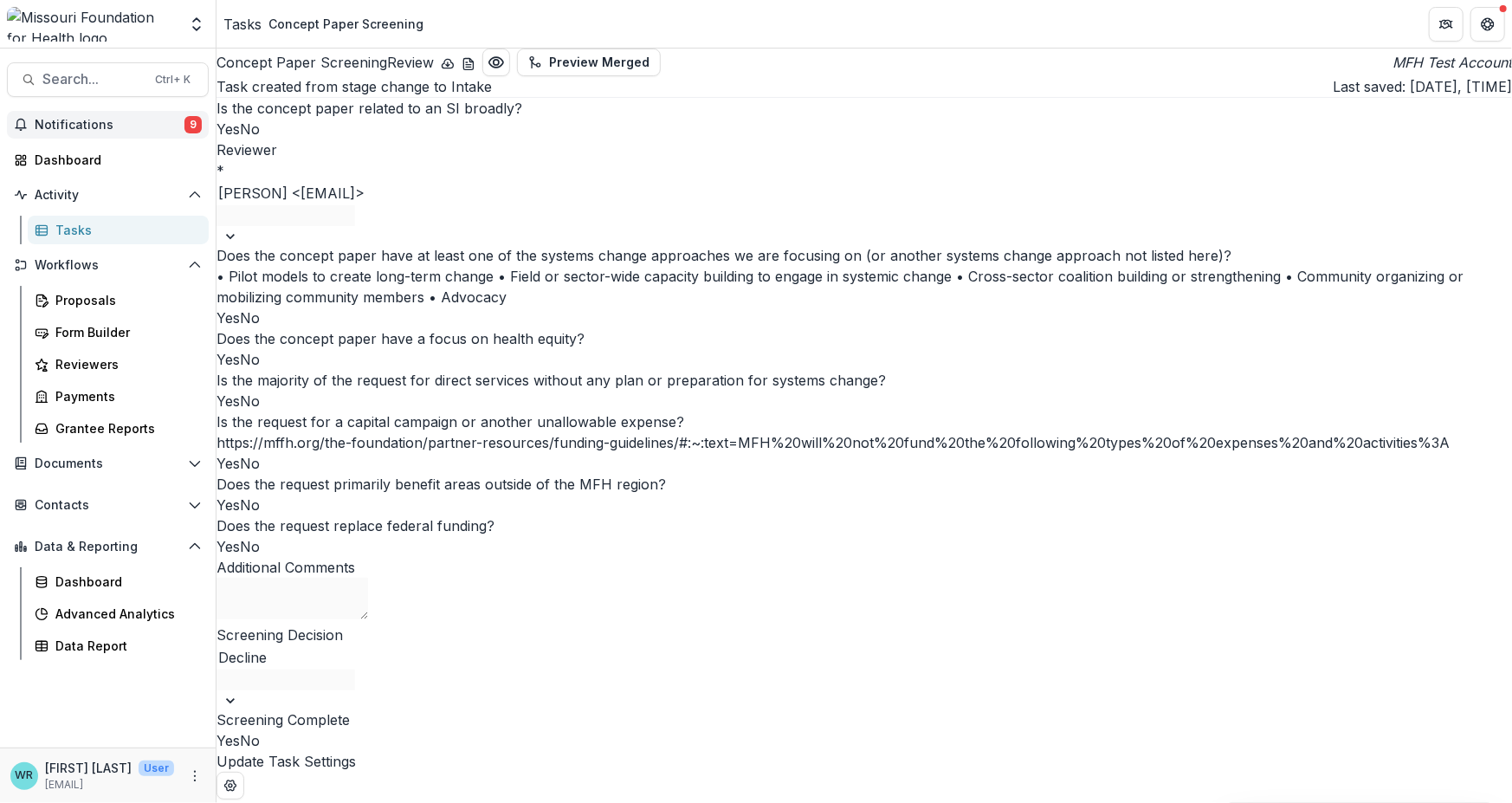 click on "Notifications" at bounding box center (109, 125) 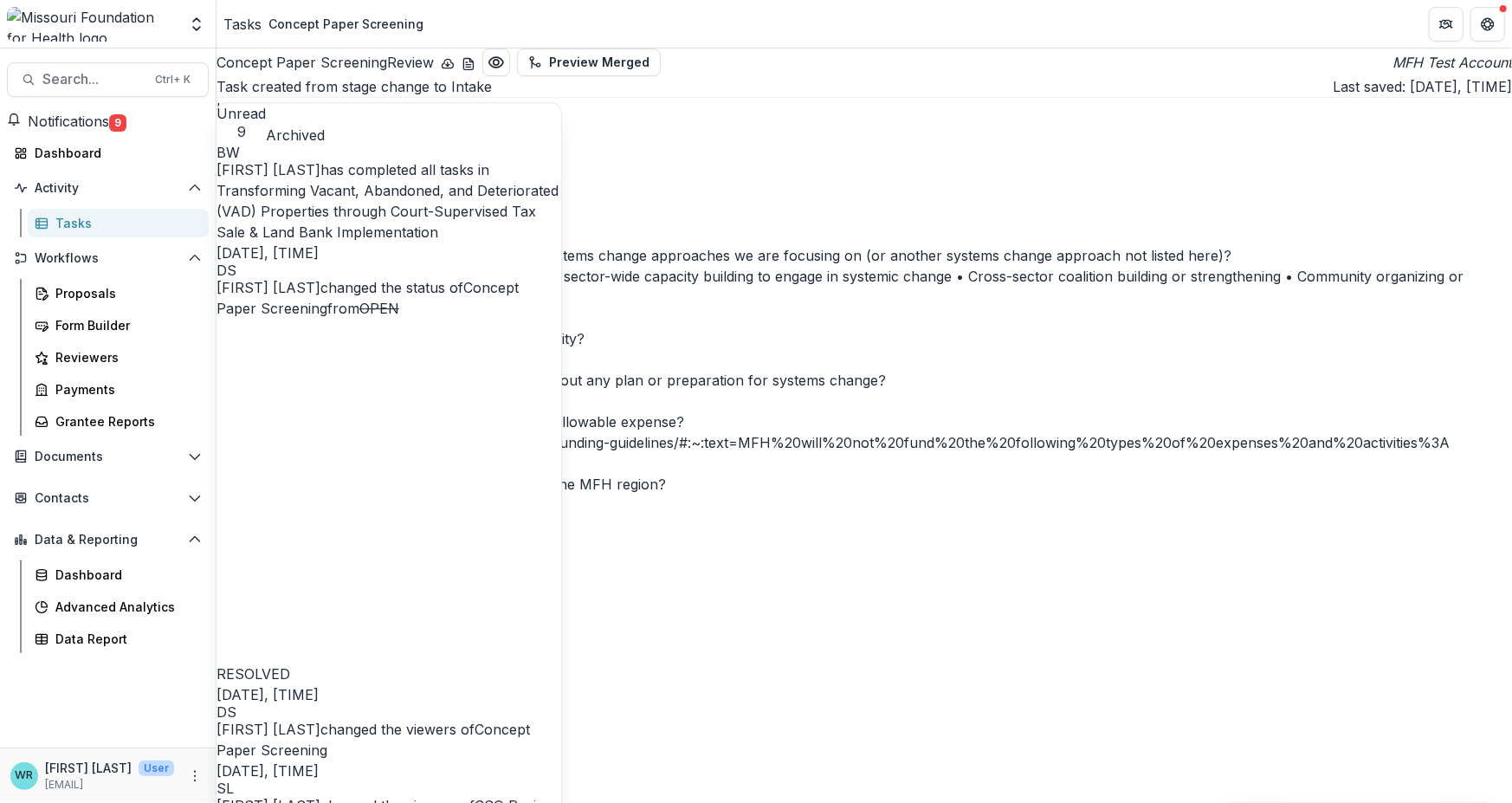 scroll, scrollTop: 87, scrollLeft: 0, axis: vertical 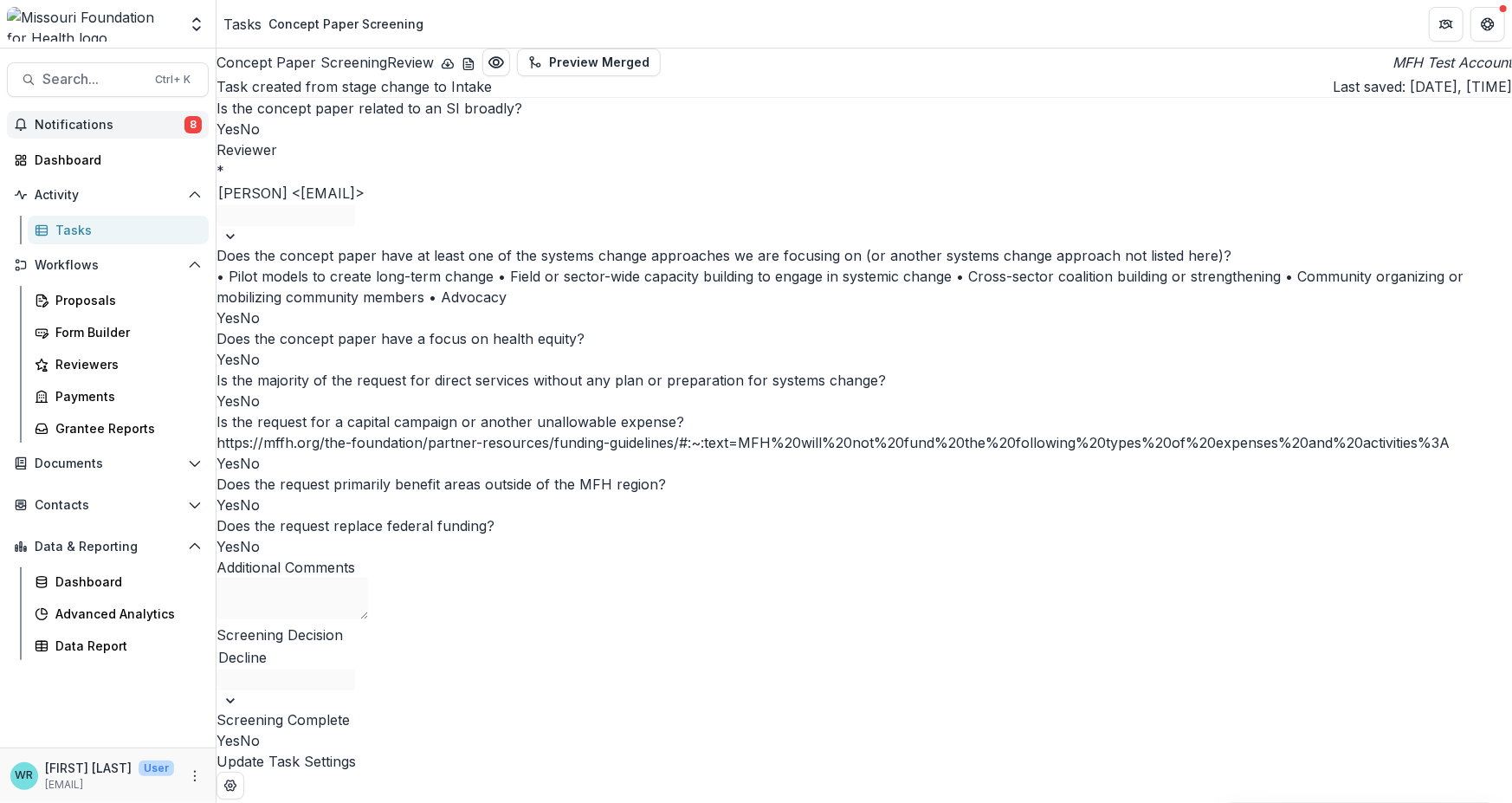 click on "Notifications" at bounding box center [109, 125] 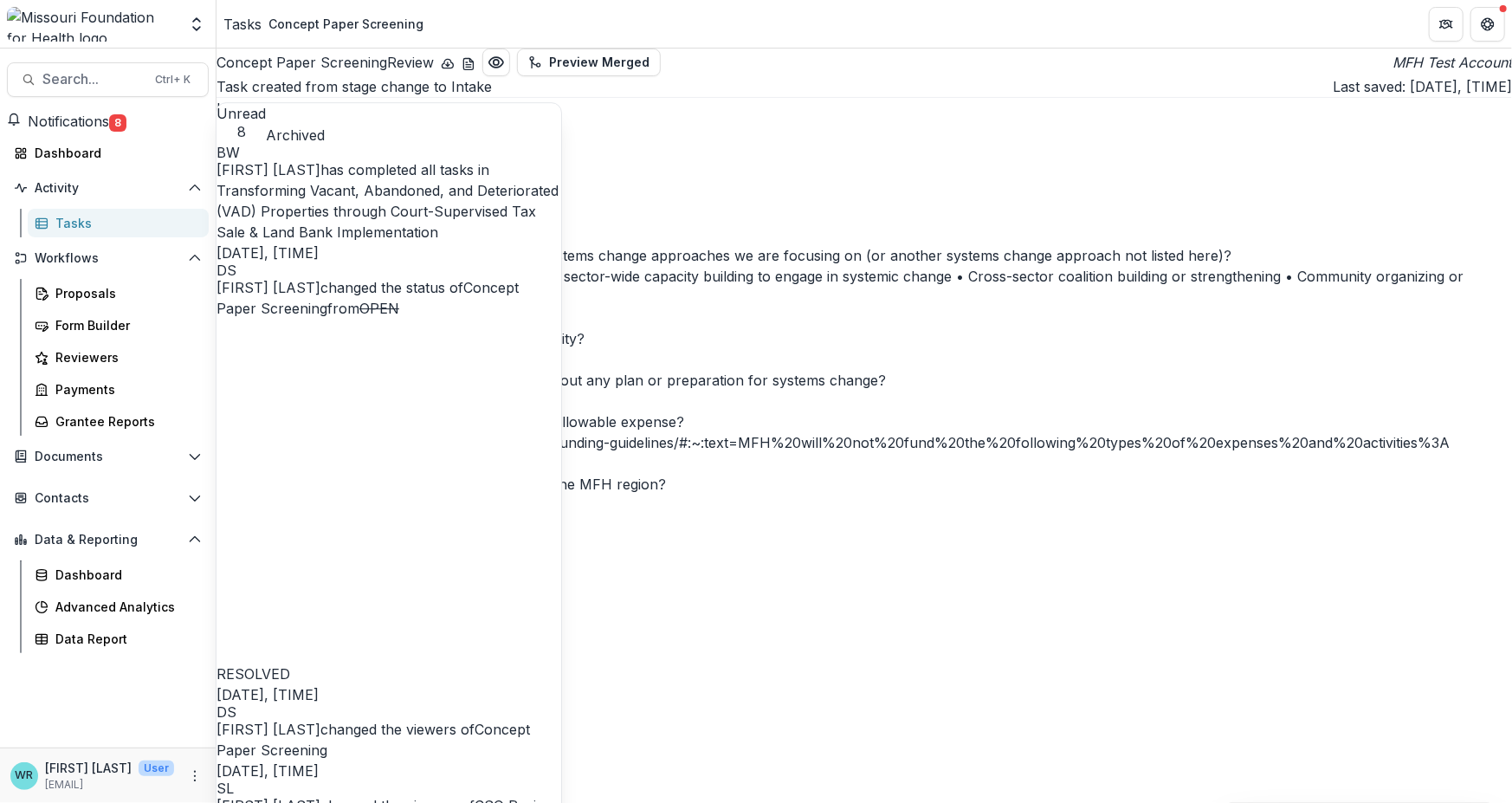 scroll, scrollTop: 346, scrollLeft: 0, axis: vertical 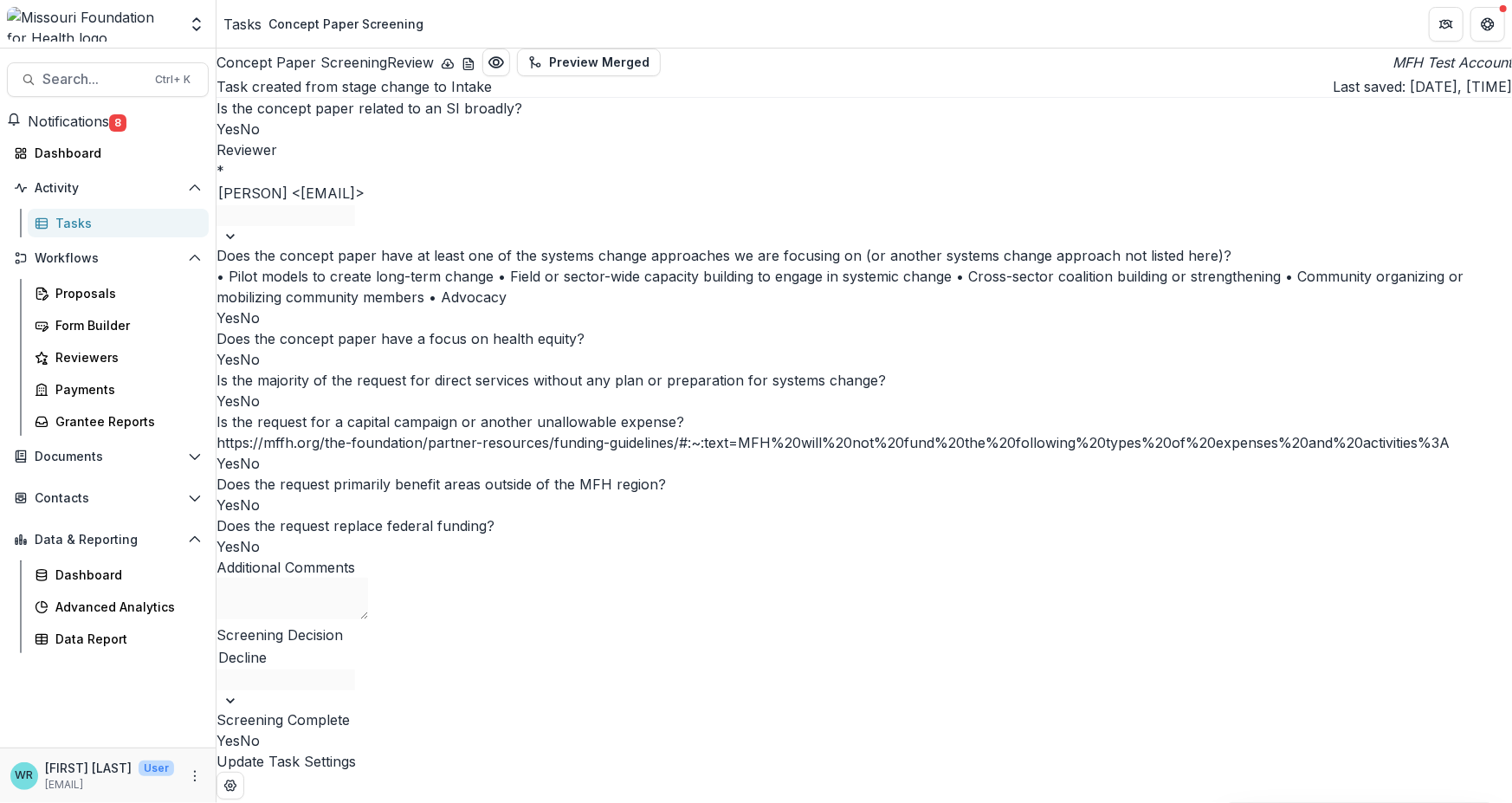 click on "No comments yet" at bounding box center [864, 852] 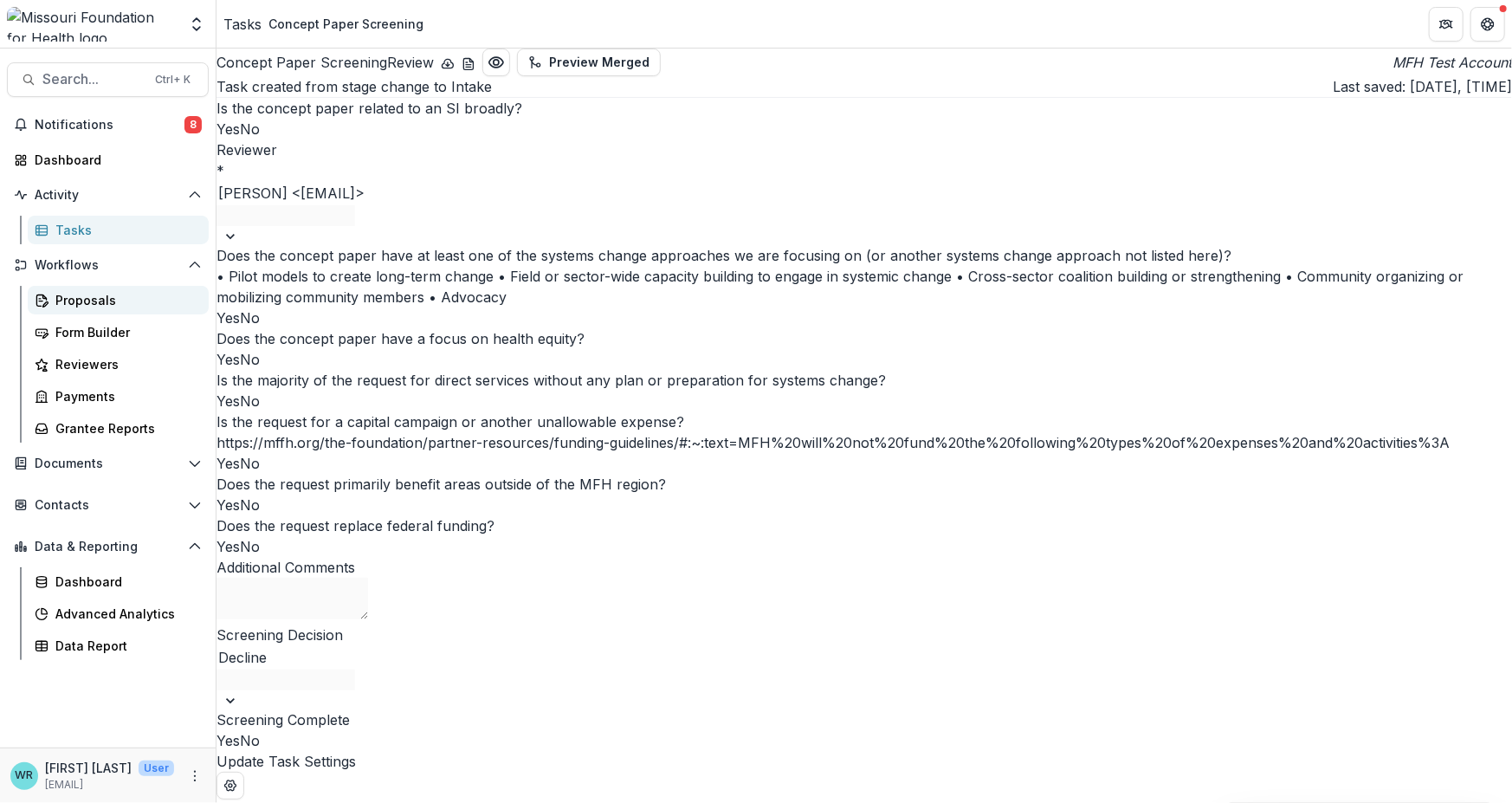 click on "Proposals" at bounding box center (125, 300) 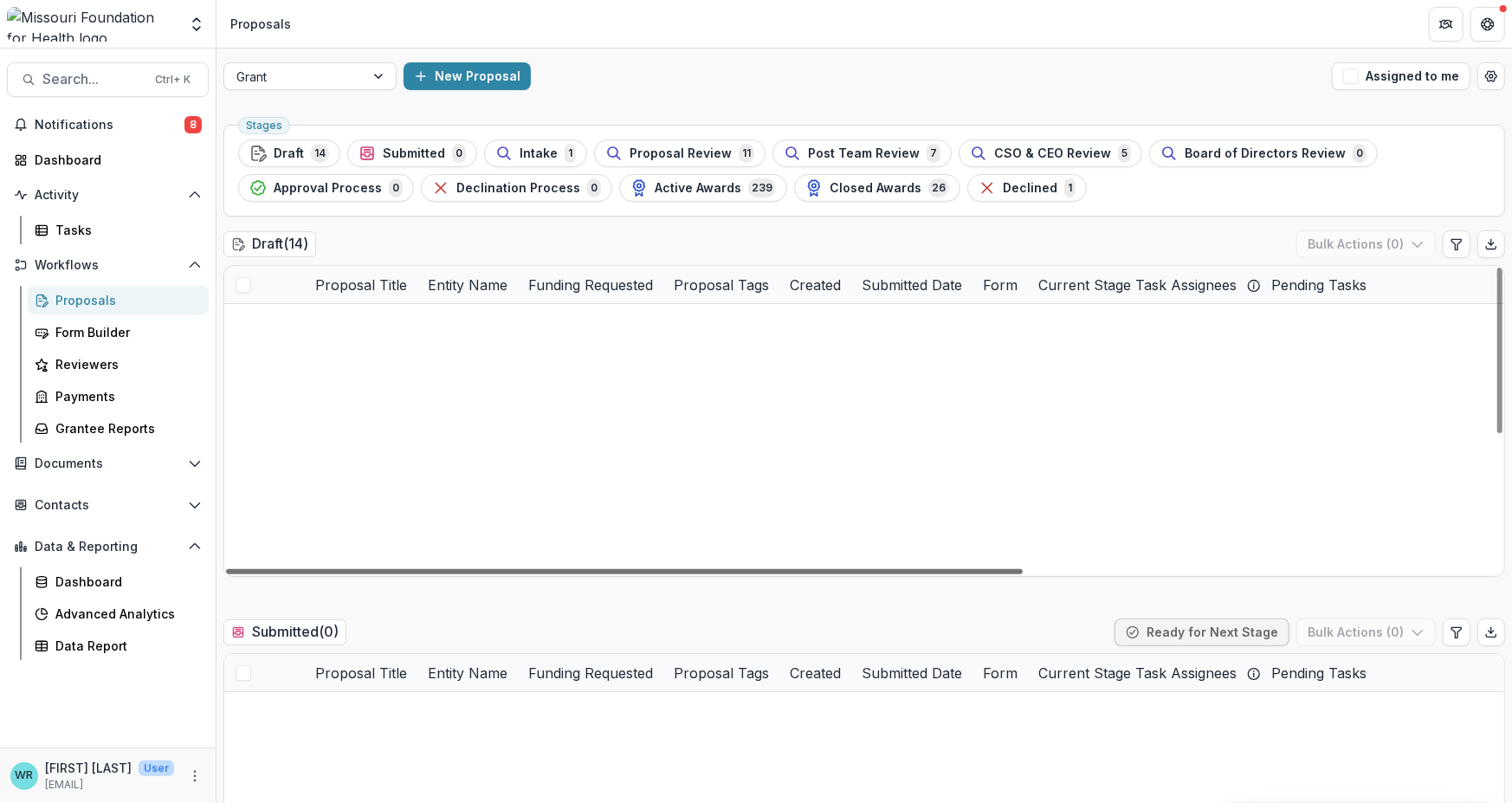 scroll, scrollTop: 0, scrollLeft: 0, axis: both 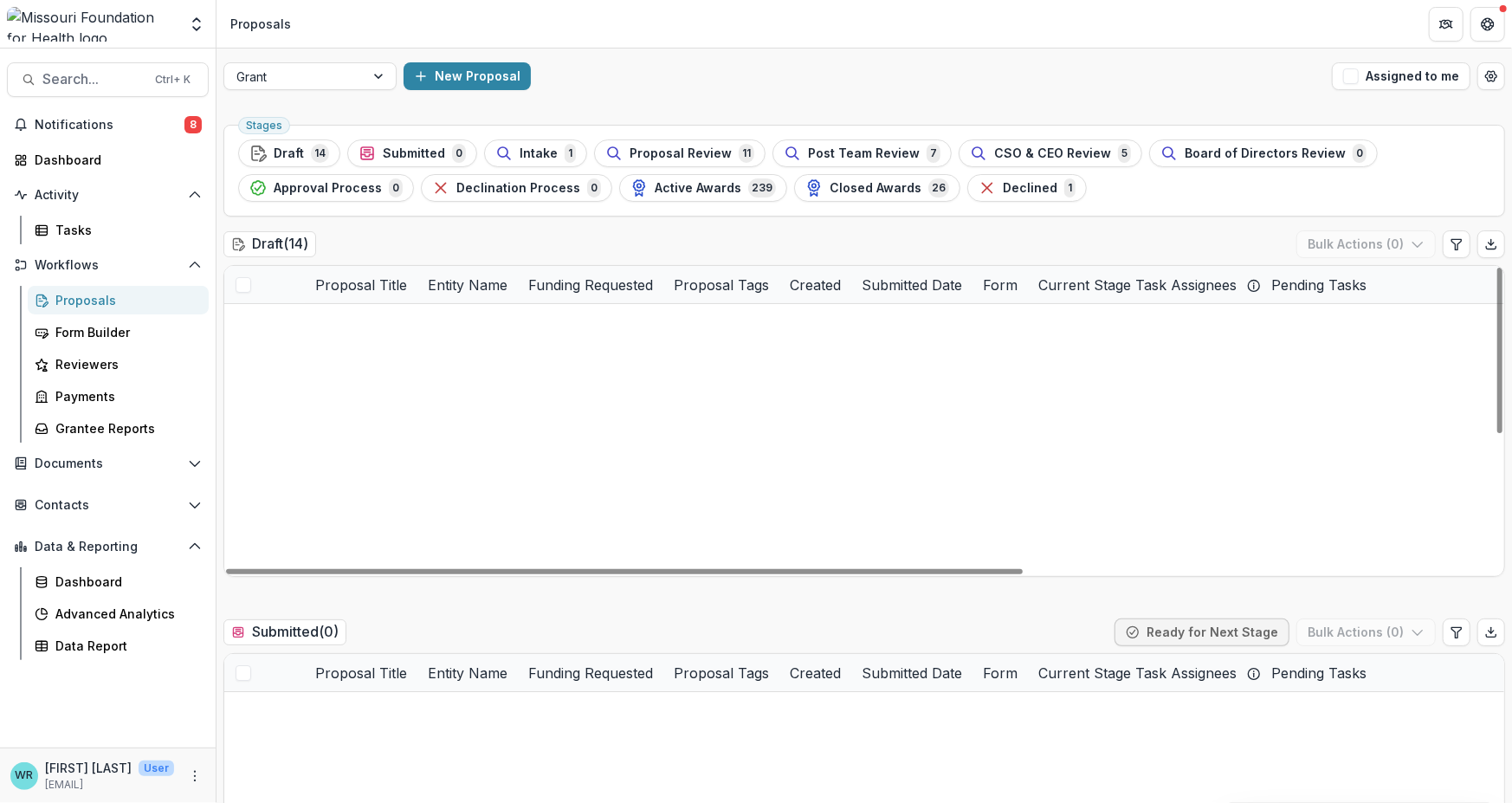 drag, startPoint x: 1006, startPoint y: 573, endPoint x: 284, endPoint y: 545, distance: 722.54273 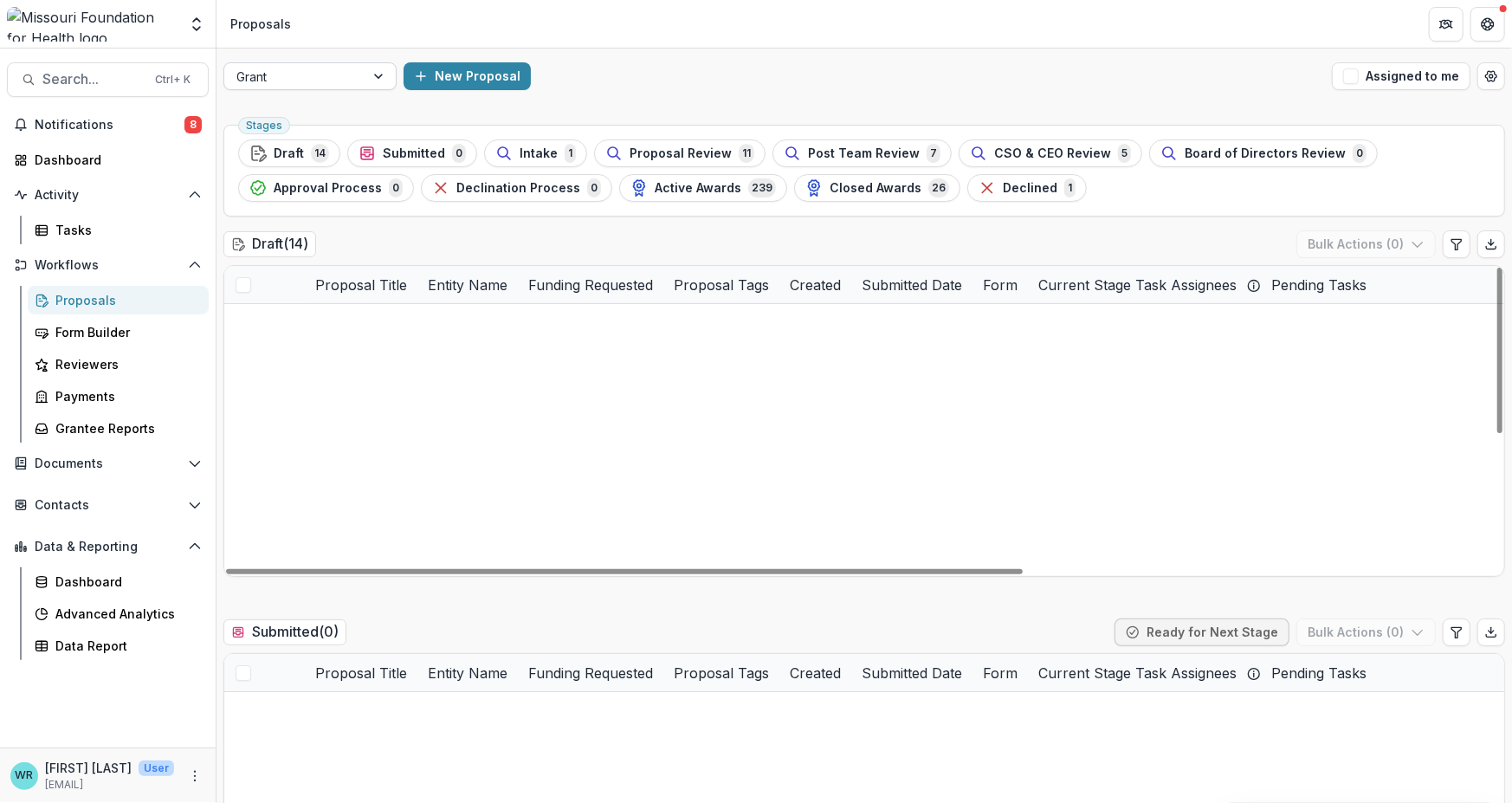 click at bounding box center [380, 76] 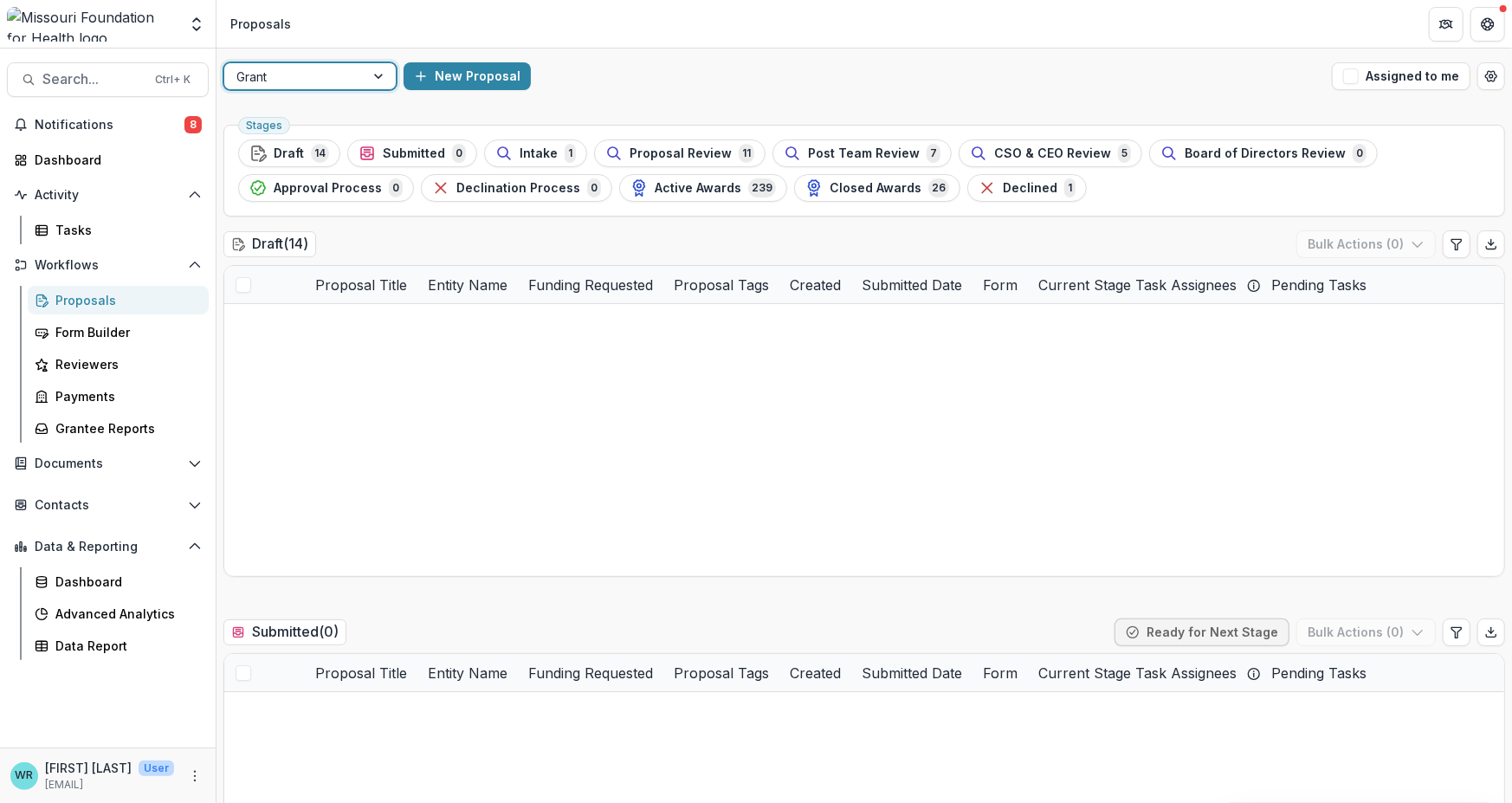 click on "Concept Paper" at bounding box center (756, 813) 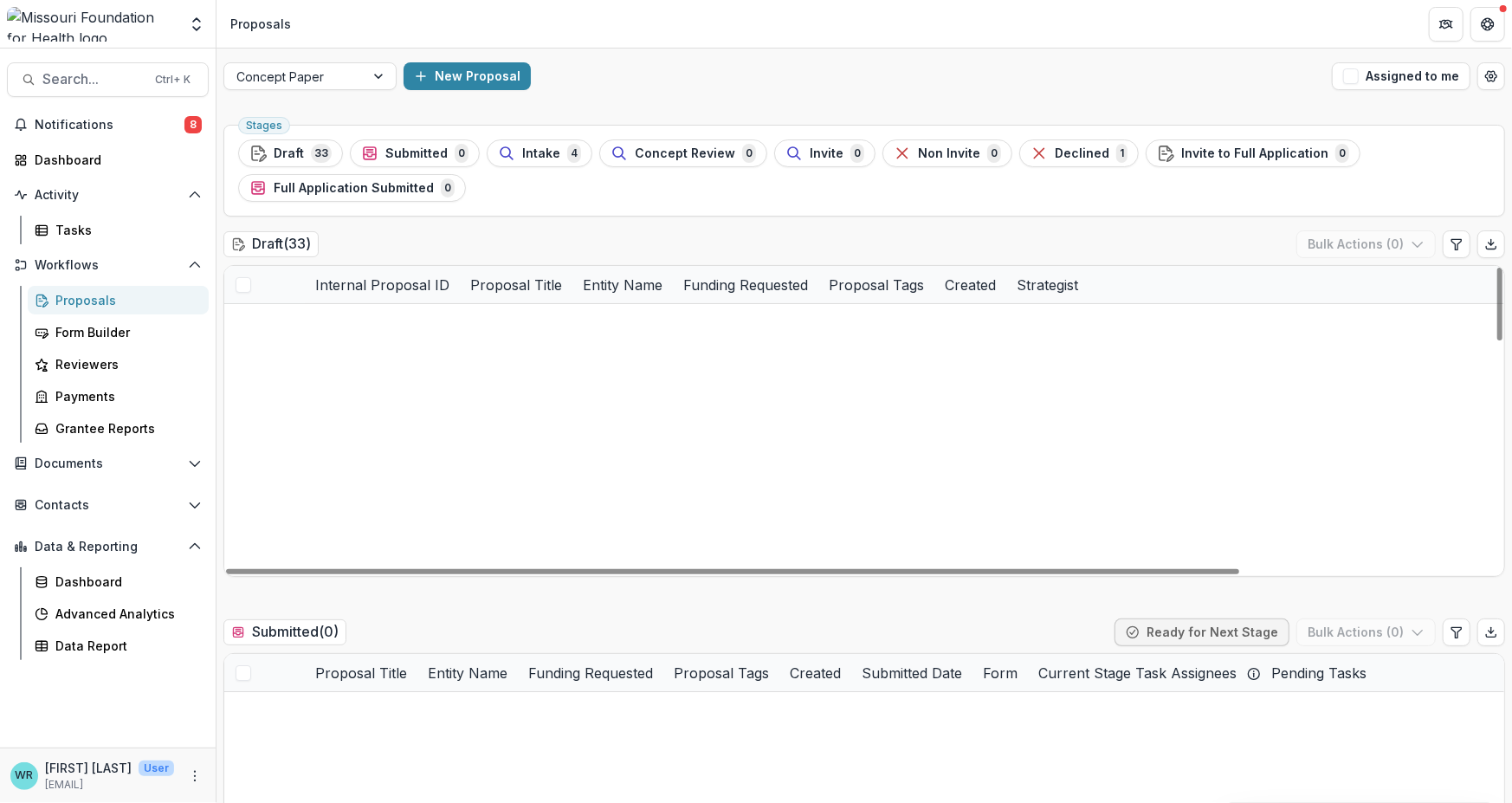 scroll, scrollTop: 956, scrollLeft: 0, axis: vertical 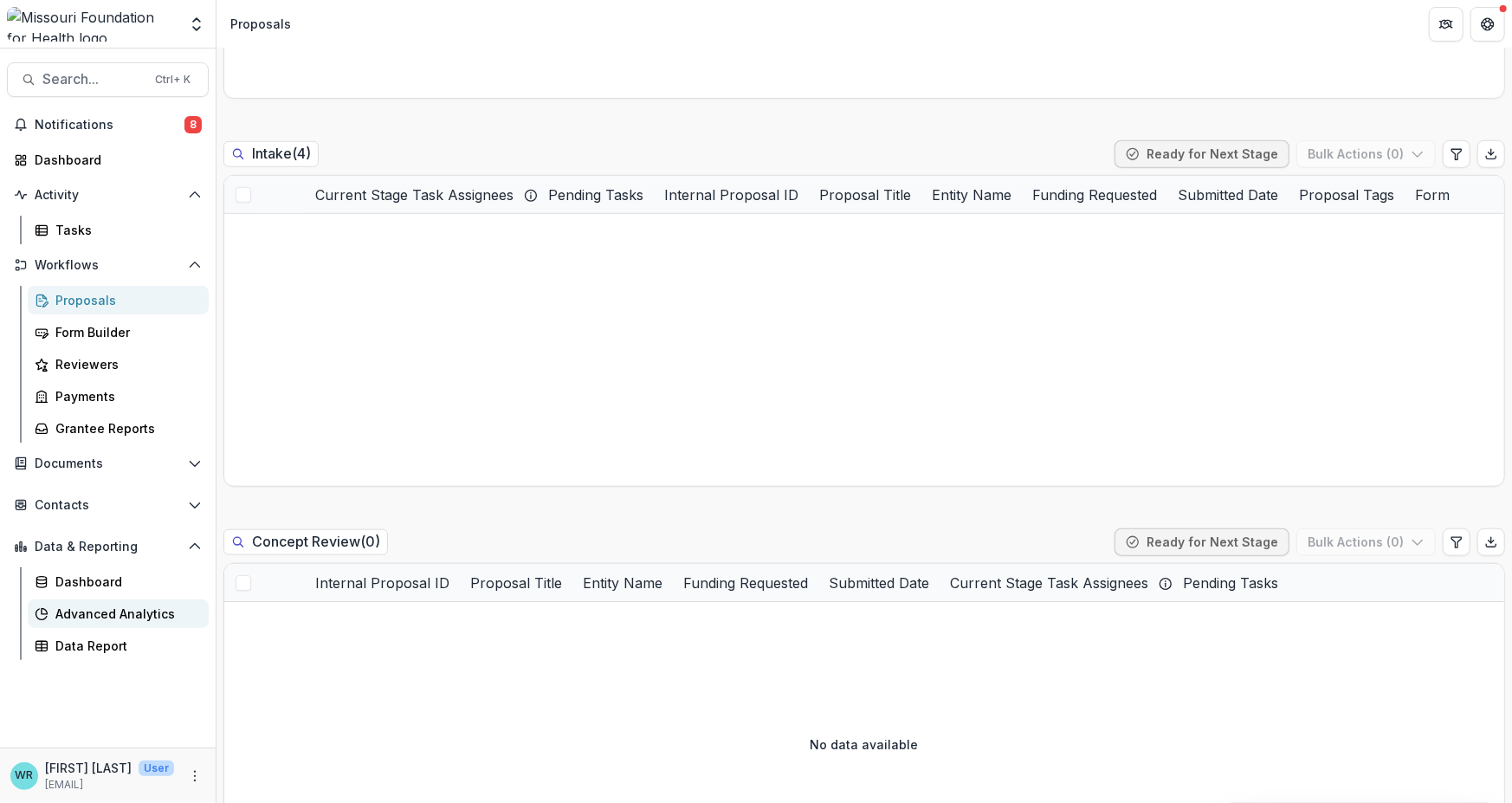 click on "Advanced Analytics" at bounding box center [125, 613] 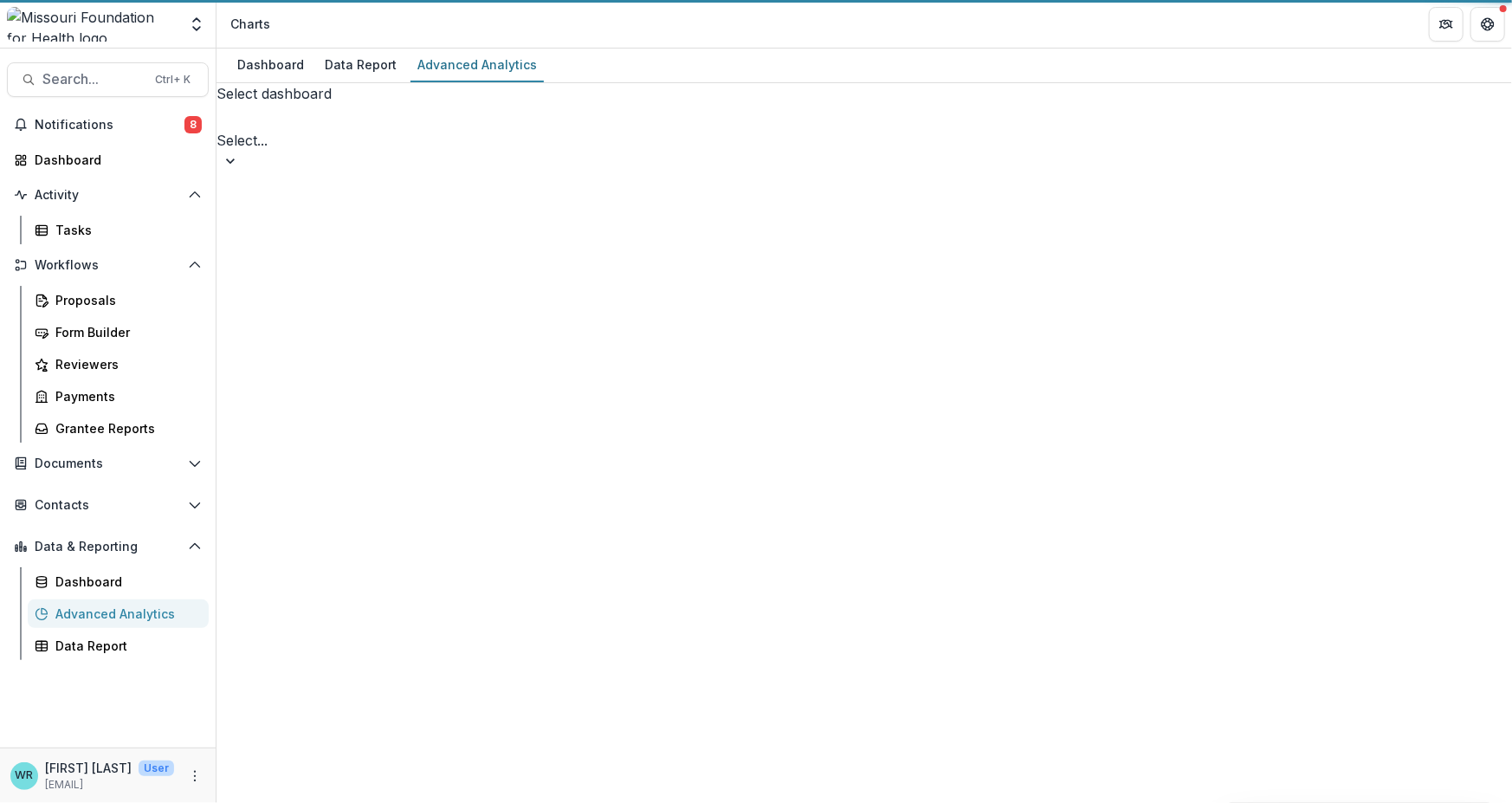 scroll, scrollTop: 41, scrollLeft: 0, axis: vertical 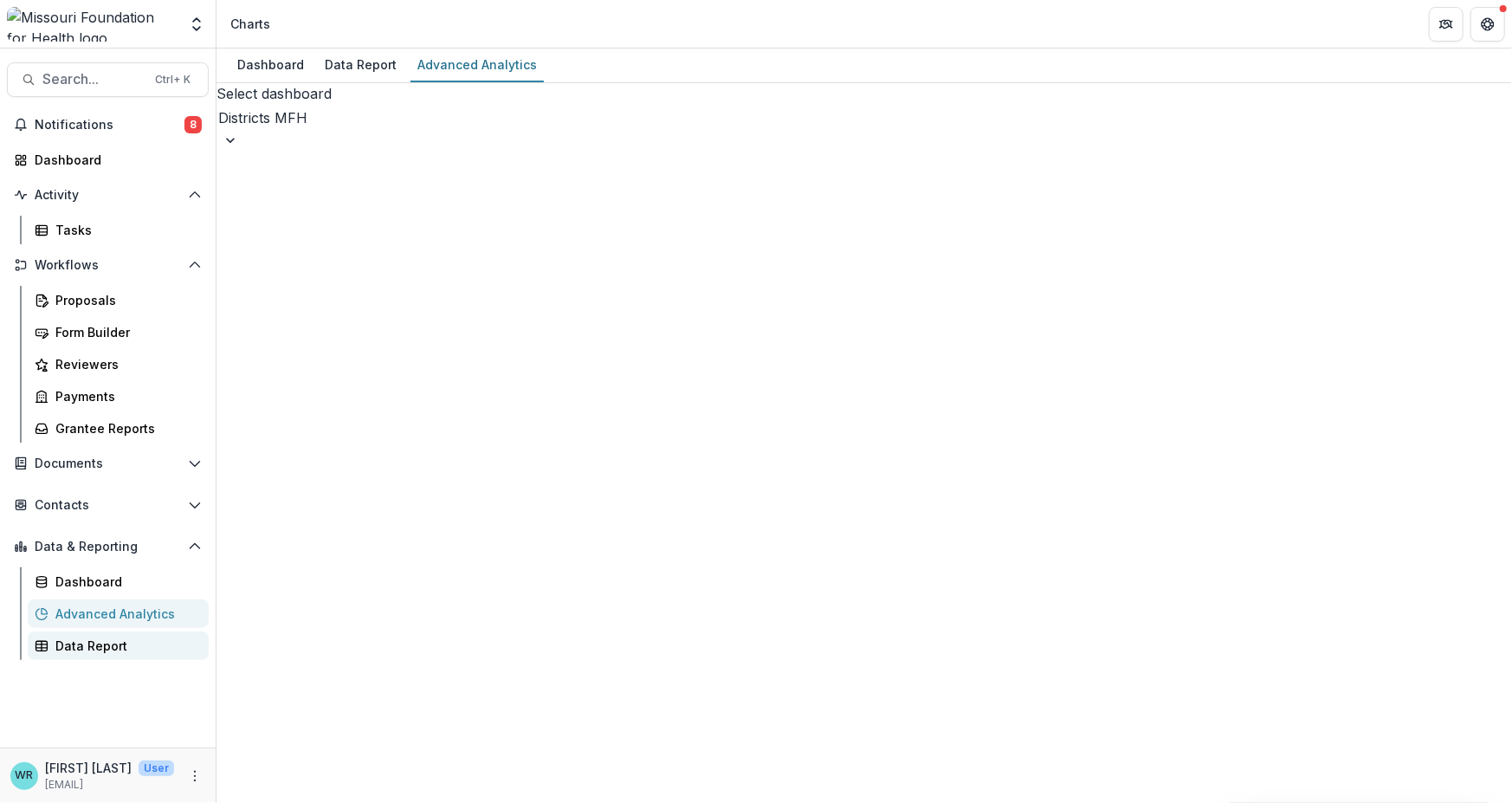 click on "Data Report" at bounding box center [125, 645] 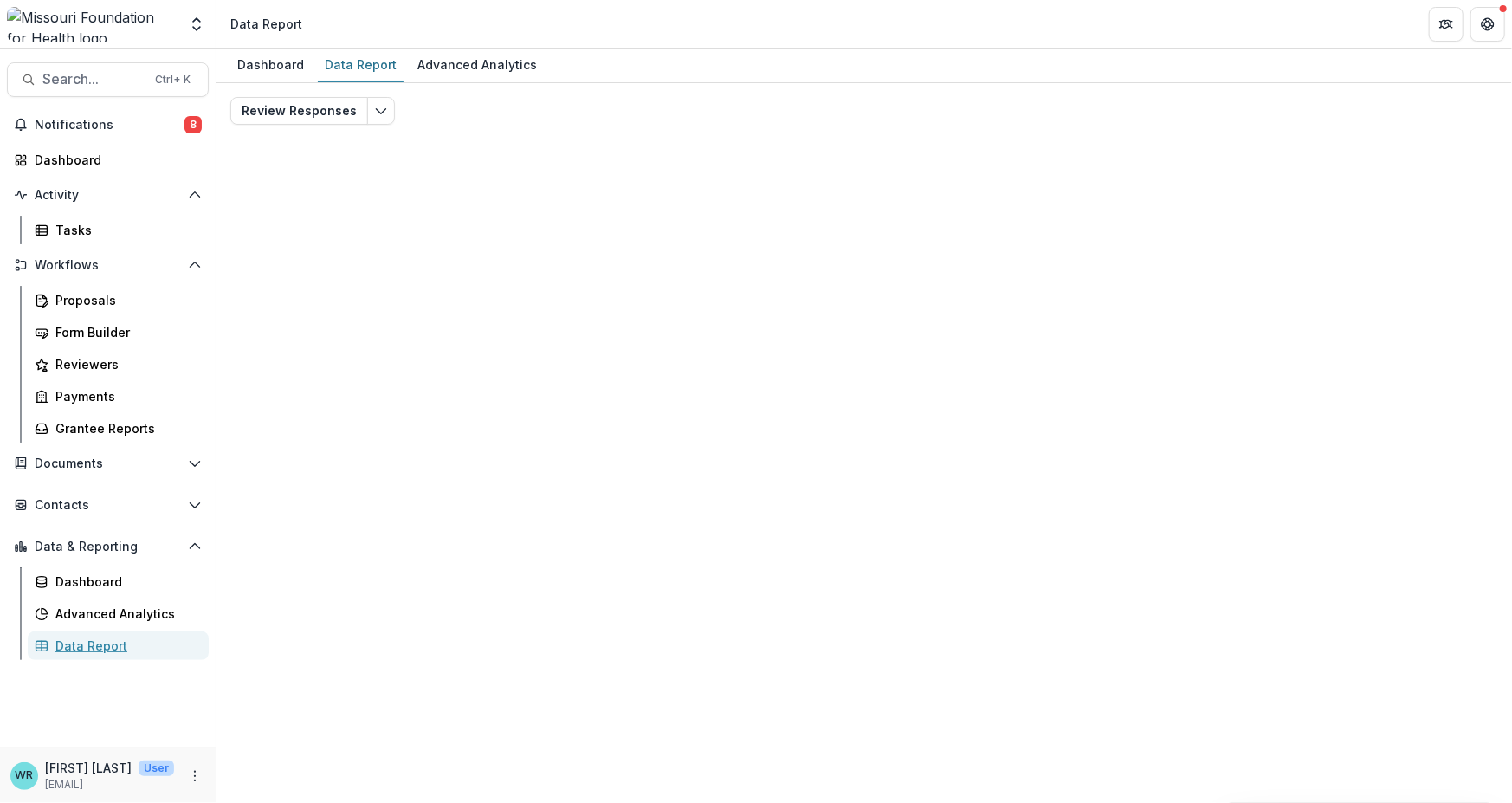 scroll, scrollTop: 0, scrollLeft: 0, axis: both 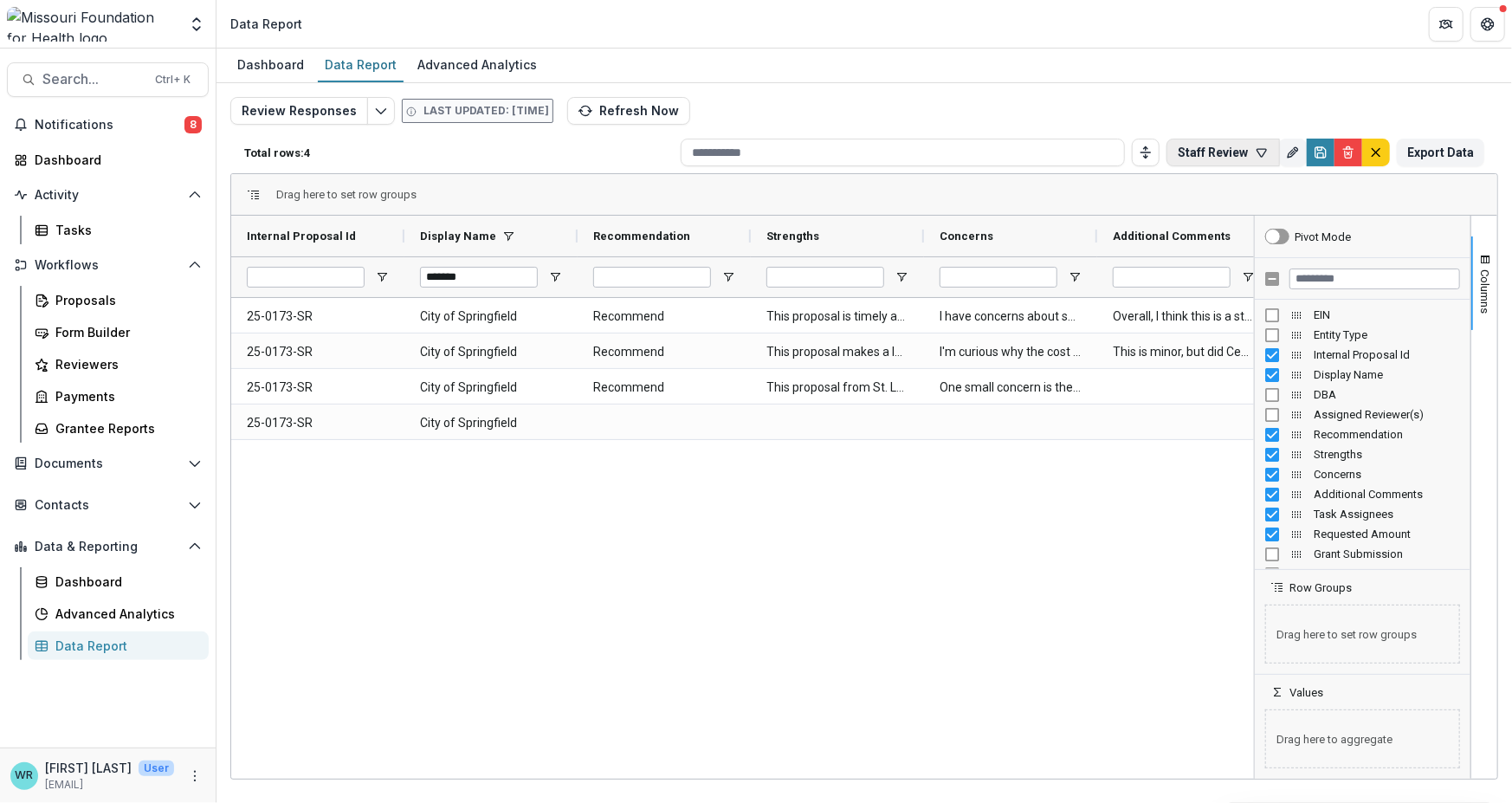 click on "Staff Review" at bounding box center (1223, 152) 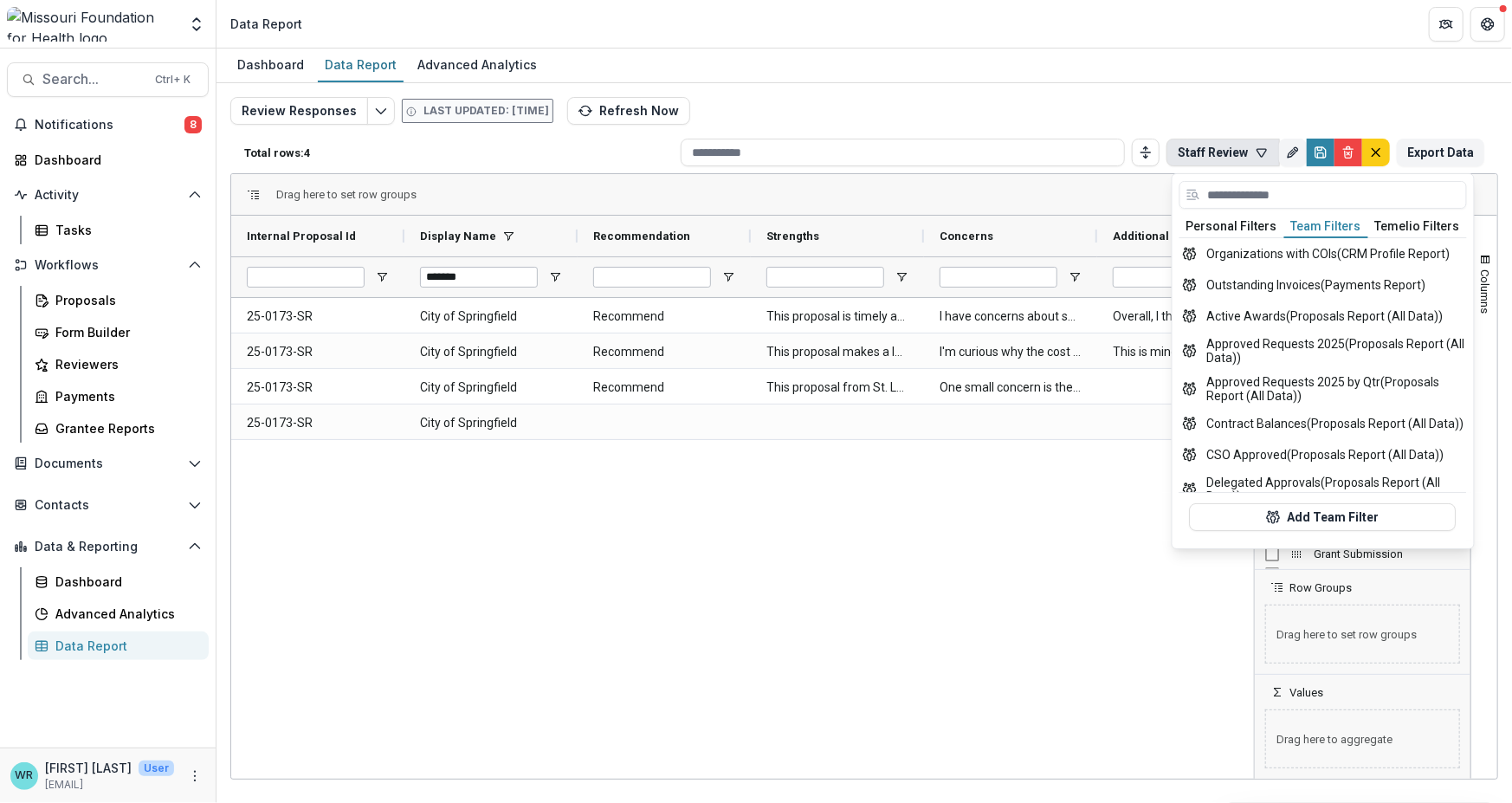 click on "Team Filters" at bounding box center [1326, 227] 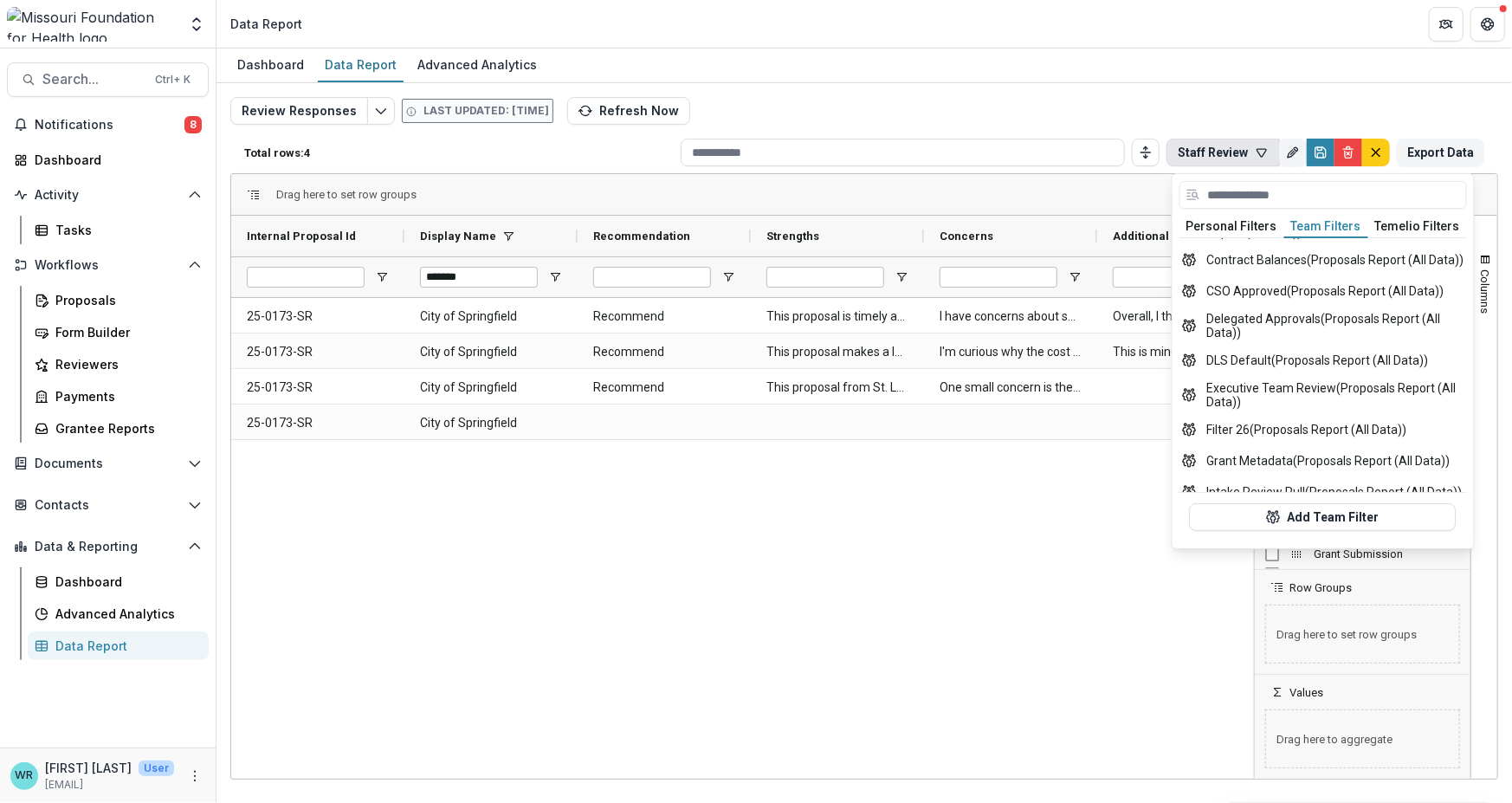scroll, scrollTop: 173, scrollLeft: 0, axis: vertical 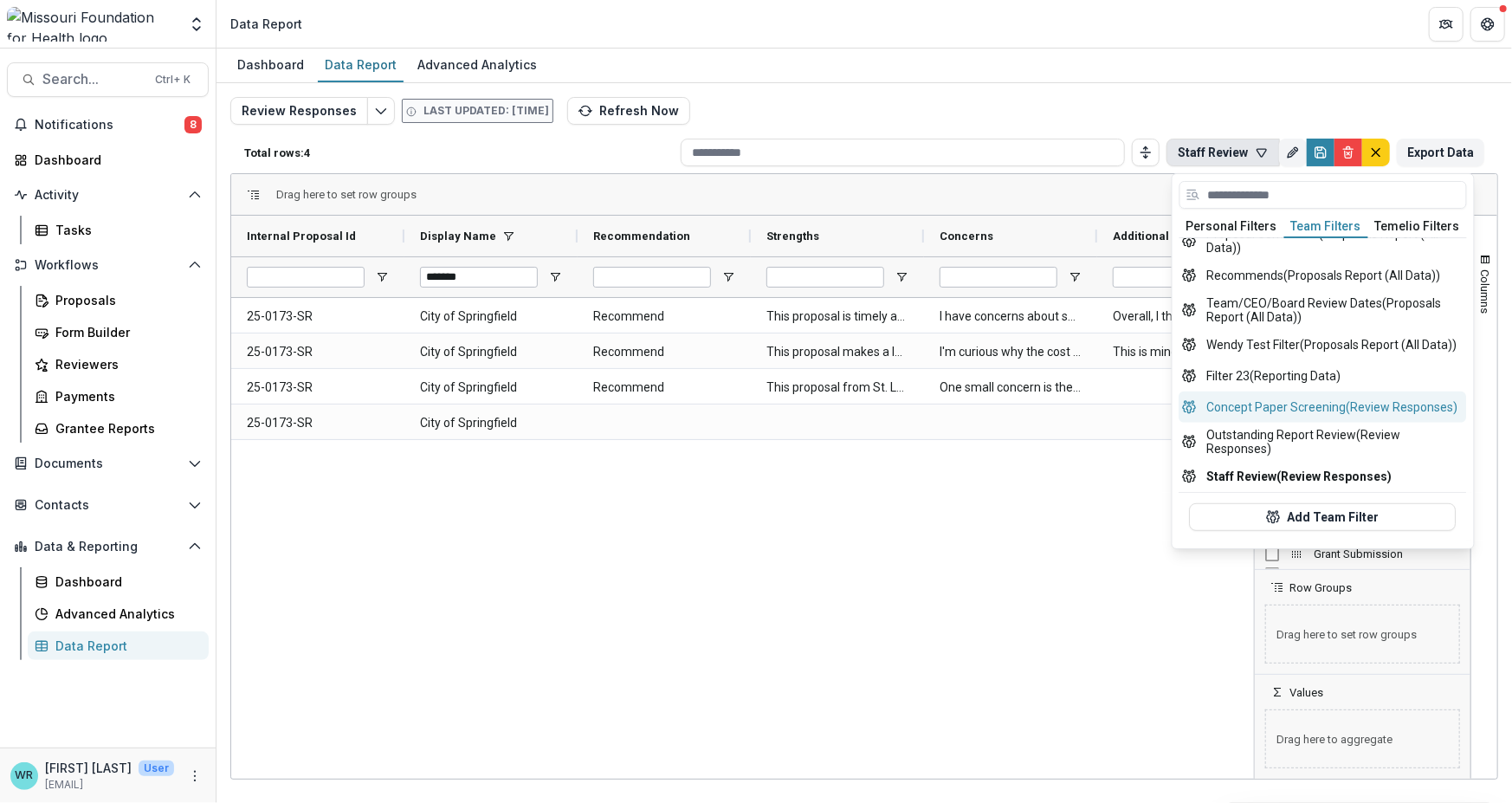 click on "Concept Paper Screening  (Review Responses)" at bounding box center (1323, 407) 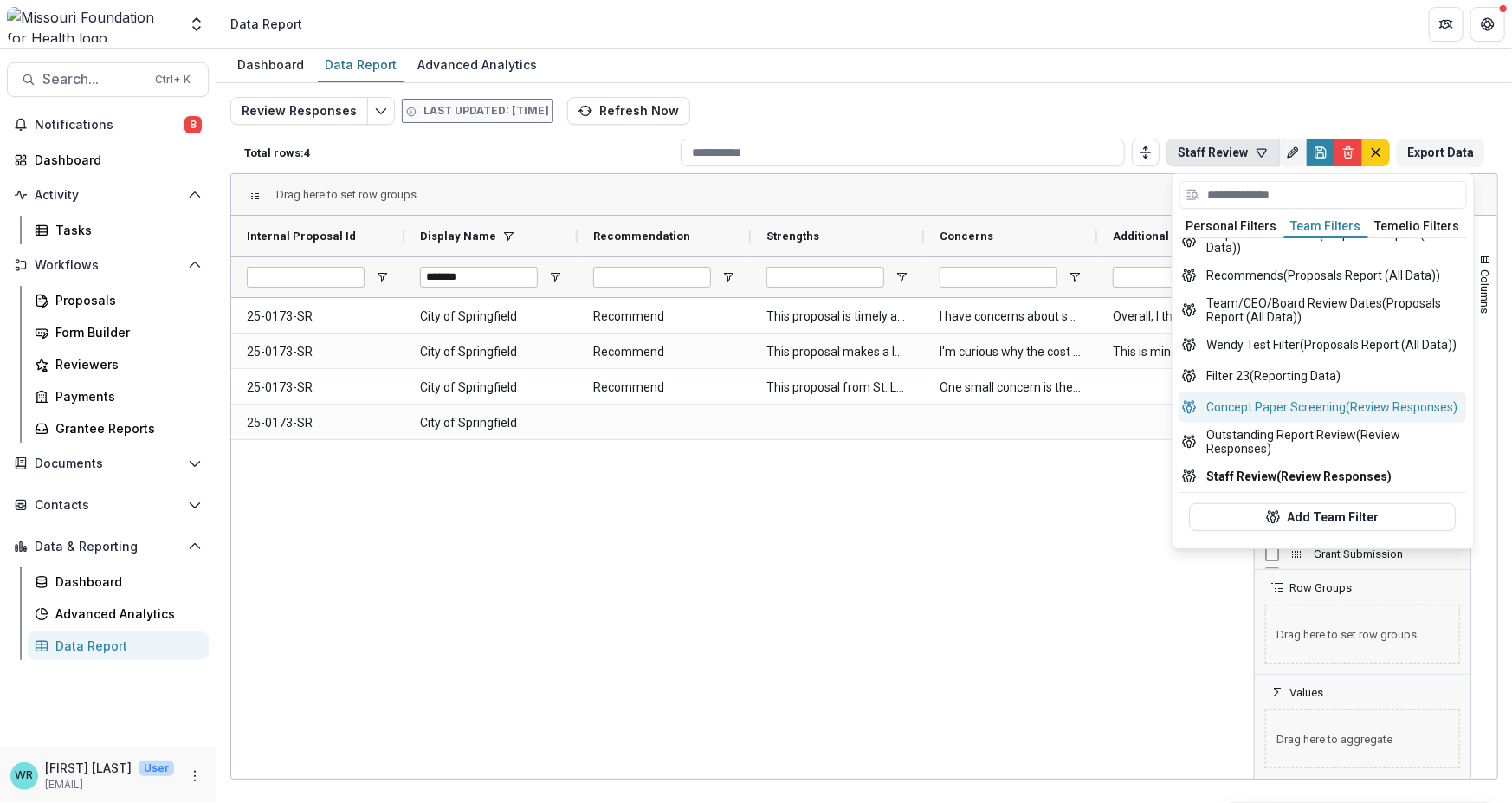 type 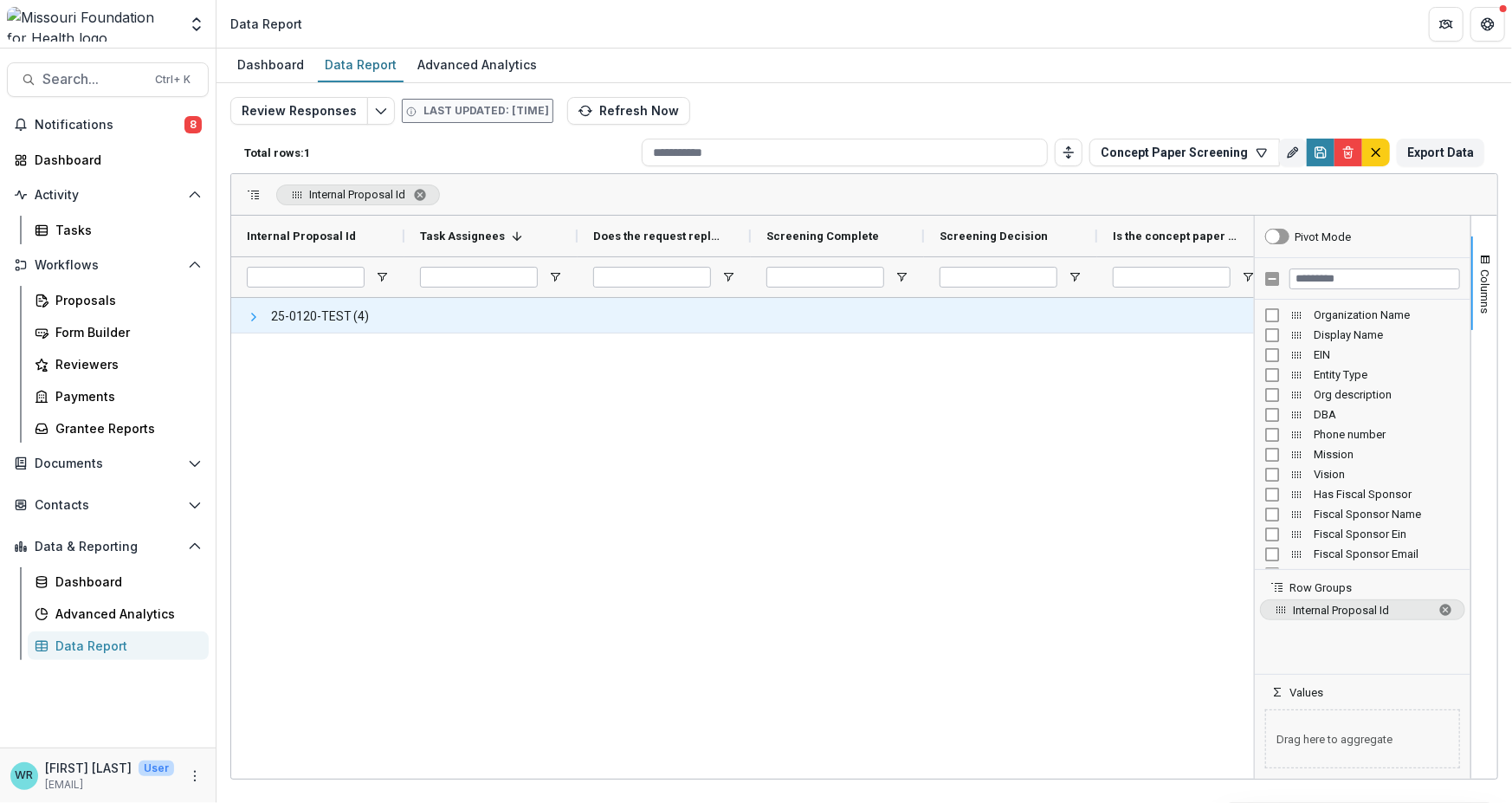 click at bounding box center (254, 317) 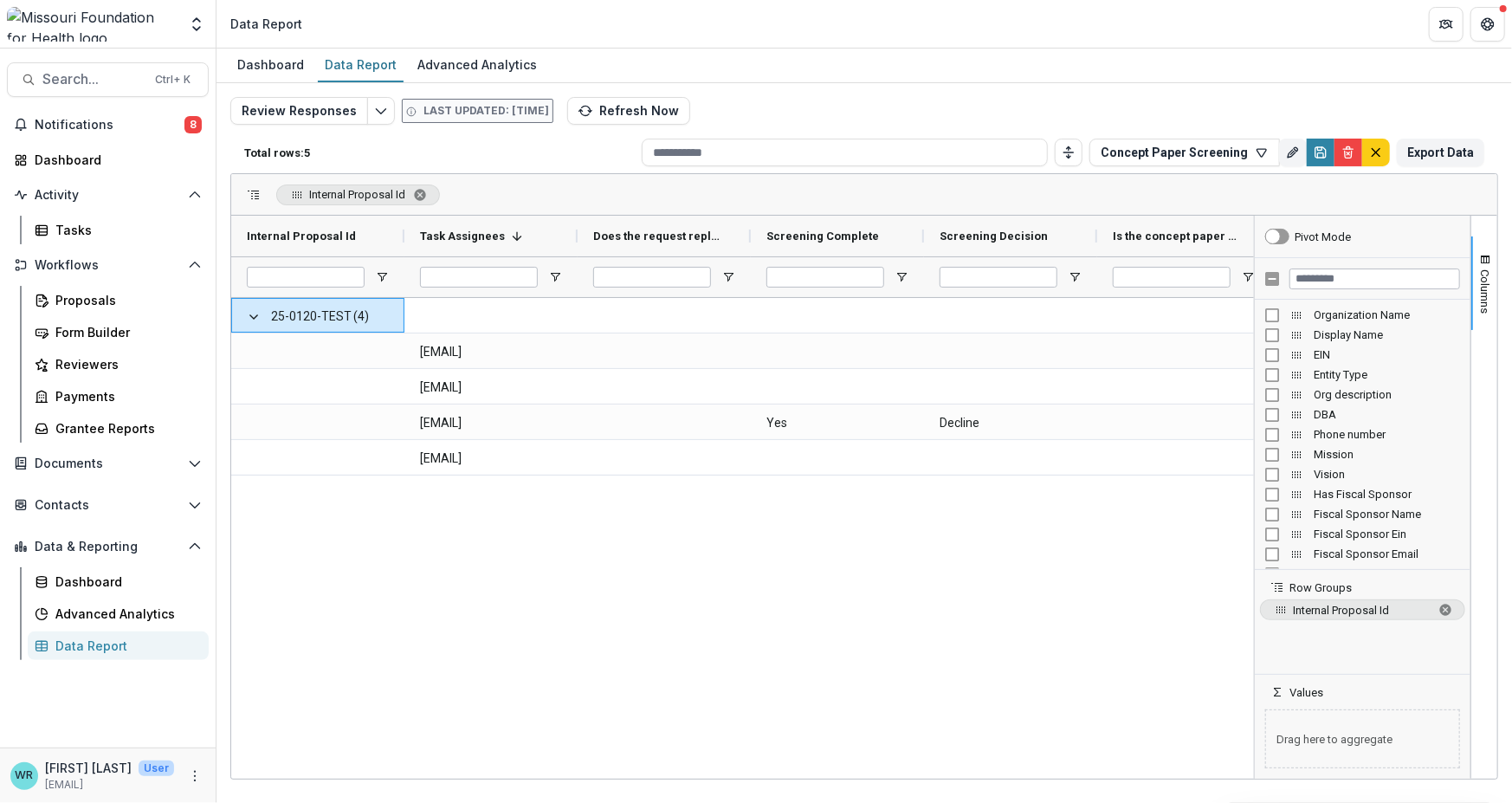 scroll, scrollTop: 0, scrollLeft: 434, axis: horizontal 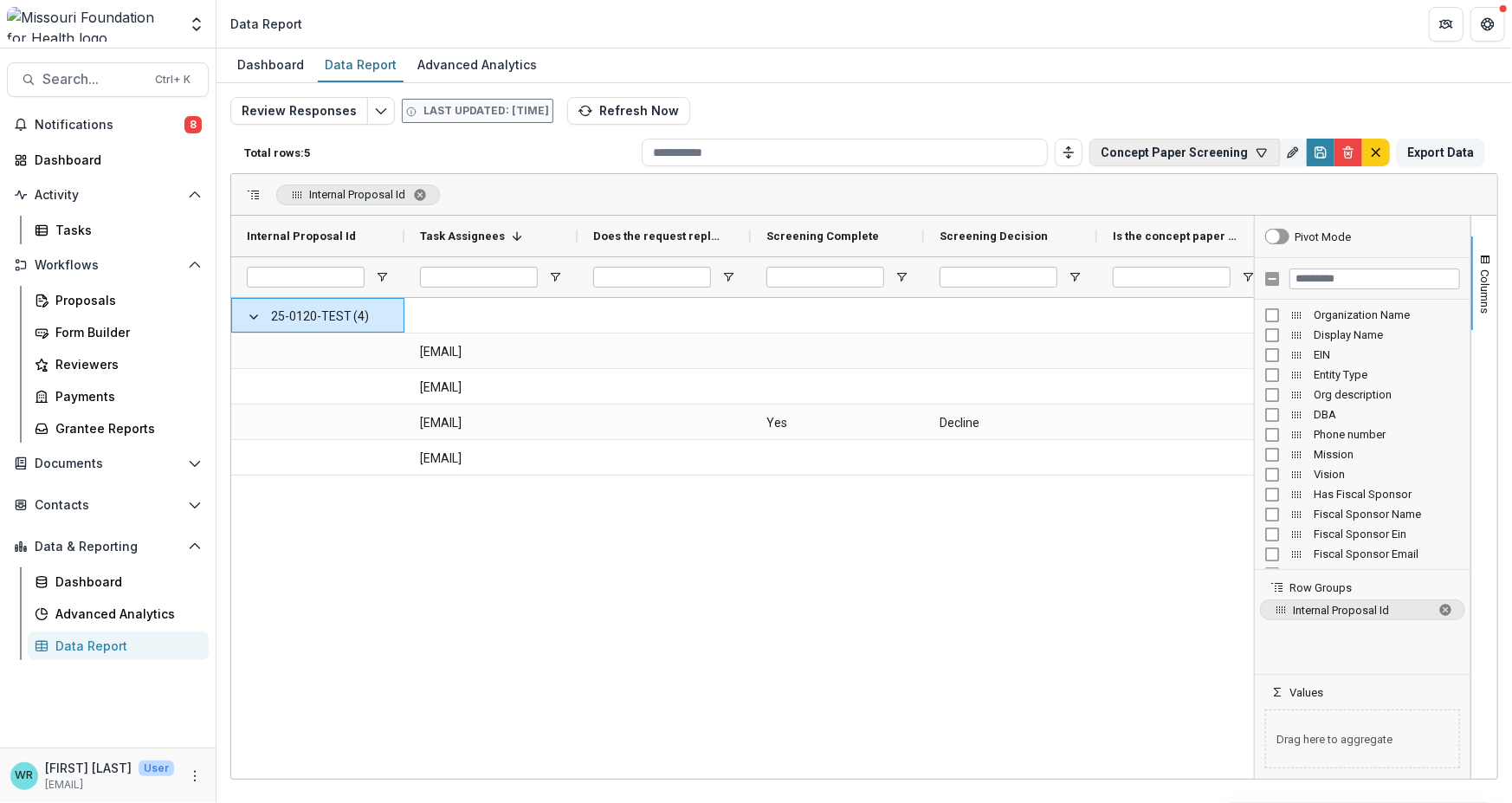 click on "Concept Paper Screening" at bounding box center [1185, 152] 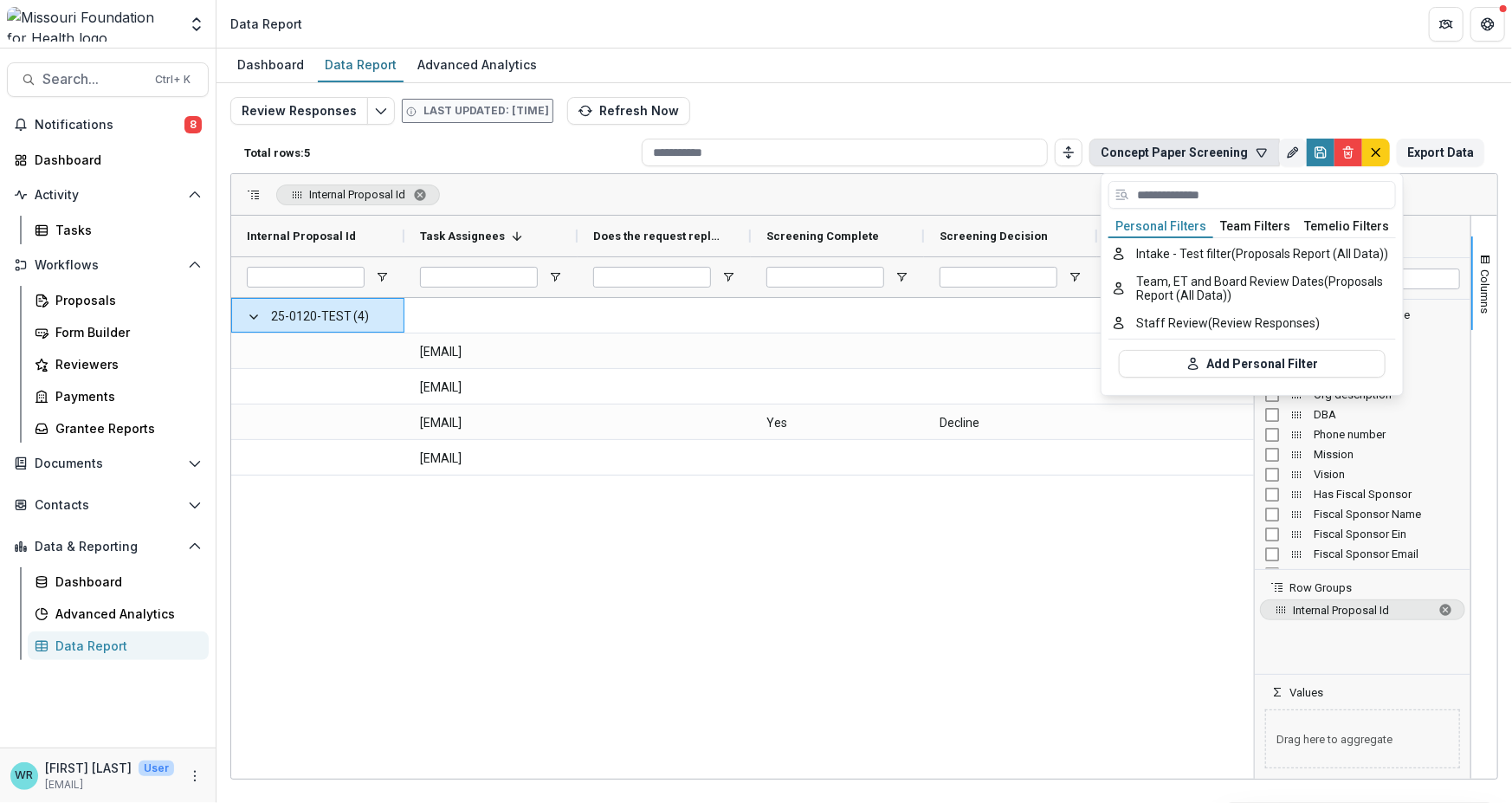 click on "Team Filters" at bounding box center (1255, 227) 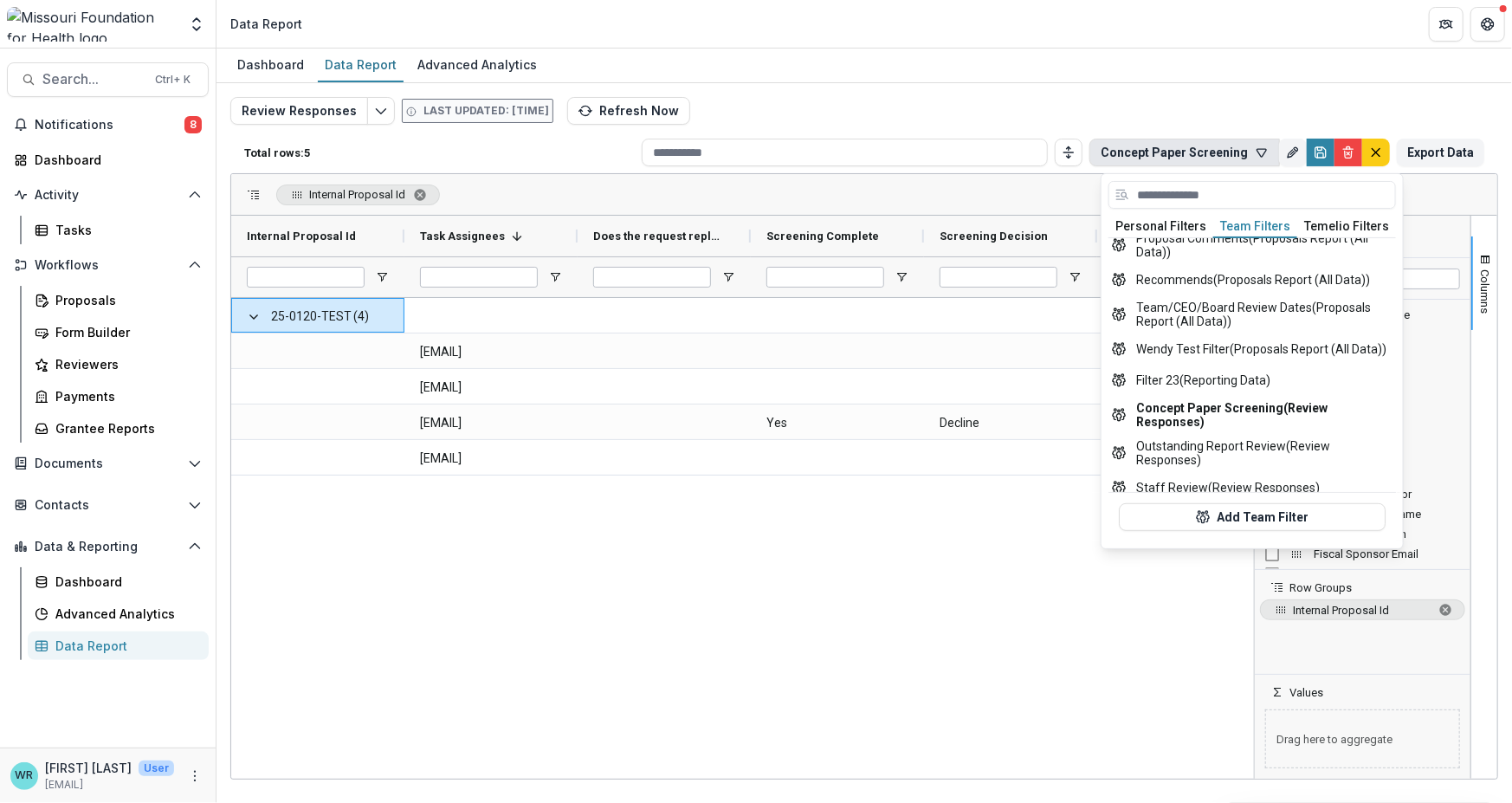 scroll, scrollTop: 592, scrollLeft: 0, axis: vertical 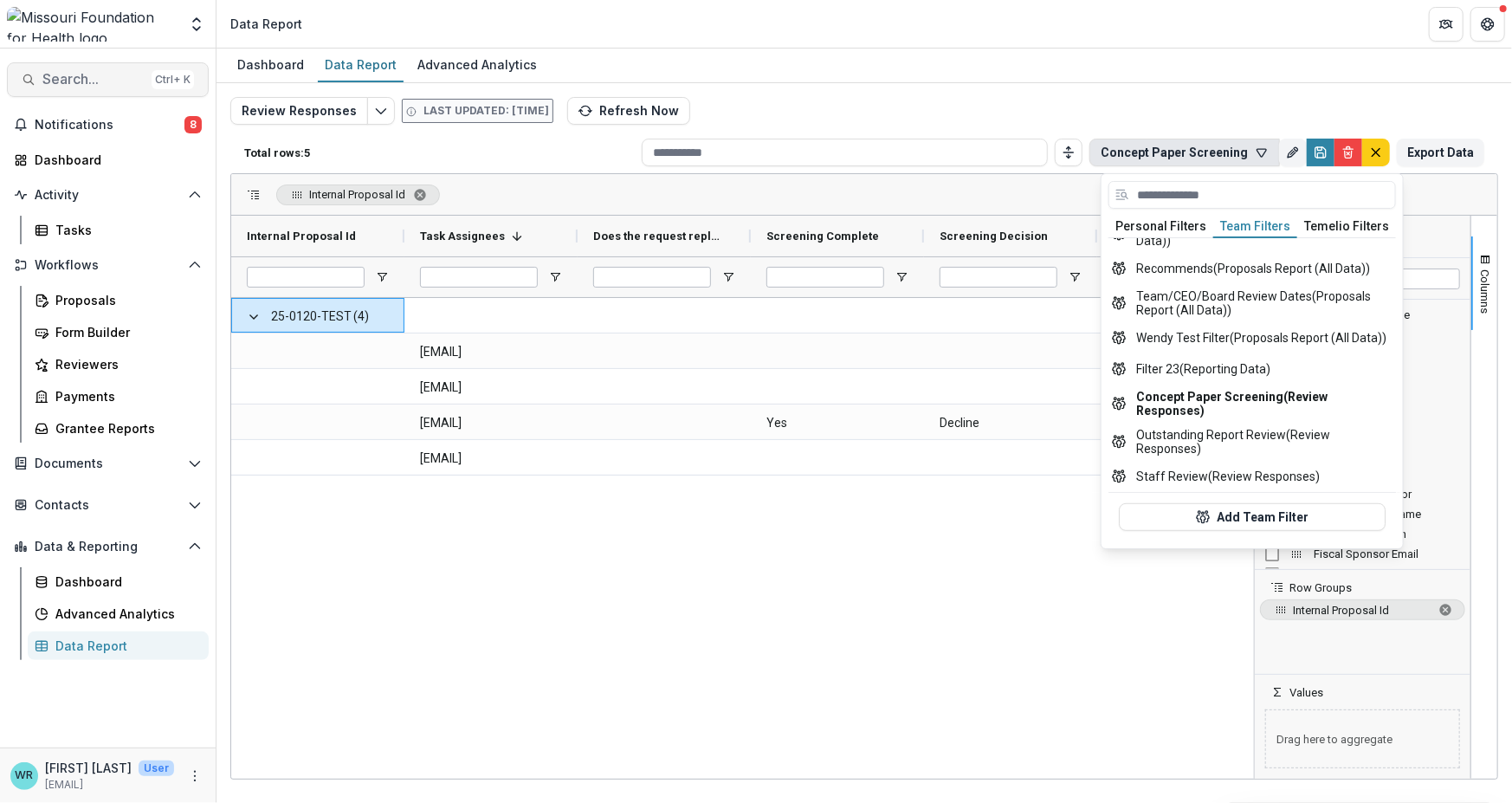 click on "Search... Ctrl  + K" at bounding box center (107, 80) 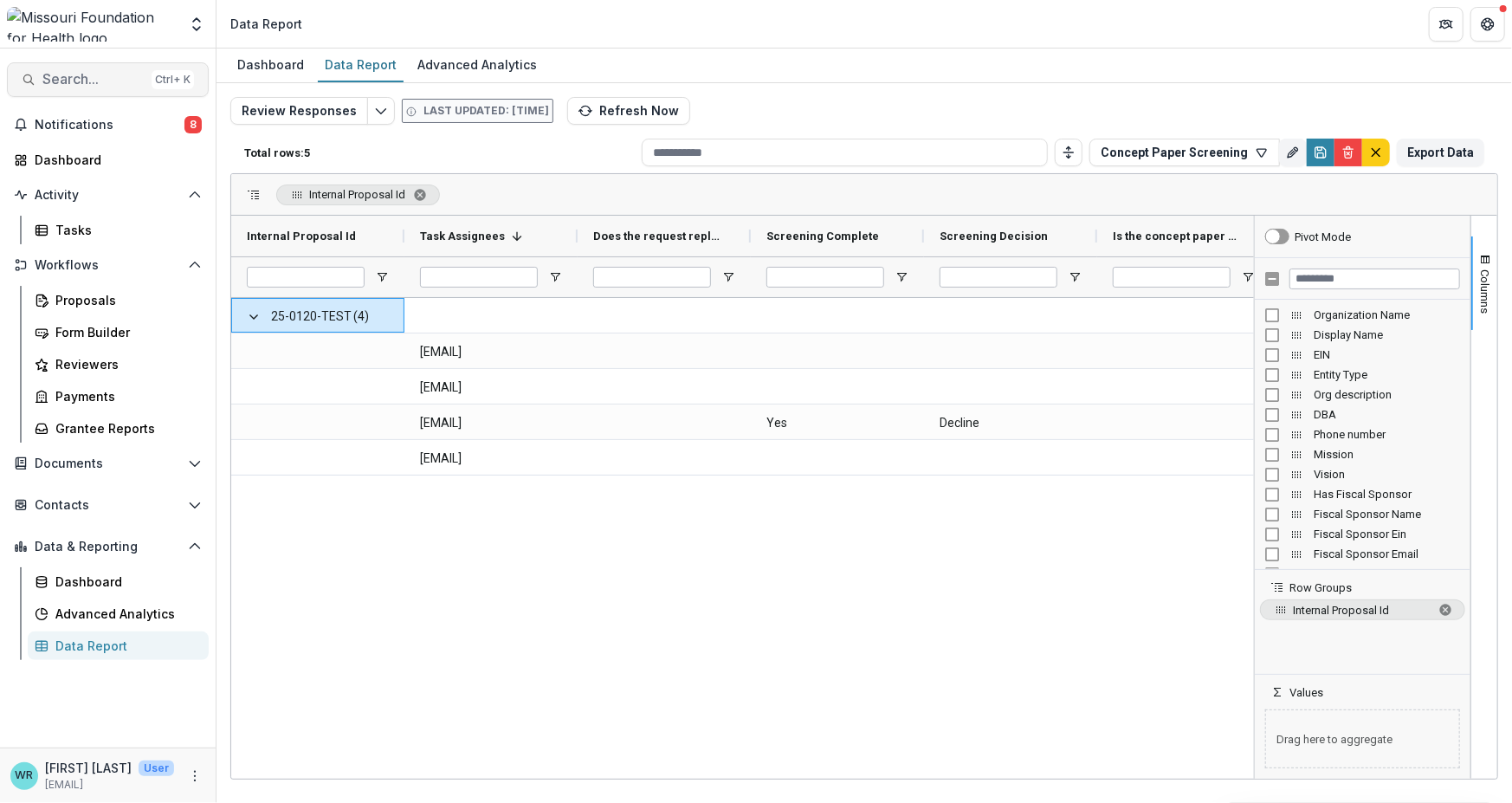 type on "**********" 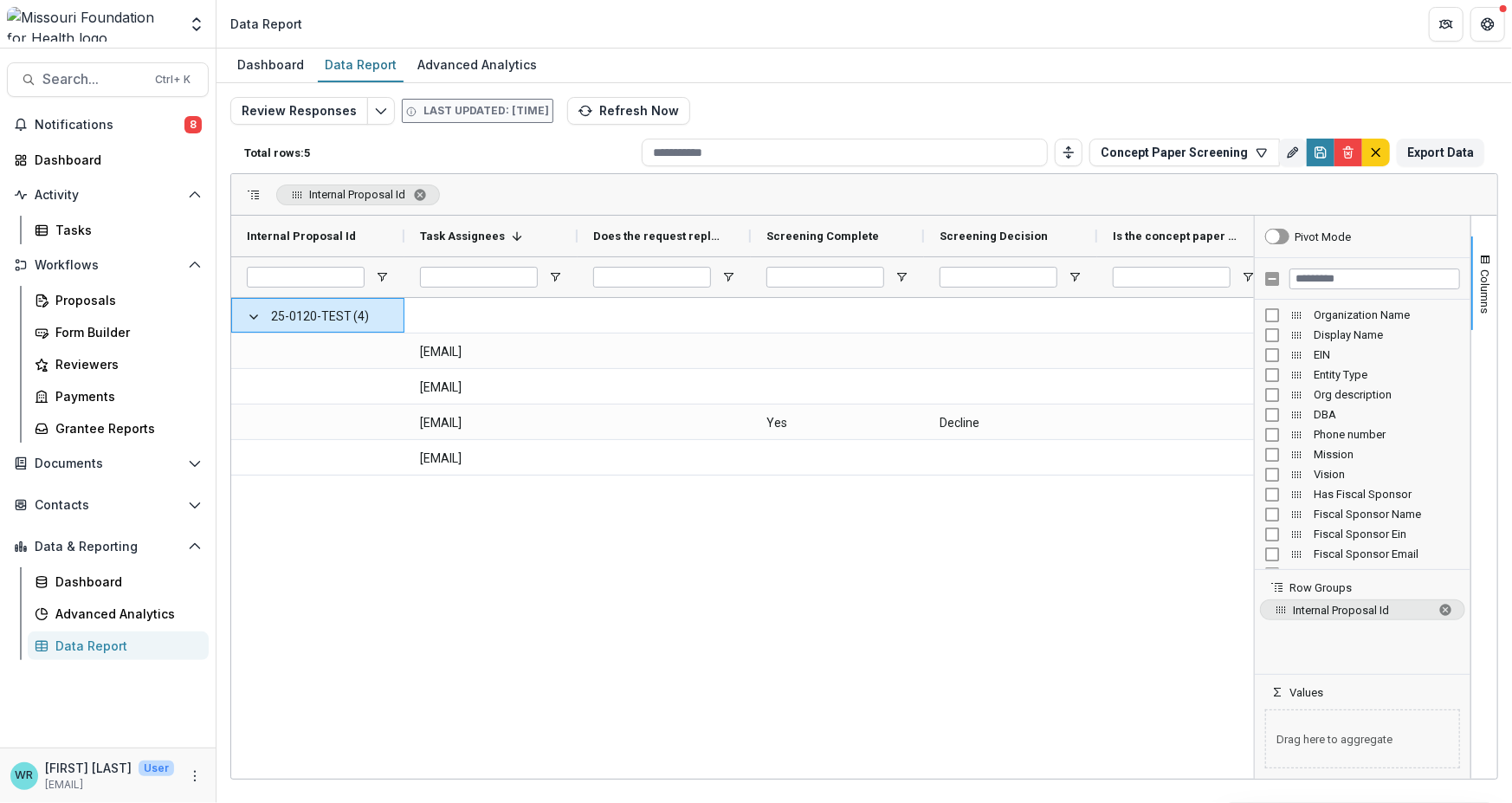 click on "US Committee for Refugees and Immigrants Inc." at bounding box center [756, 2347] 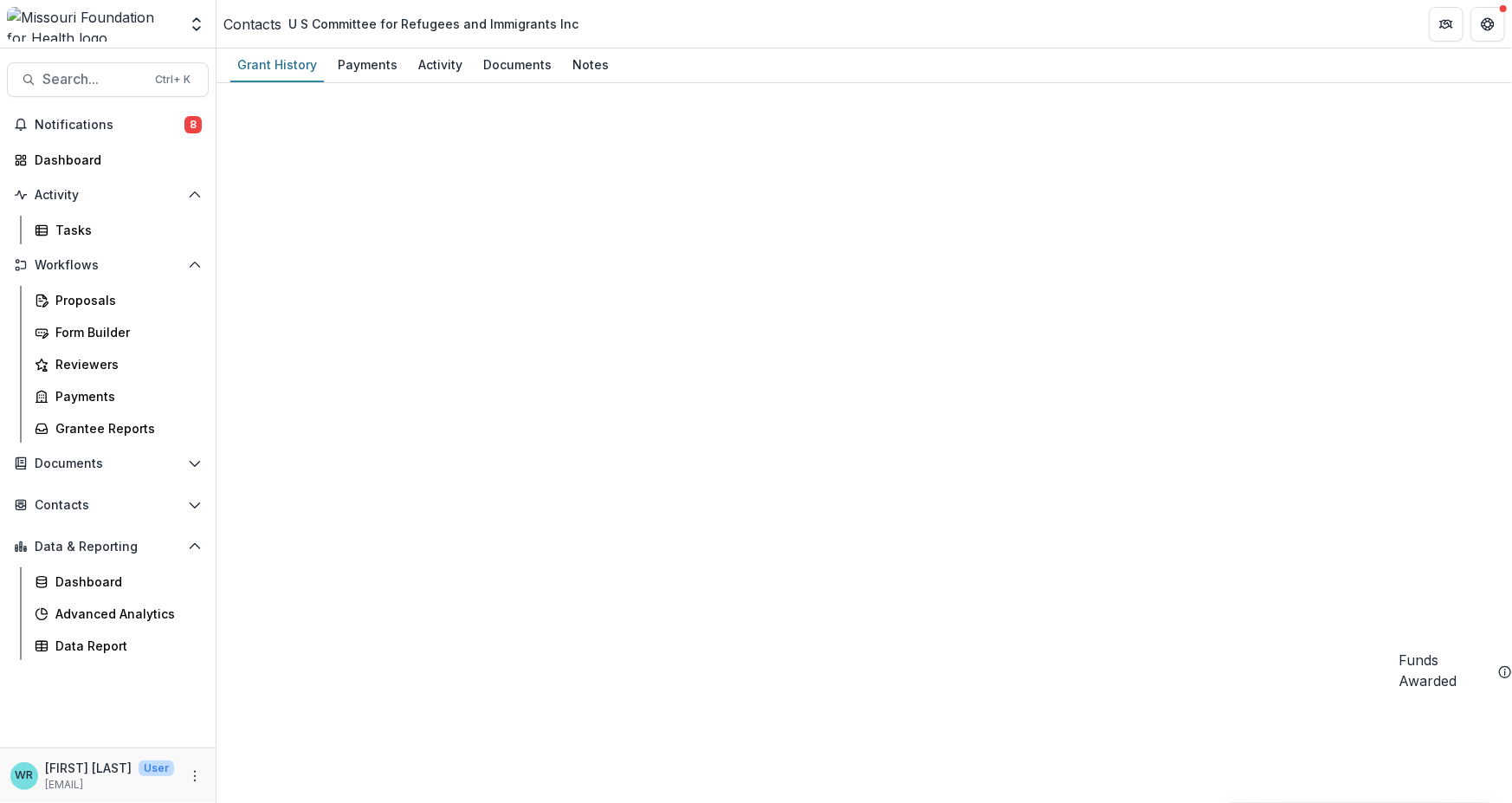 scroll, scrollTop: 0, scrollLeft: 0, axis: both 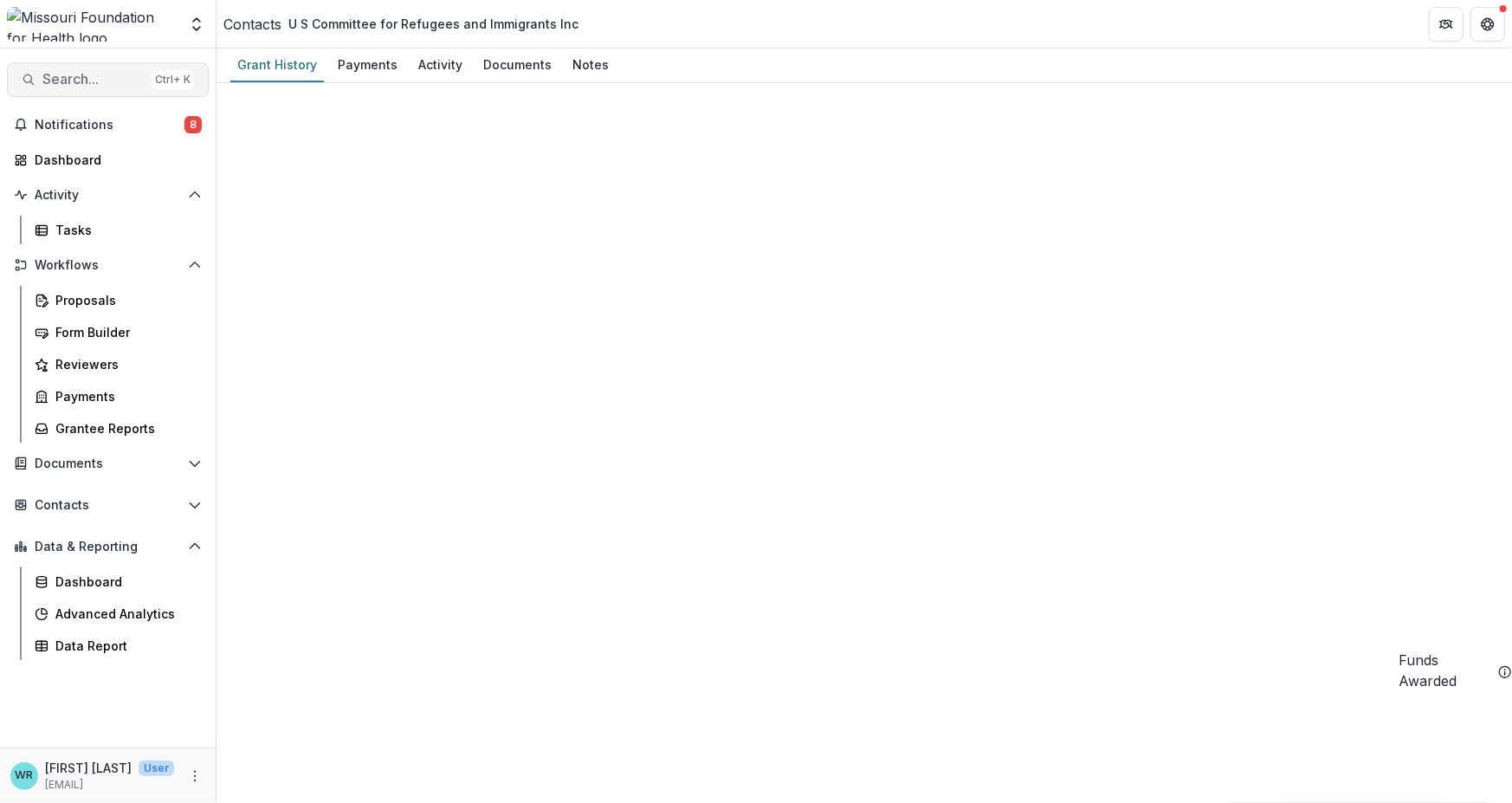 click on "Search..." at bounding box center [94, 79] 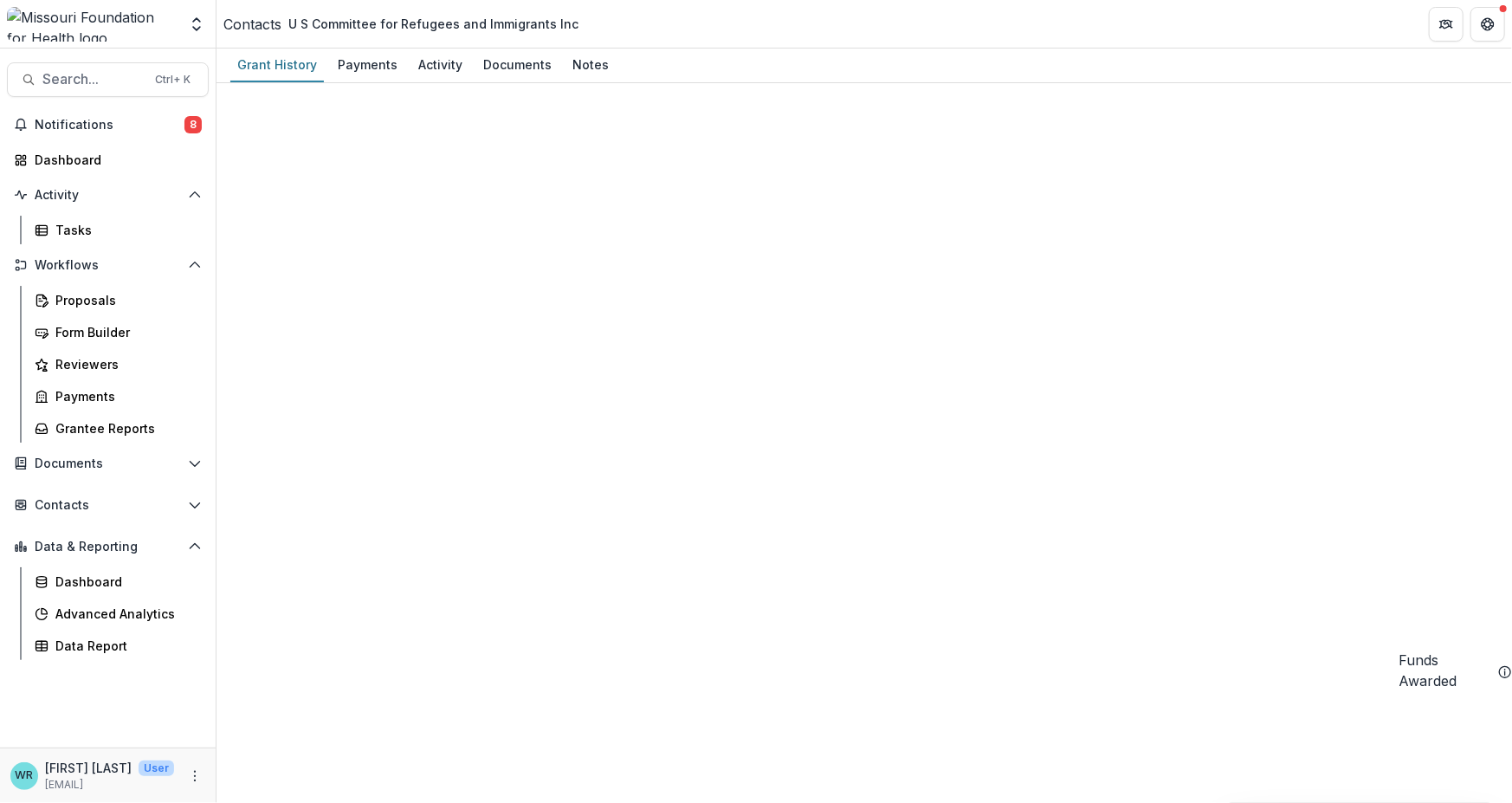type on "*******" 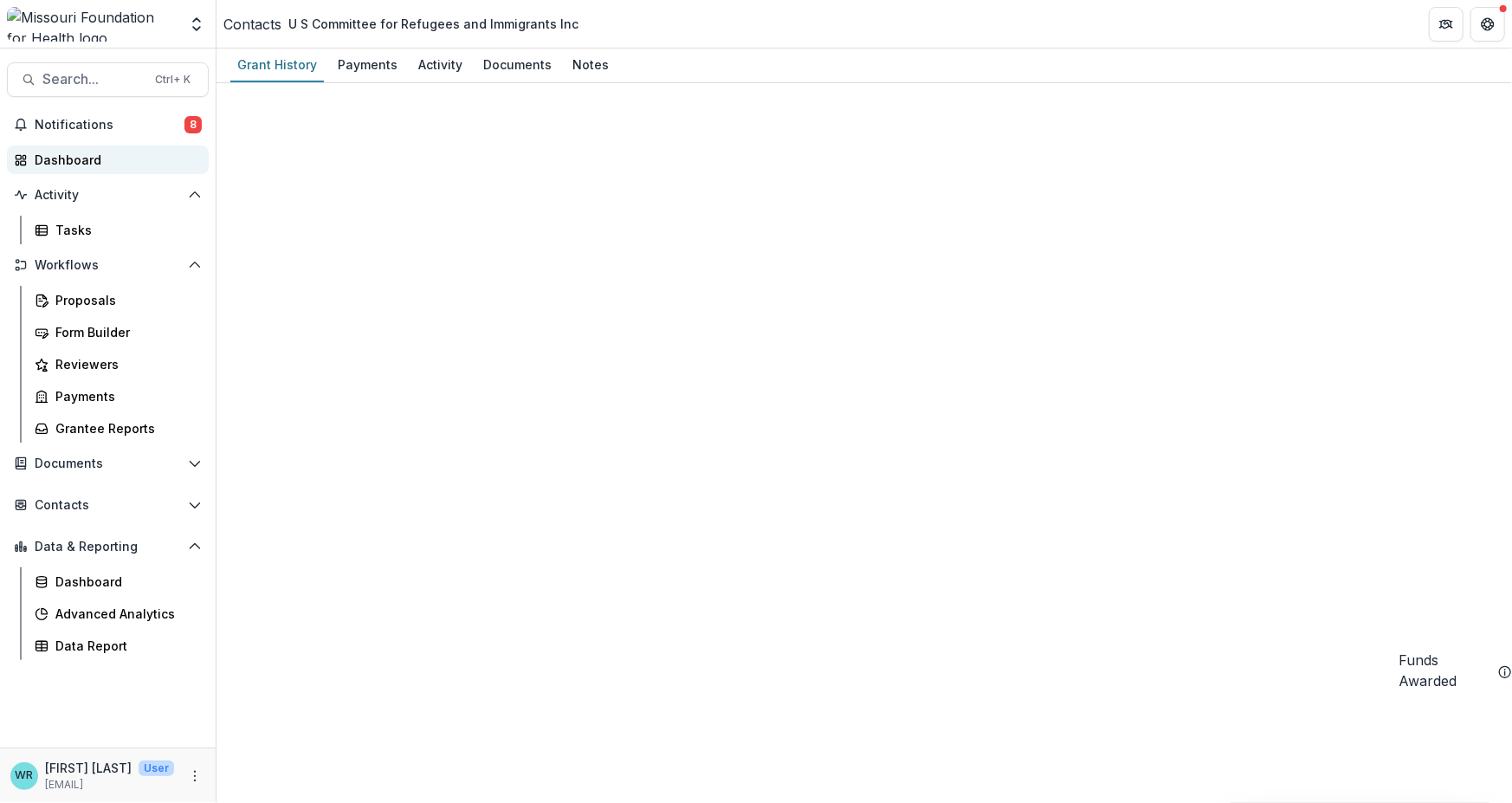 click on "Dashboard" at bounding box center (114, 159) 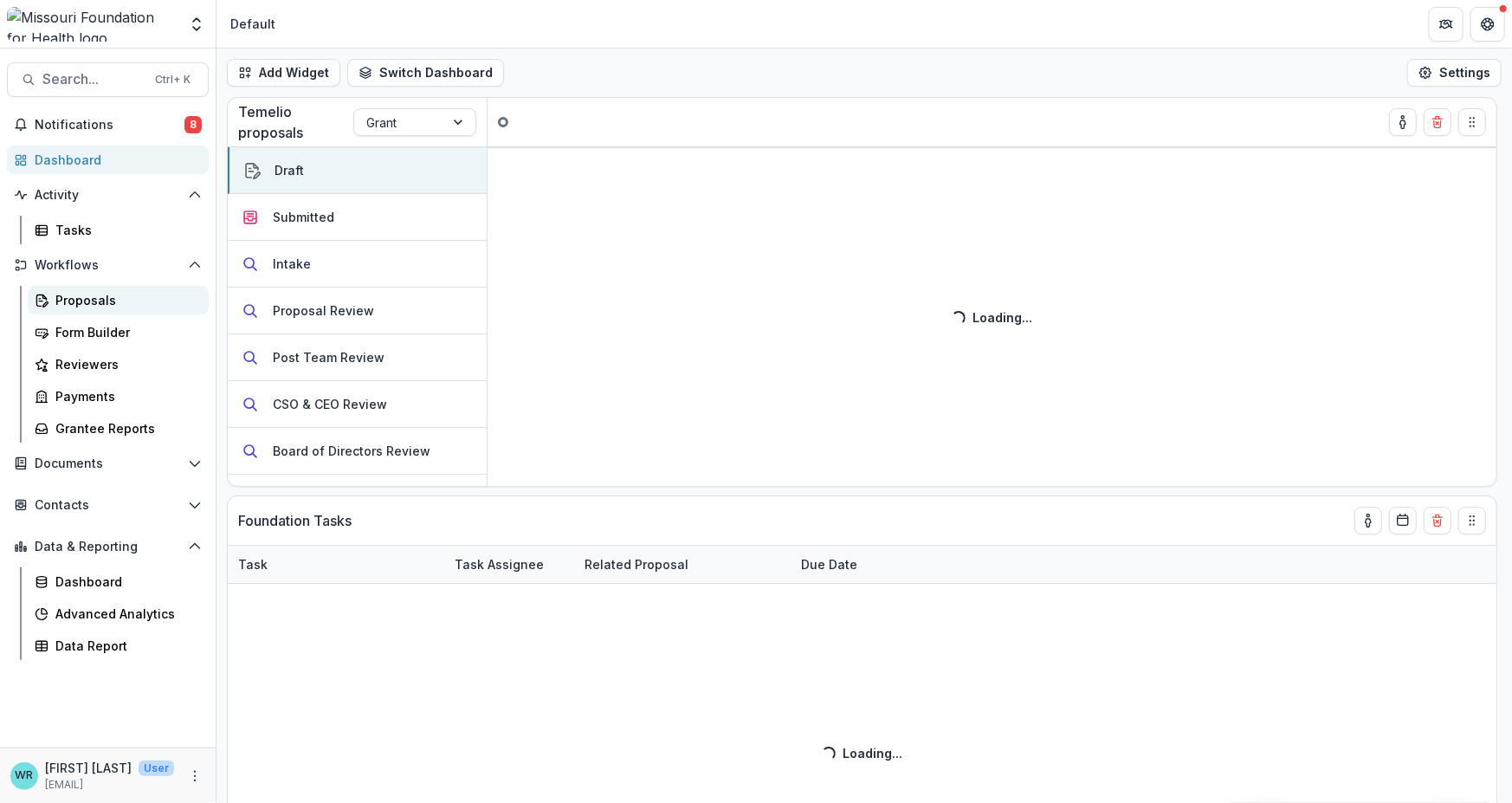 click on "Proposals" at bounding box center (118, 300) 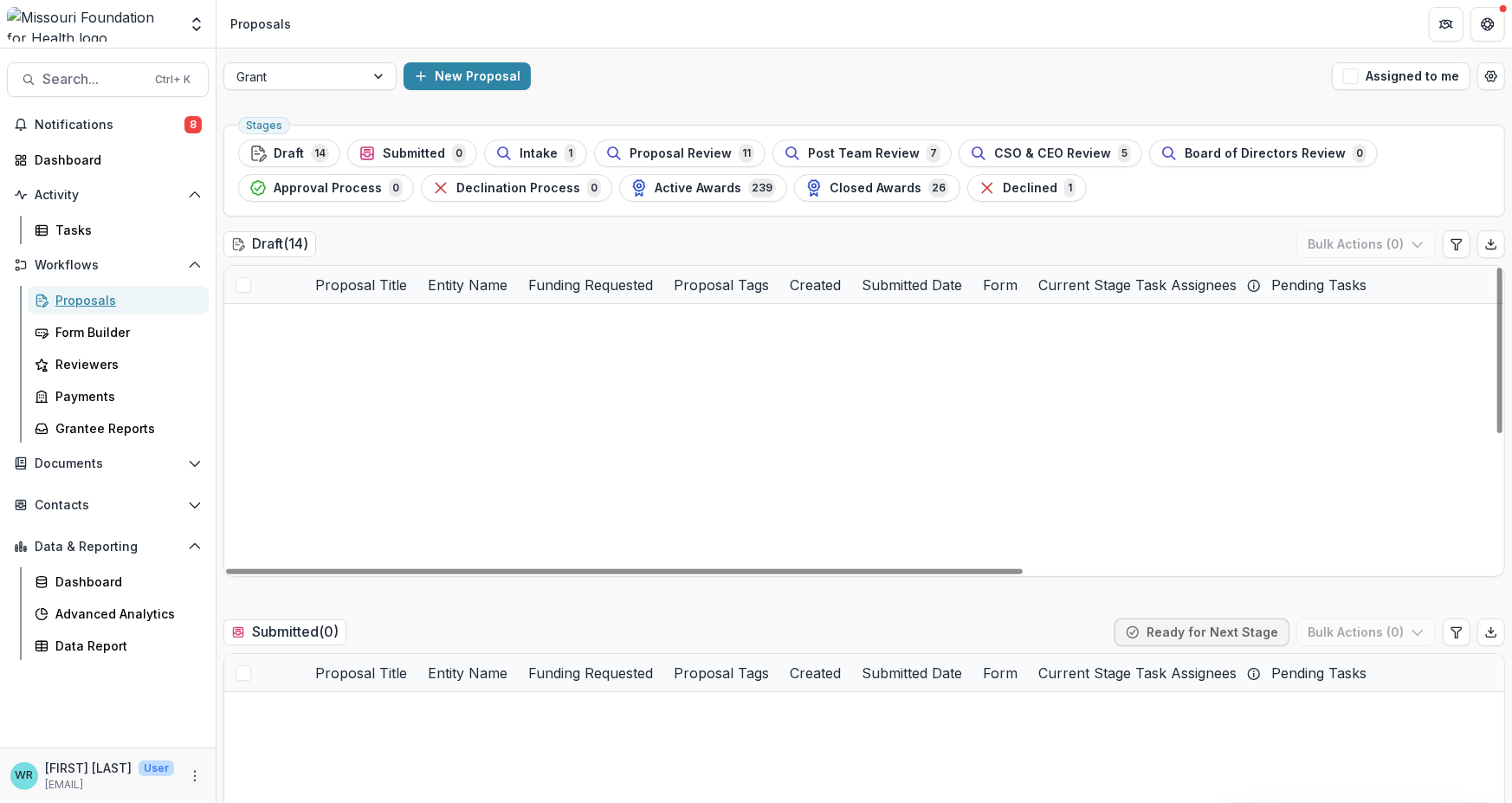 scroll, scrollTop: 249, scrollLeft: 0, axis: vertical 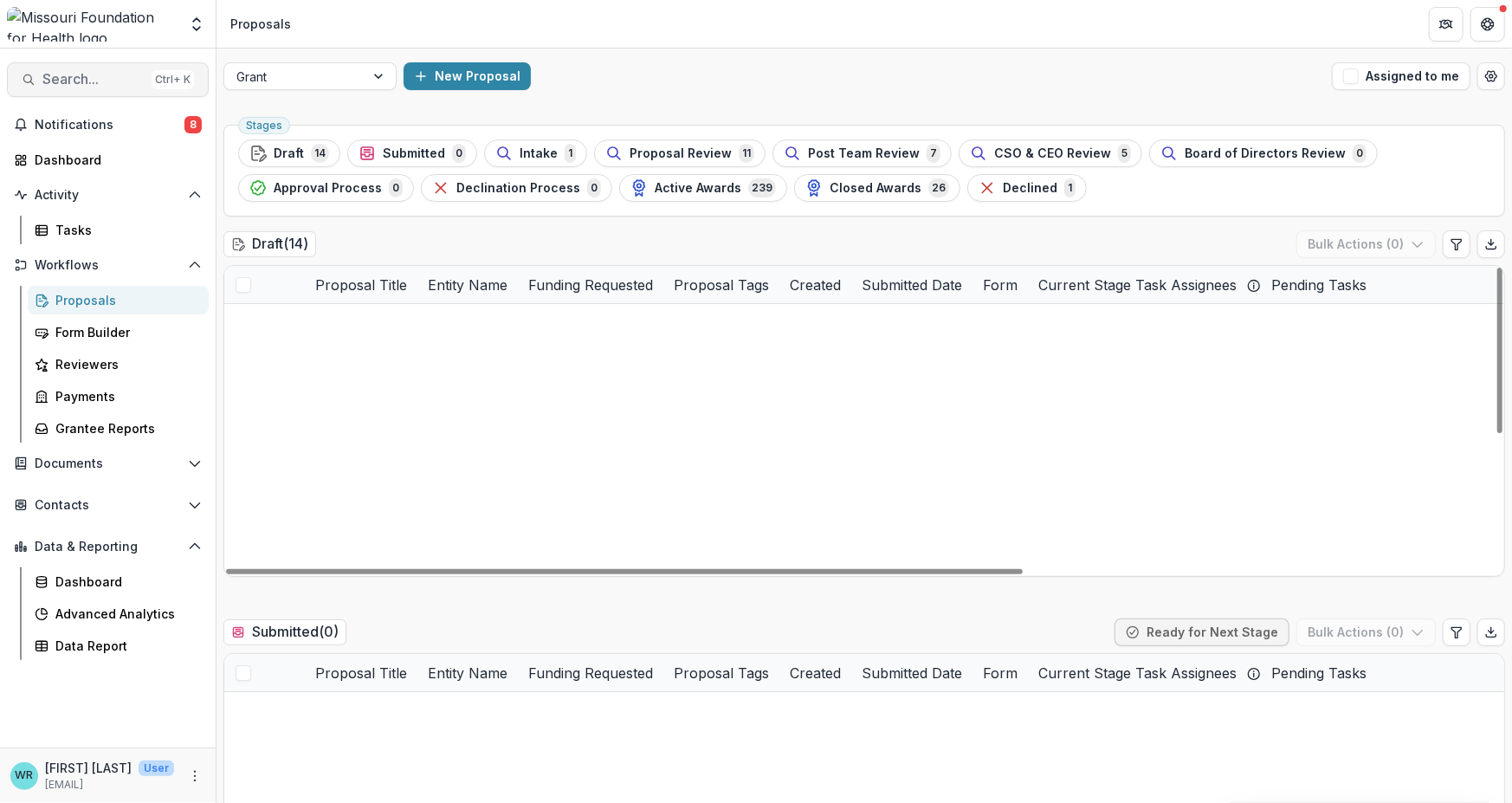 click on "Search..." at bounding box center (94, 79) 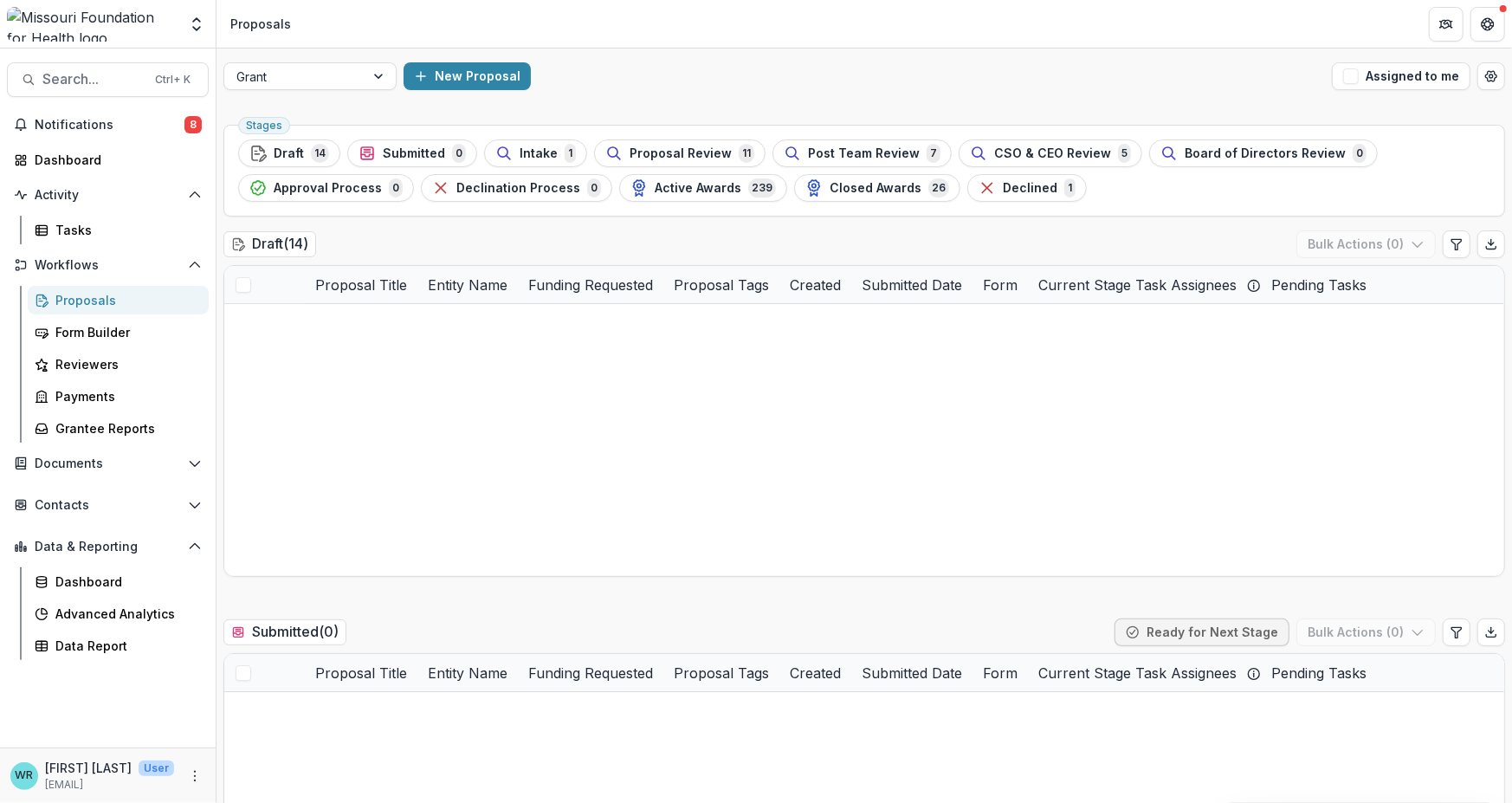 type on "*********" 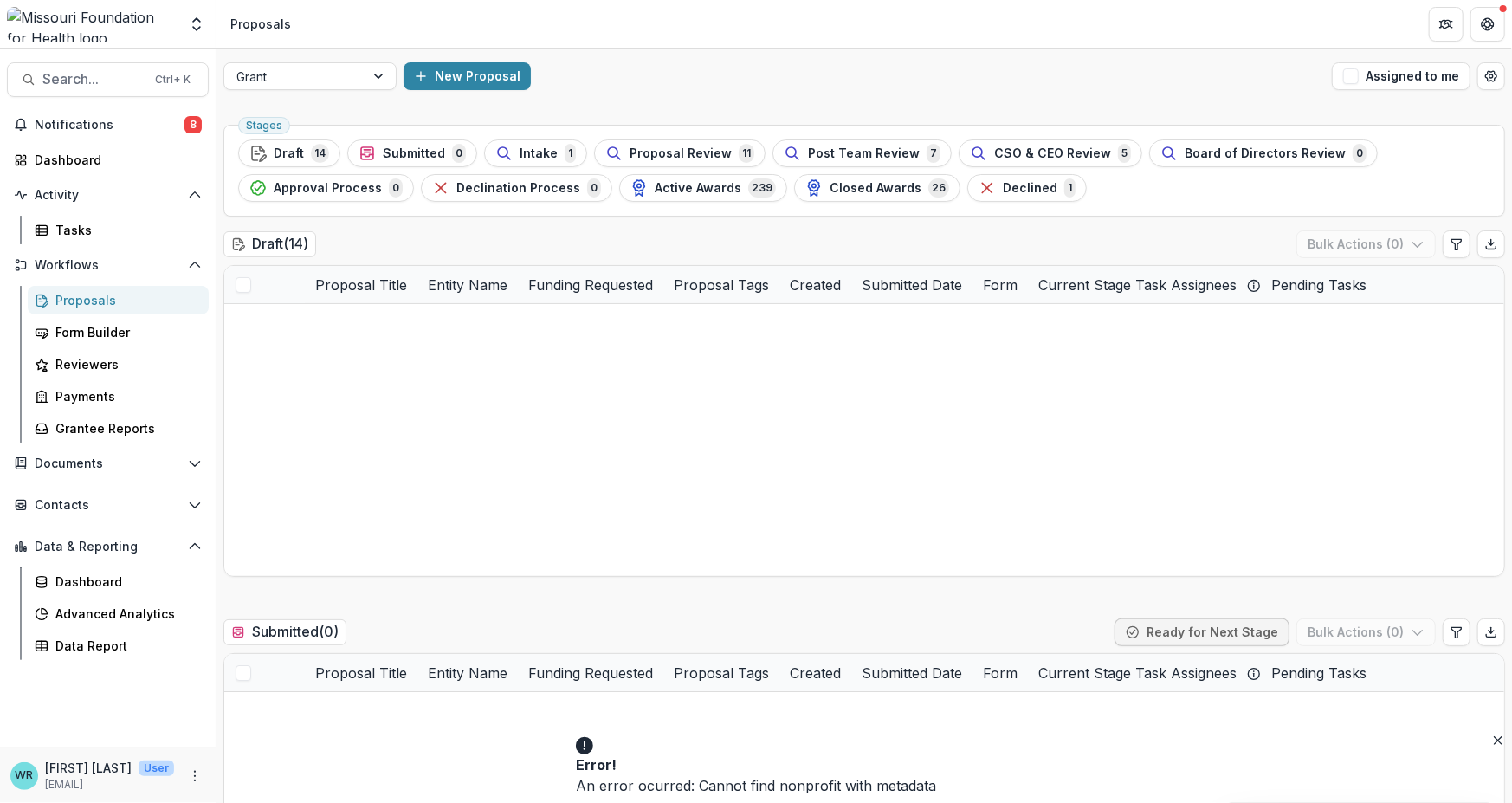 click on "Job Point" at bounding box center [756, 3935] 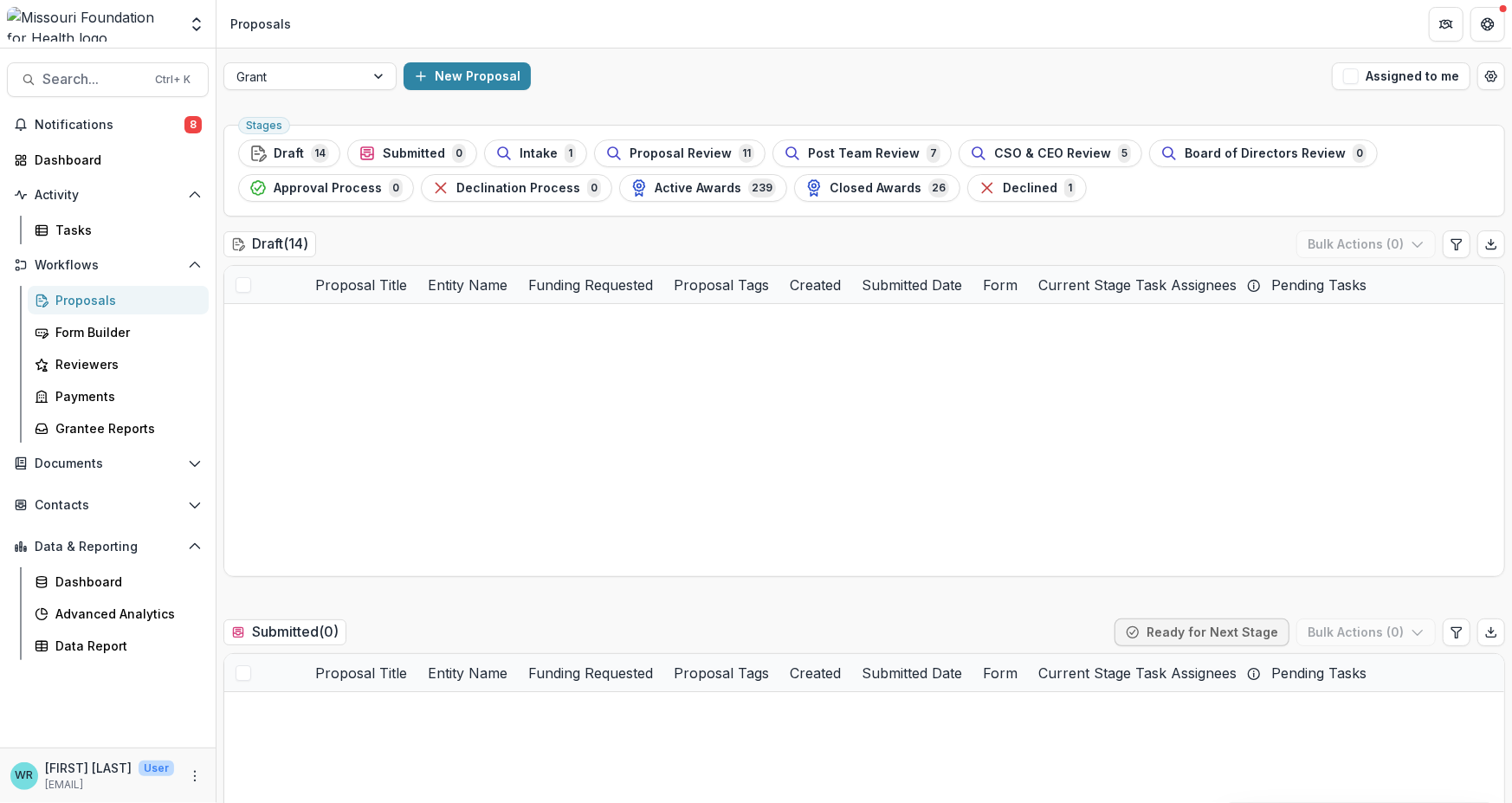 click on "Job Point Entity" at bounding box center (756, 1601) 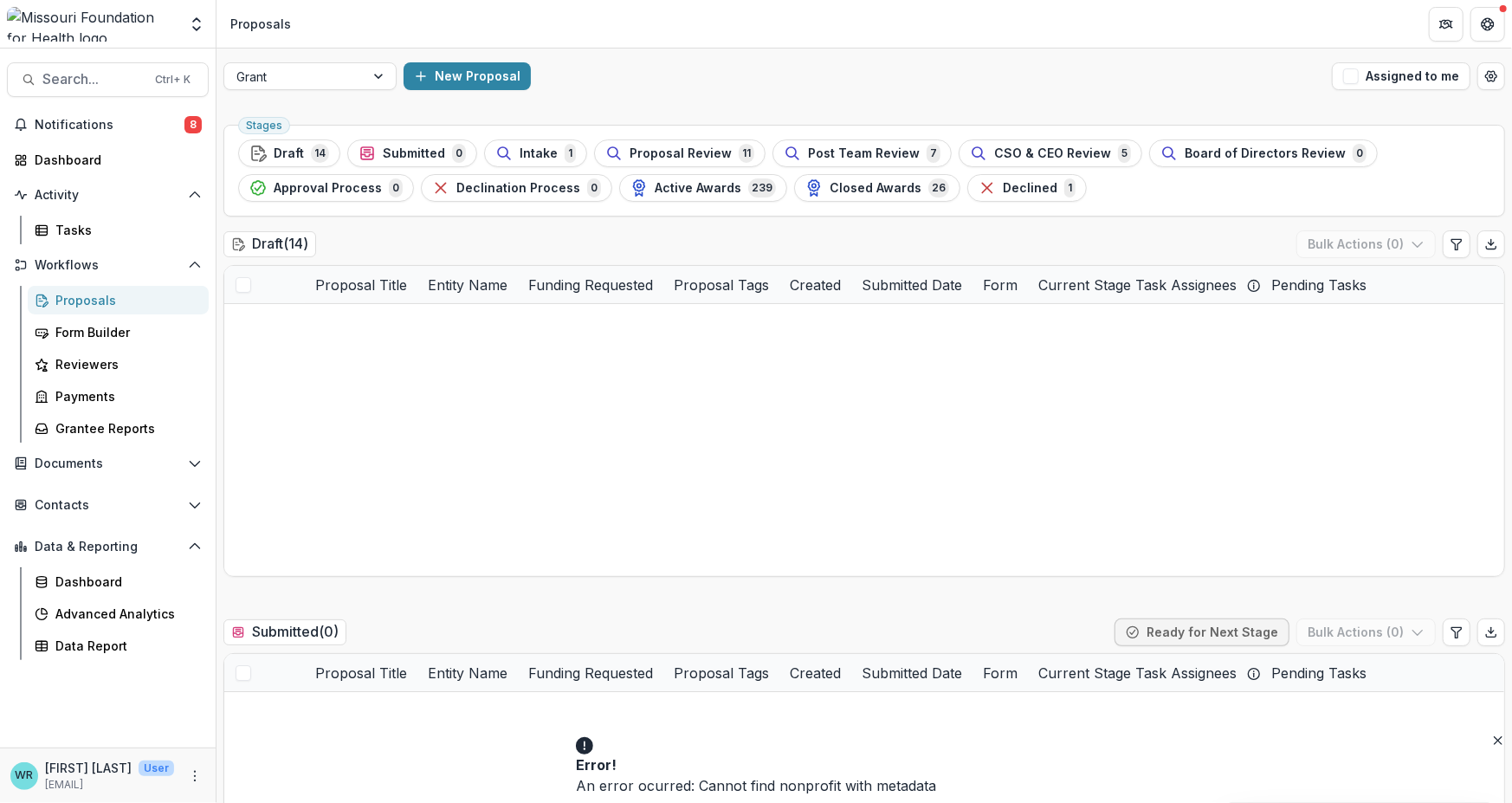 click at bounding box center [138, 58468] 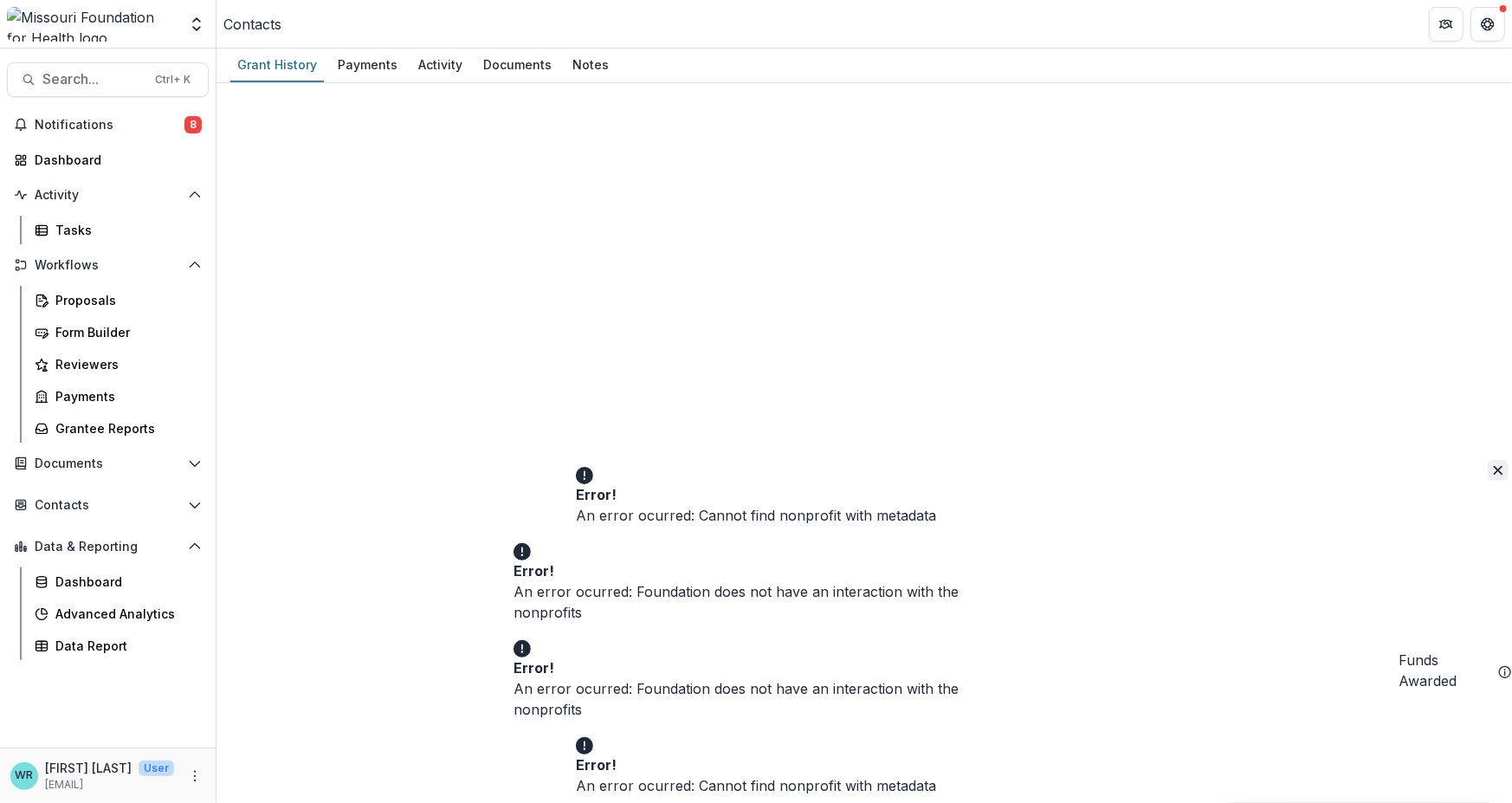 click at bounding box center (1498, 470) 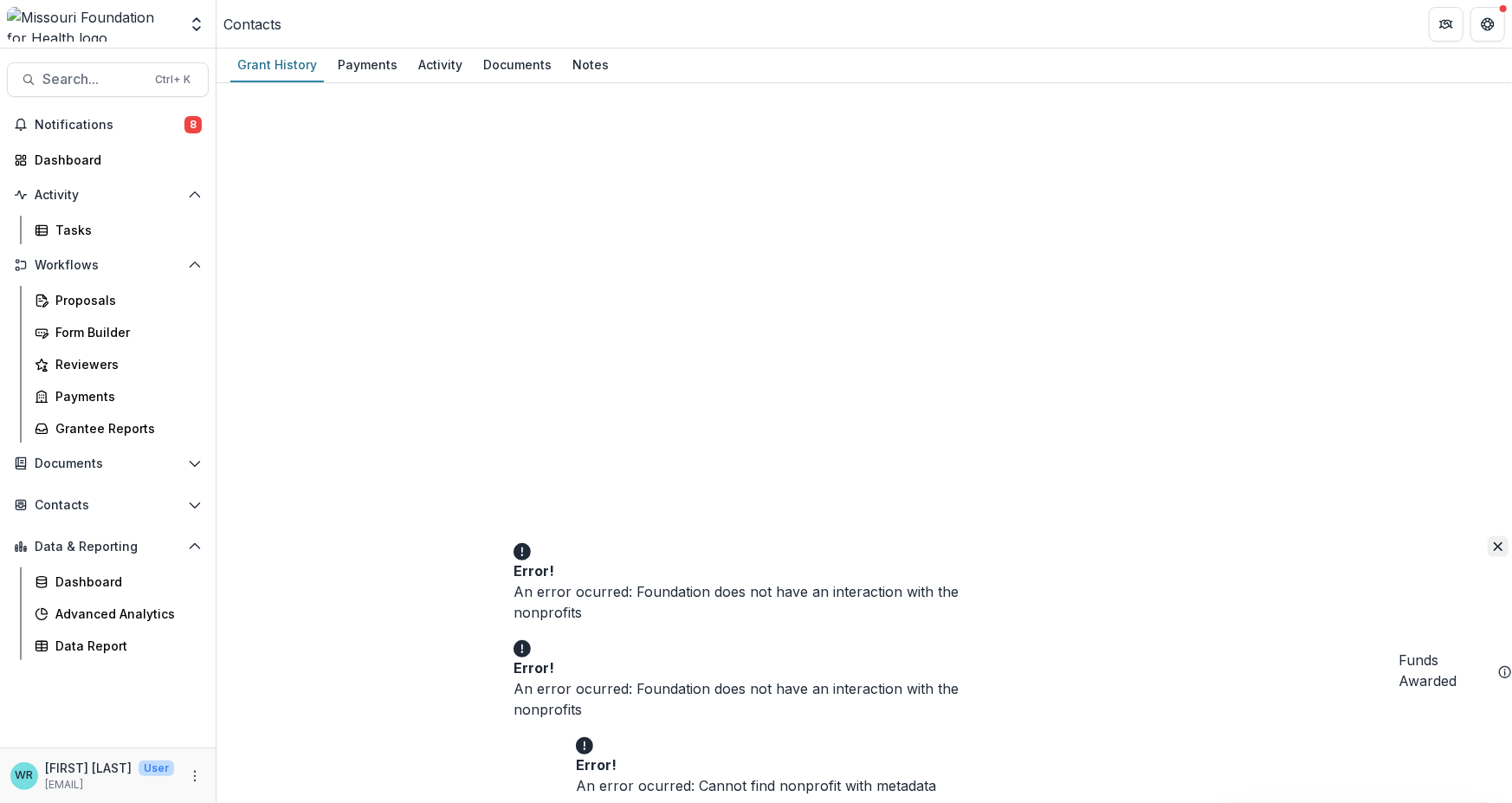 click 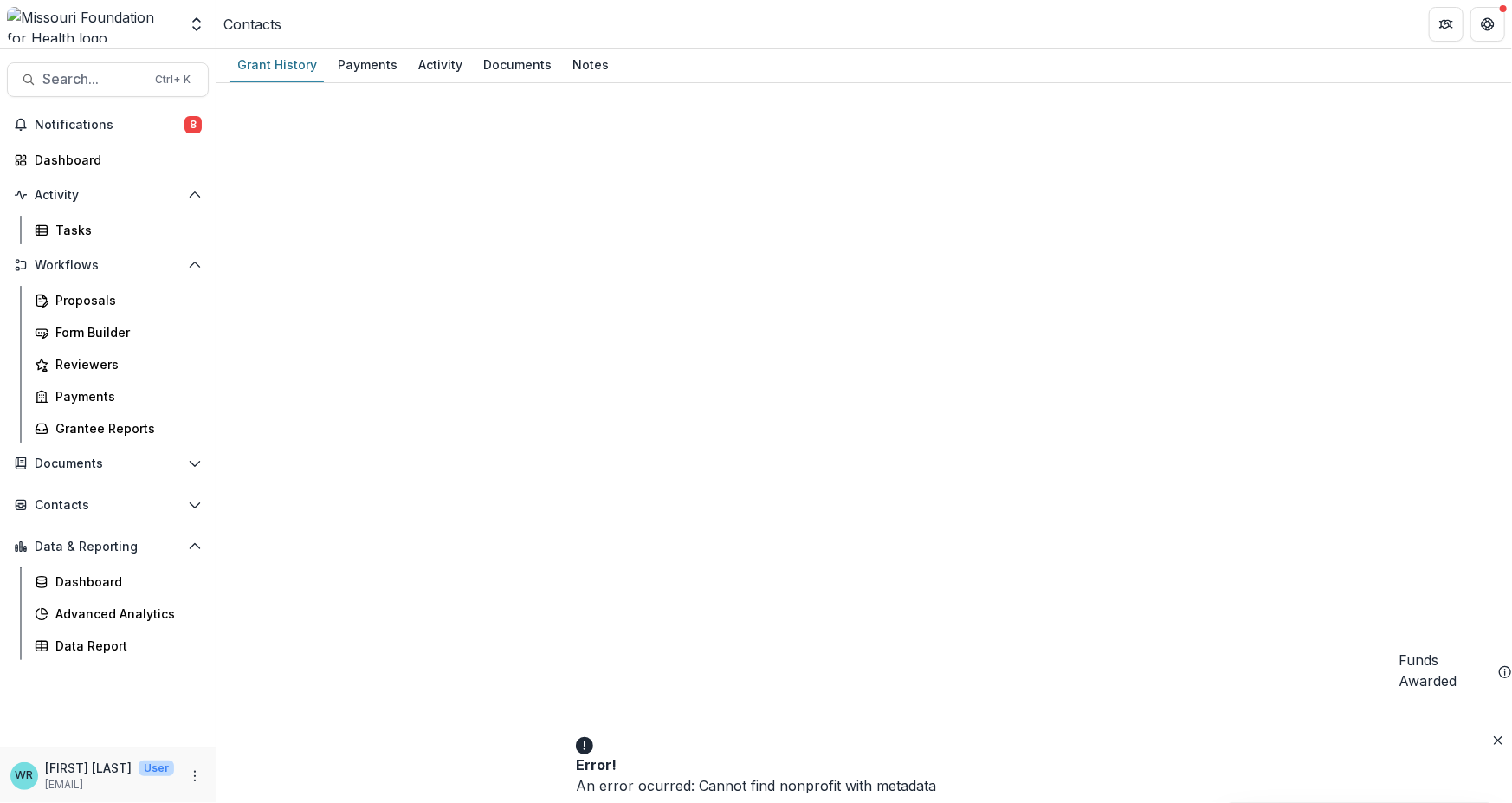 click on "No data available" at bounding box center (864, 2726) 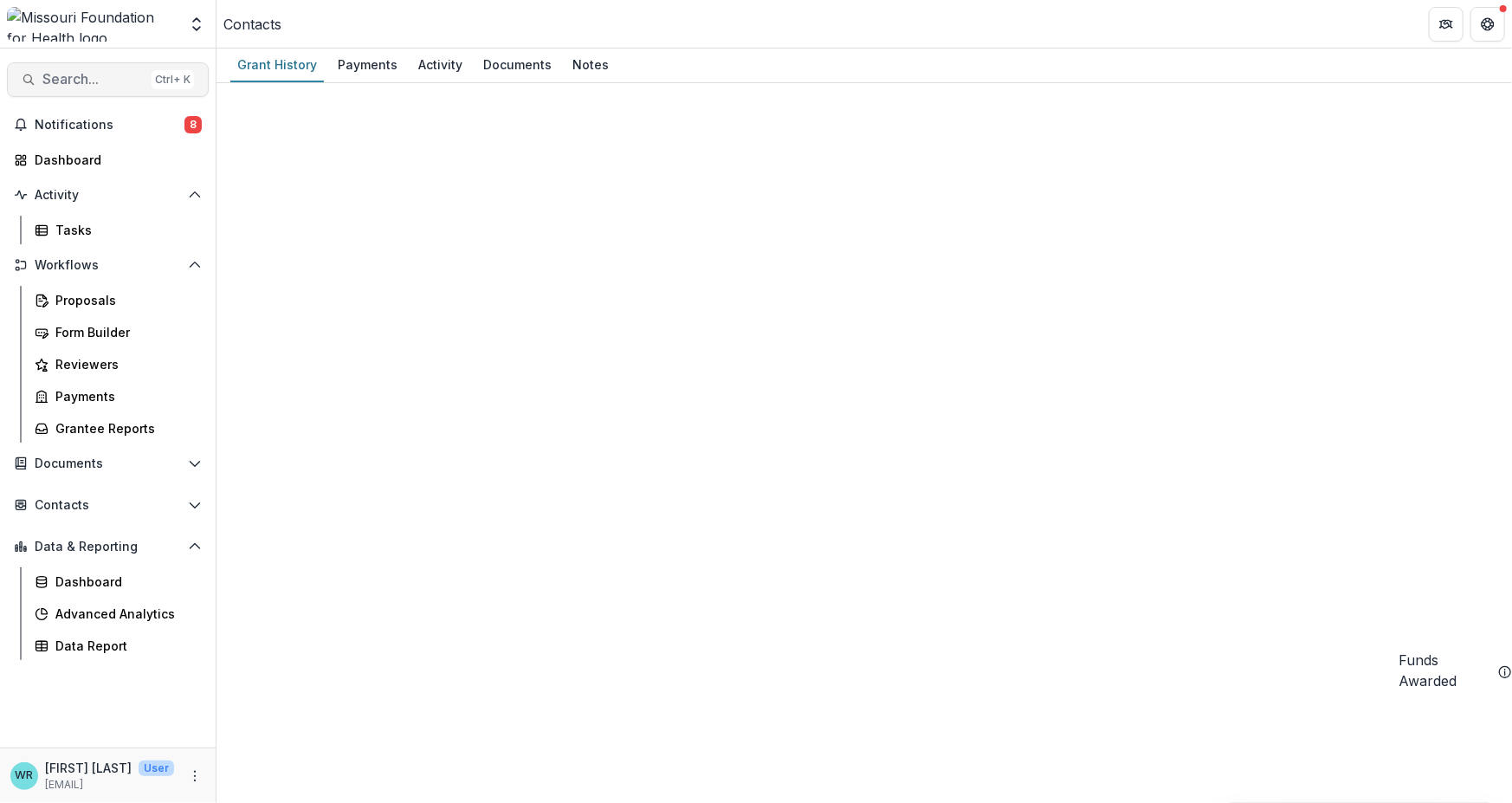 click on "Search..." at bounding box center (94, 79) 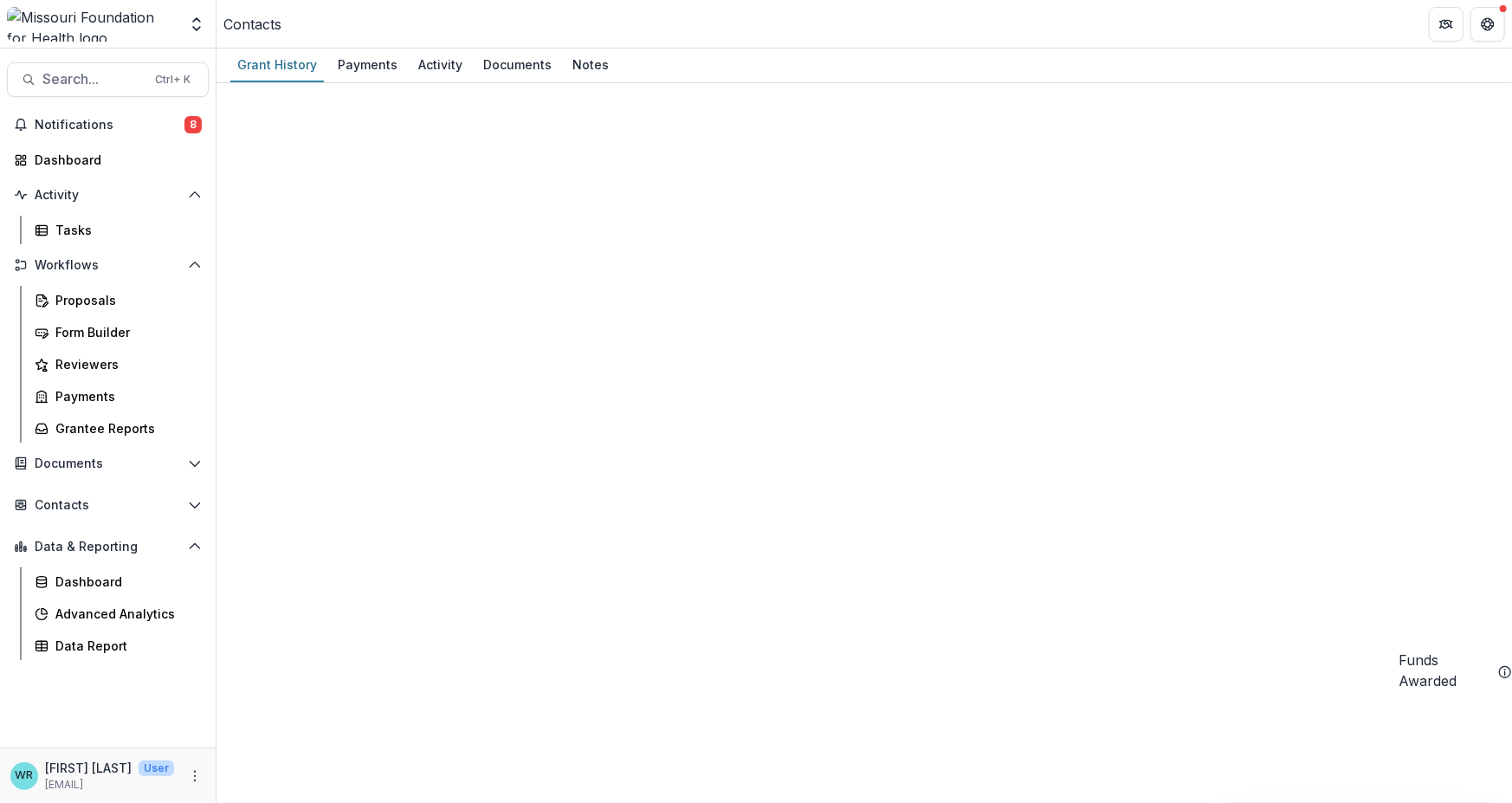 type on "*********" 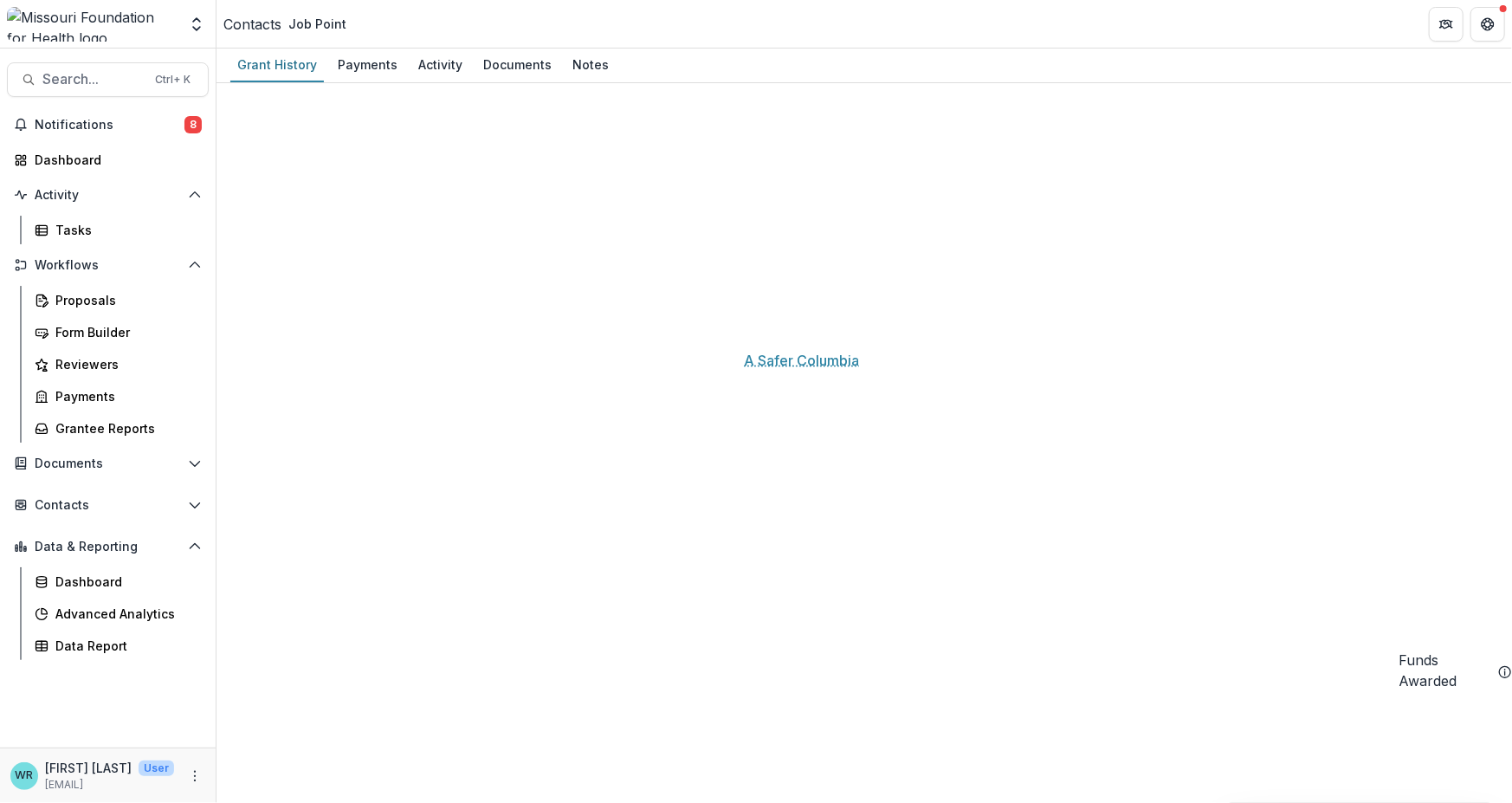 click on "A Safer Columbia" at bounding box center (782, 2614) 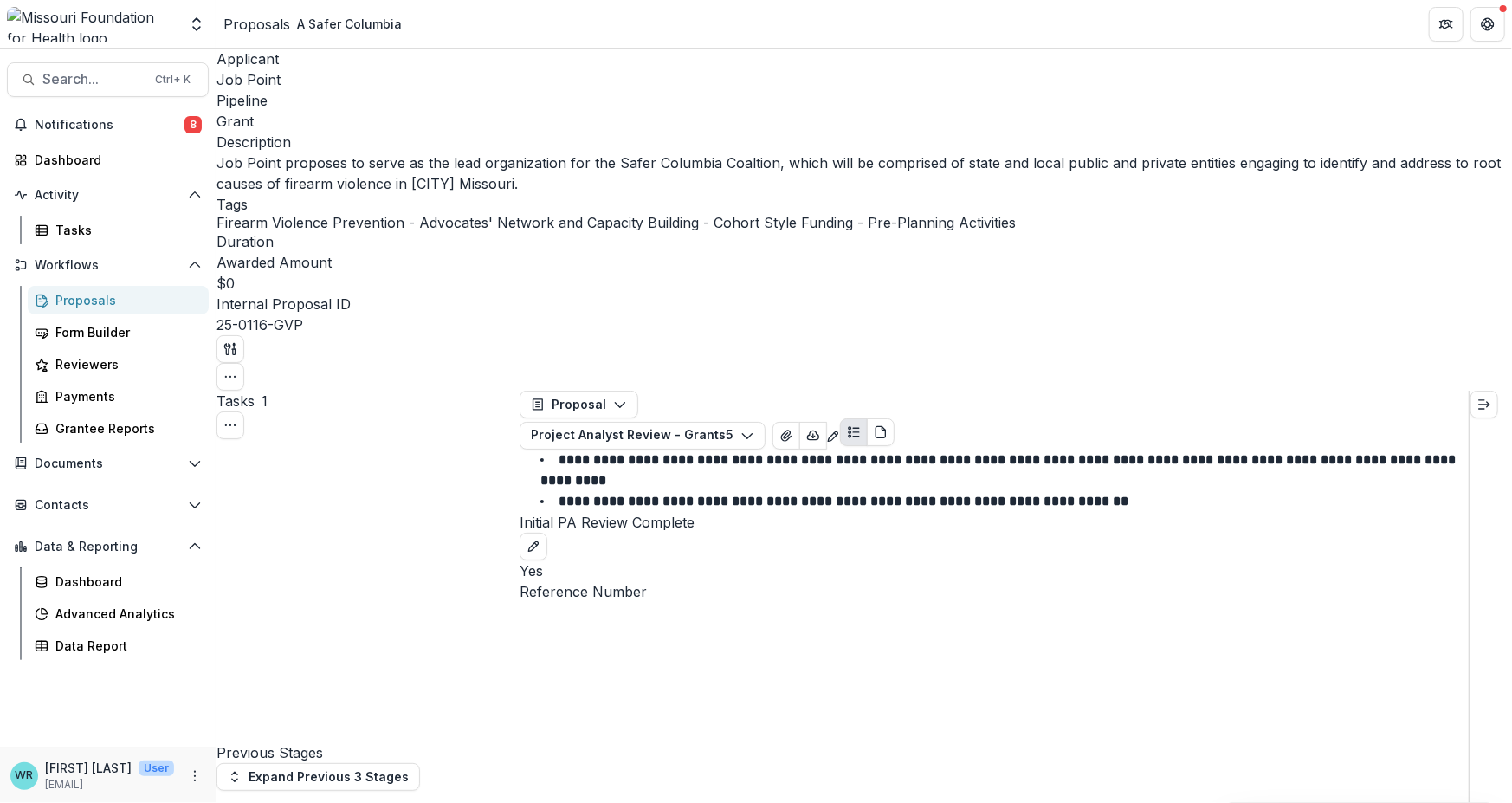 scroll, scrollTop: 260, scrollLeft: 0, axis: vertical 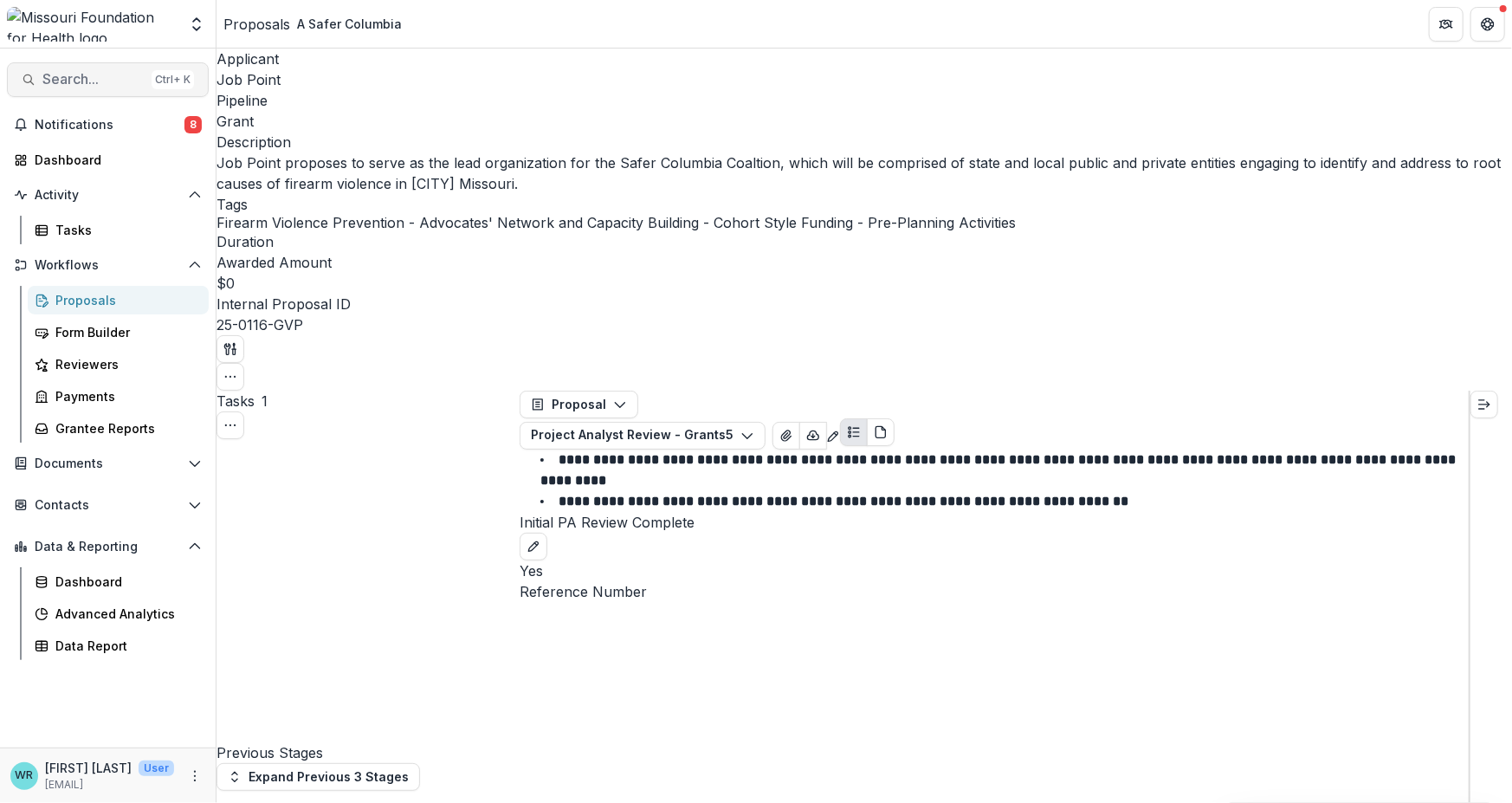 click on "Search..." at bounding box center [94, 79] 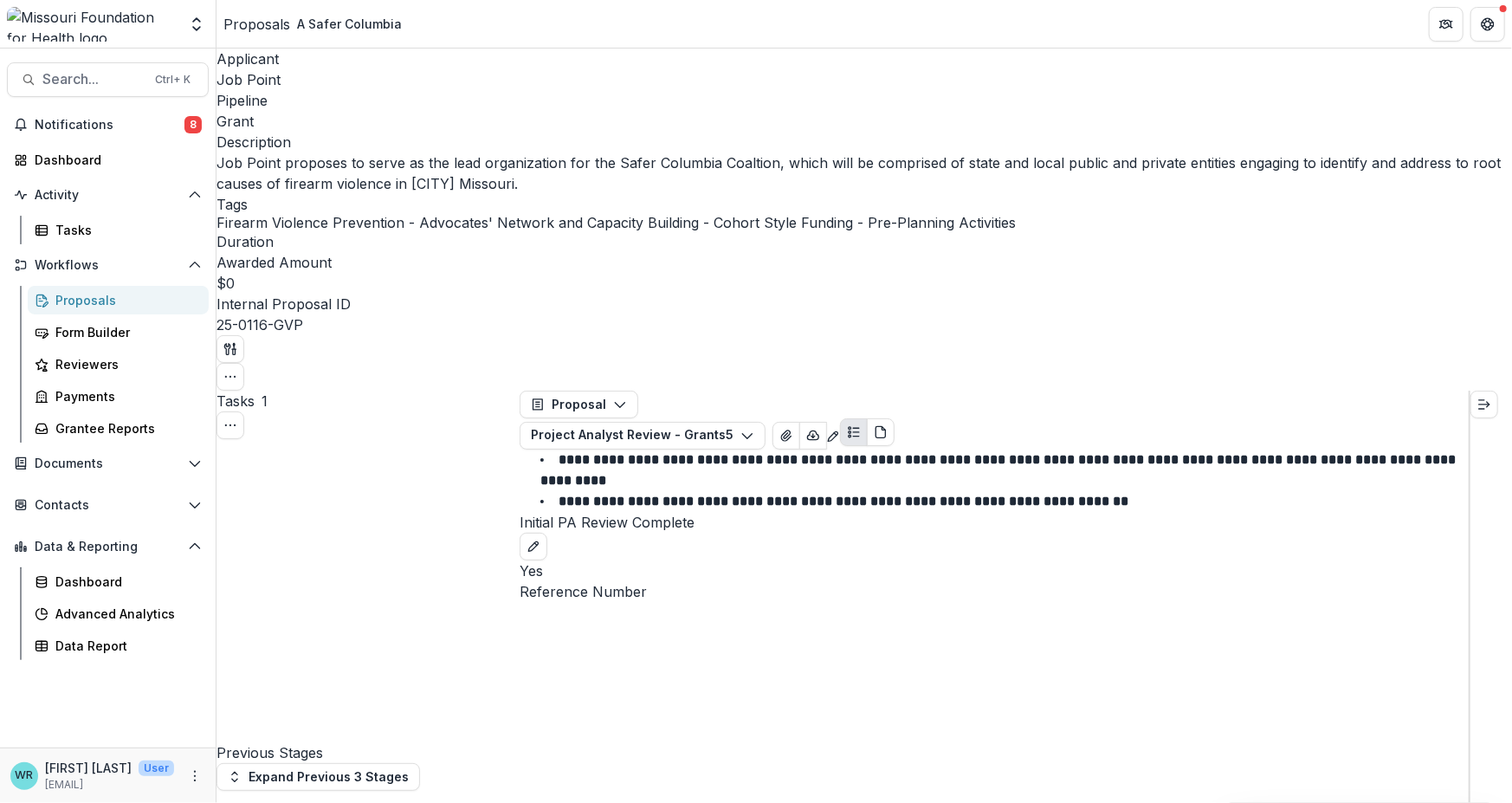 type on "**" 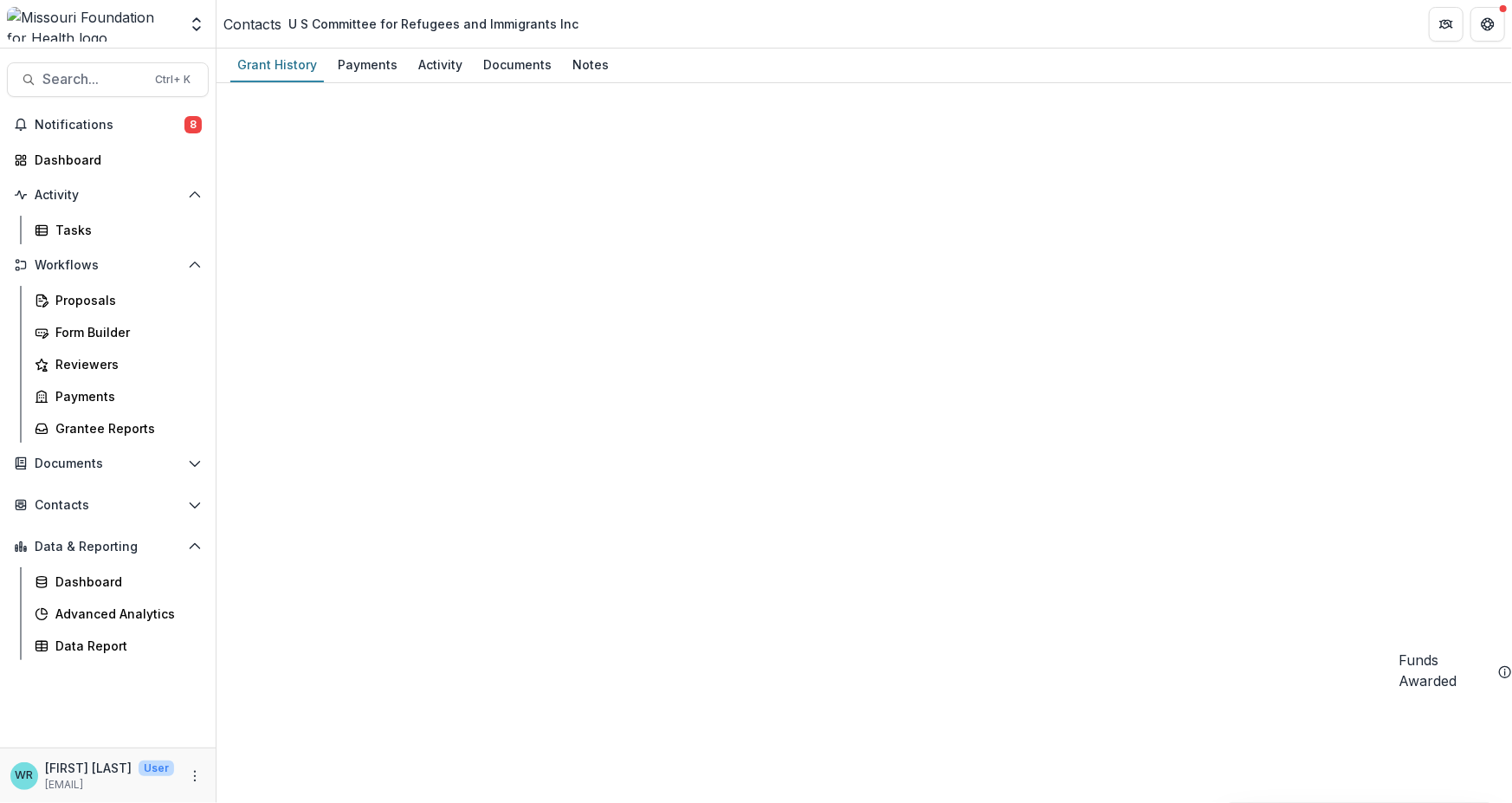scroll, scrollTop: 0, scrollLeft: 0, axis: both 